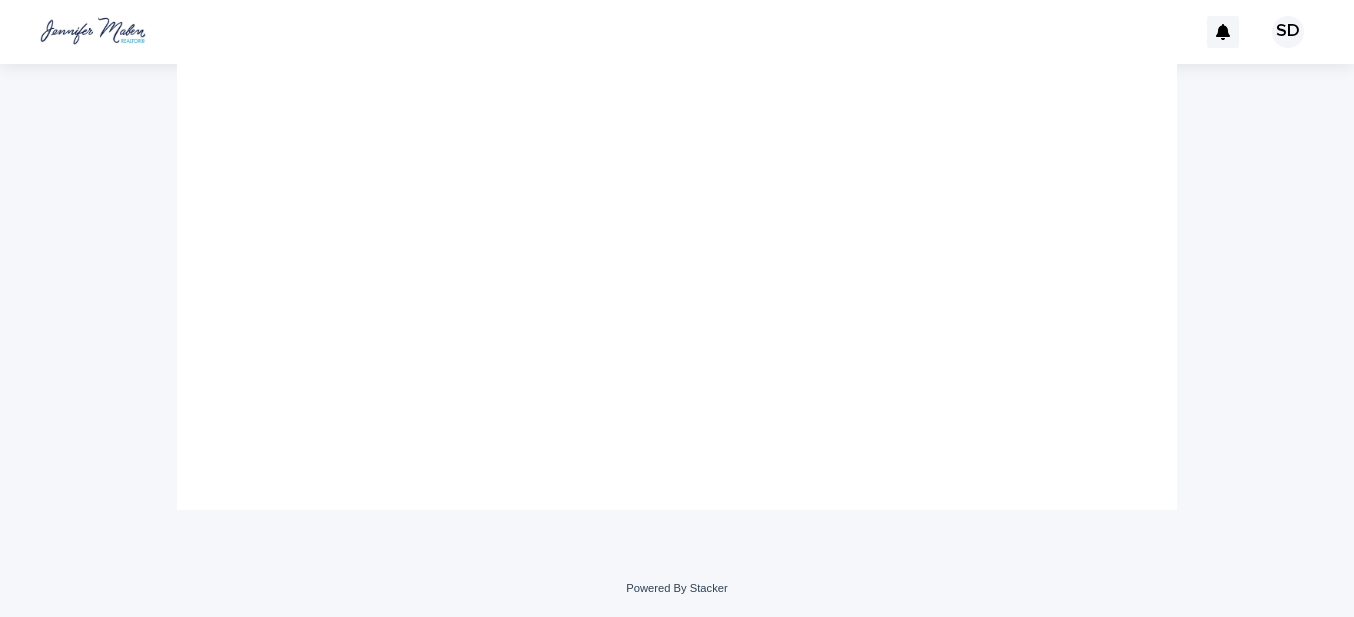 scroll, scrollTop: 0, scrollLeft: 0, axis: both 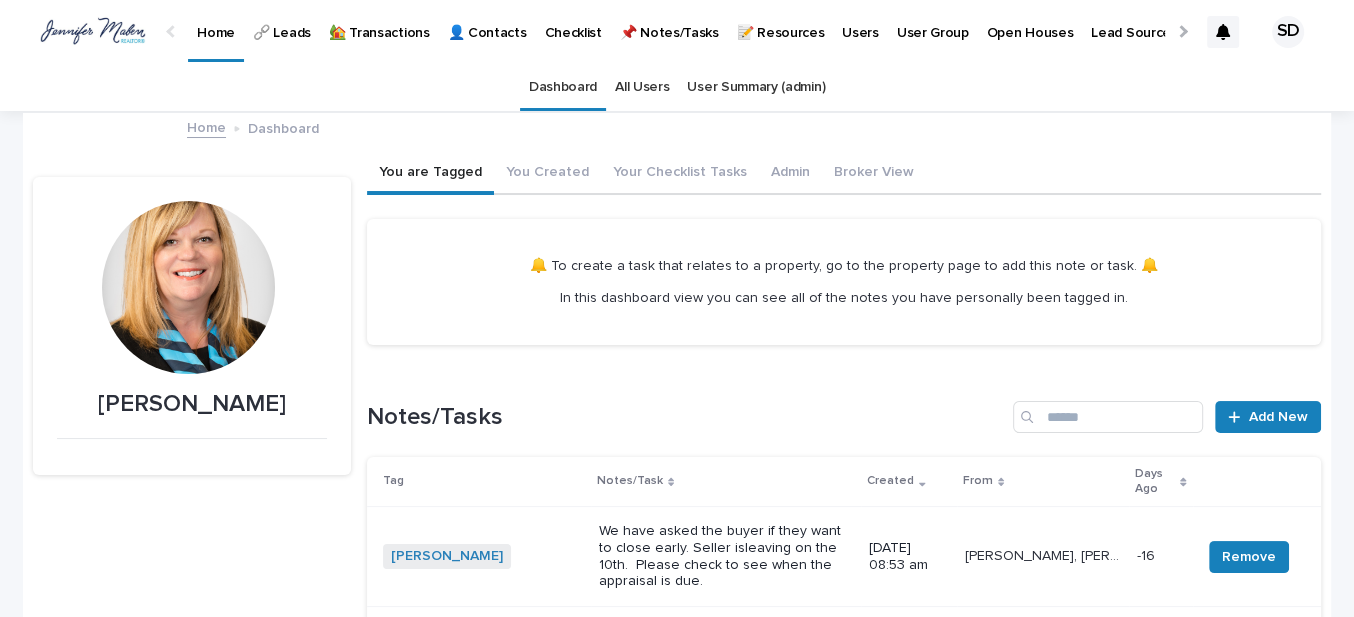 click on "🏡 Transactions" at bounding box center (379, 21) 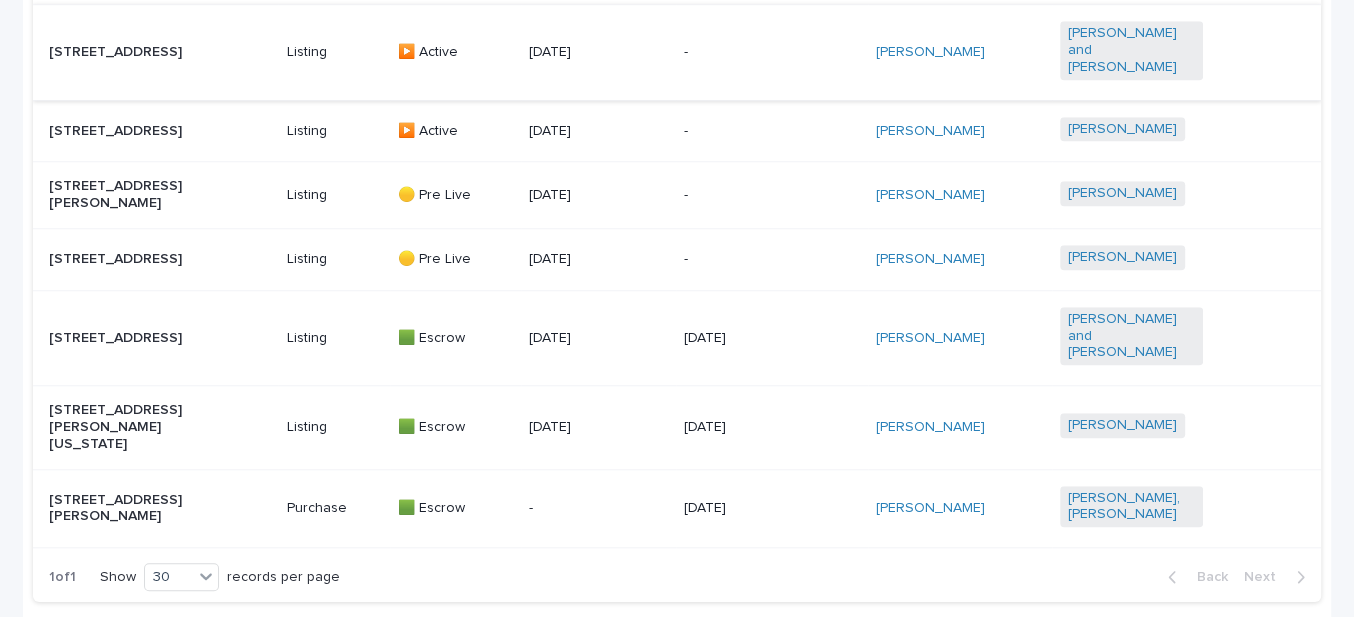 scroll, scrollTop: 1462, scrollLeft: 0, axis: vertical 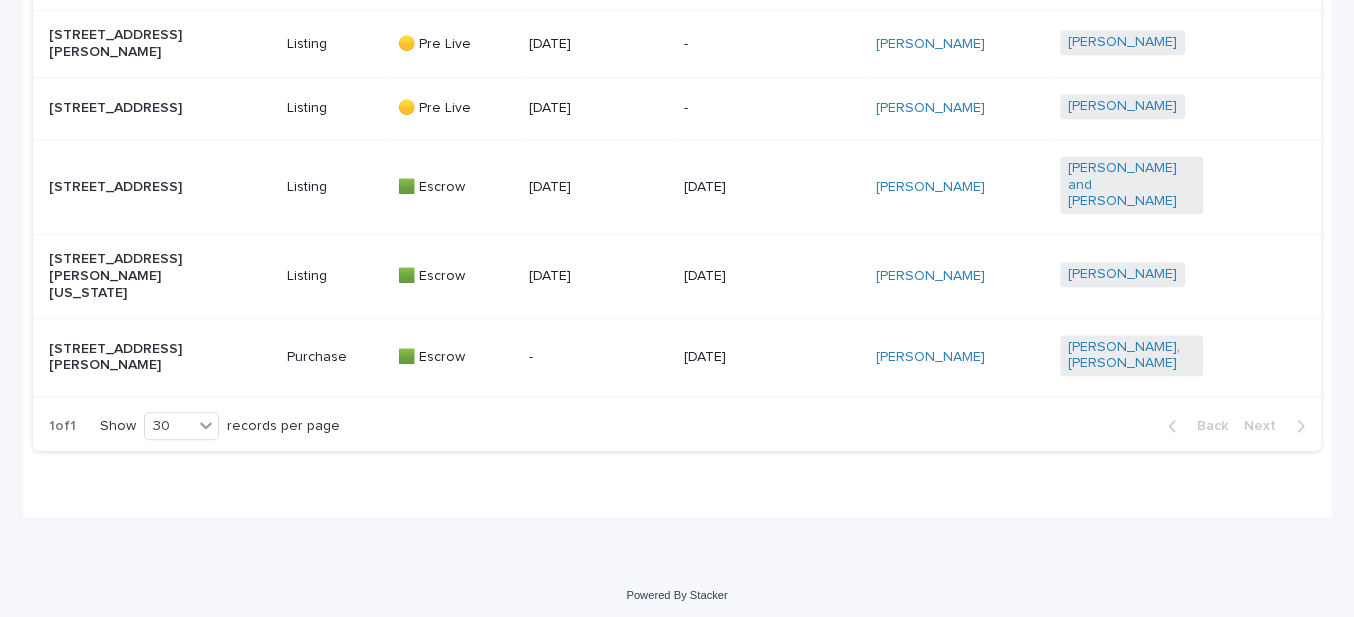 click on "[STREET_ADDRESS][PERSON_NAME]" at bounding box center (120, 358) 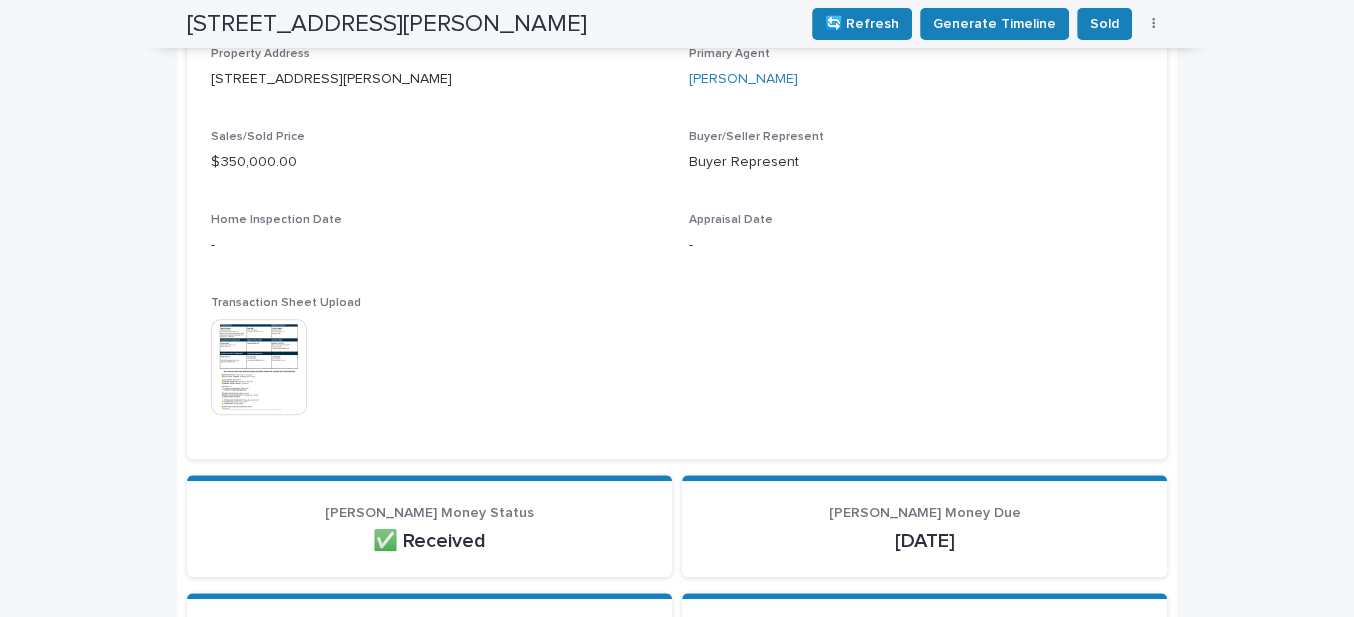scroll, scrollTop: 417, scrollLeft: 0, axis: vertical 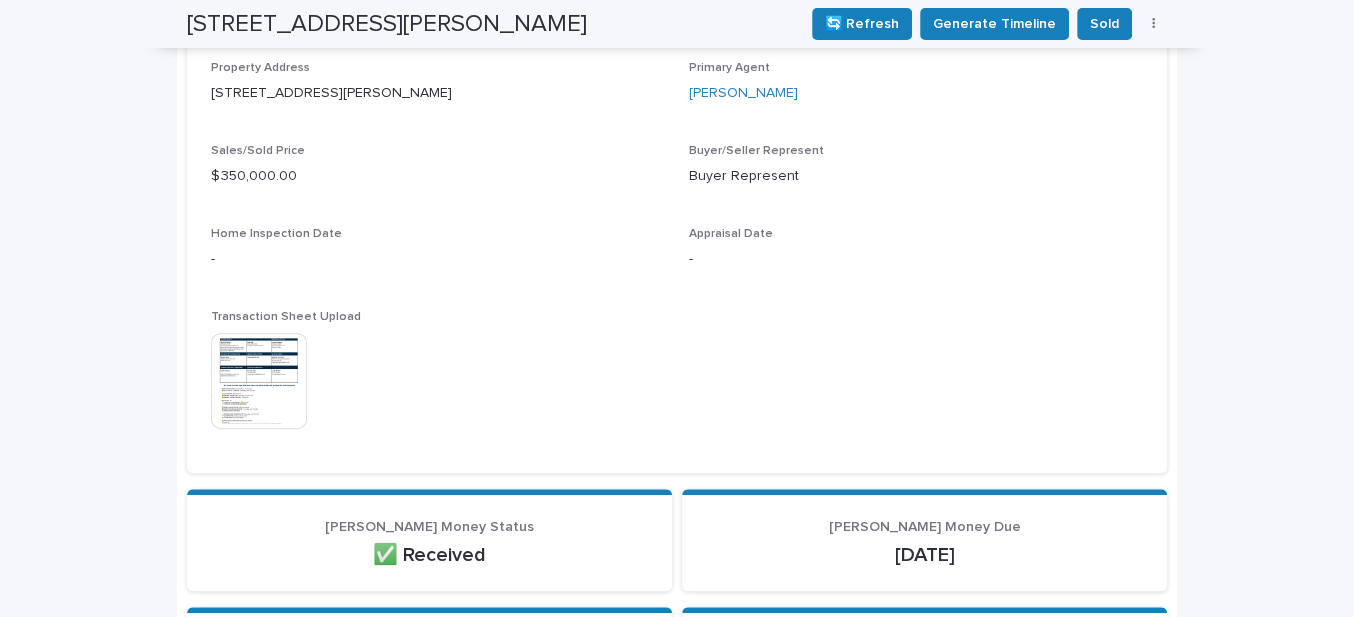 click at bounding box center (259, 381) 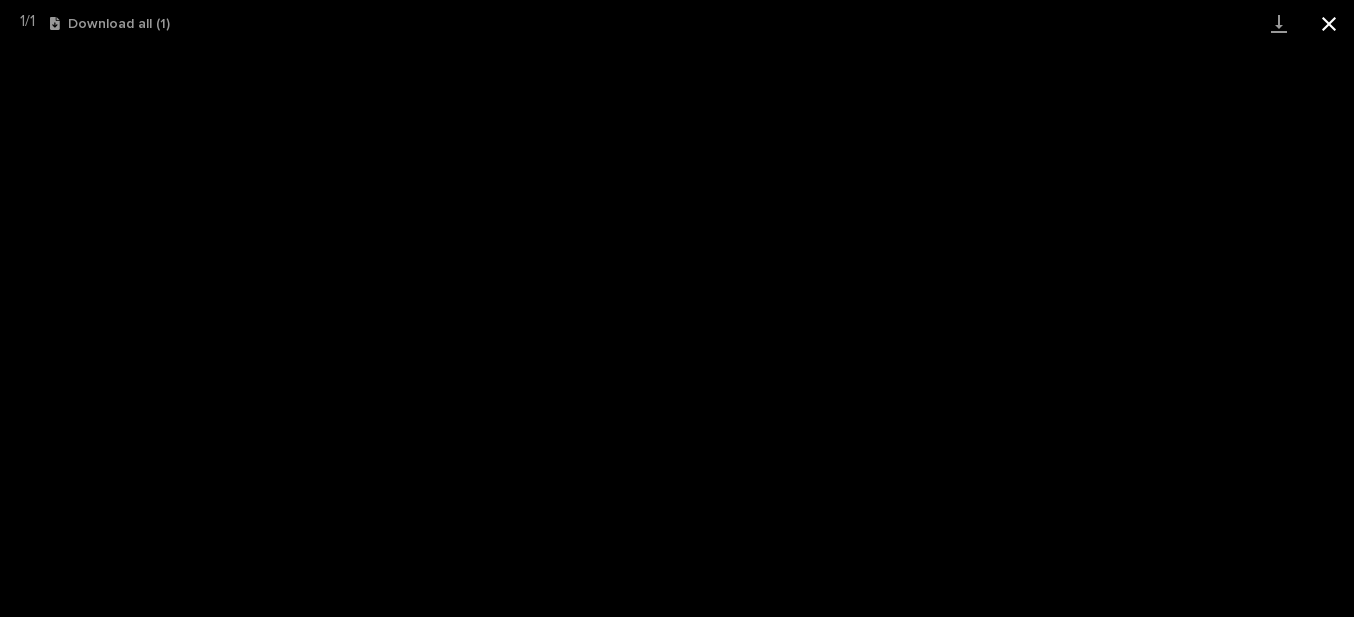 click at bounding box center [1329, 23] 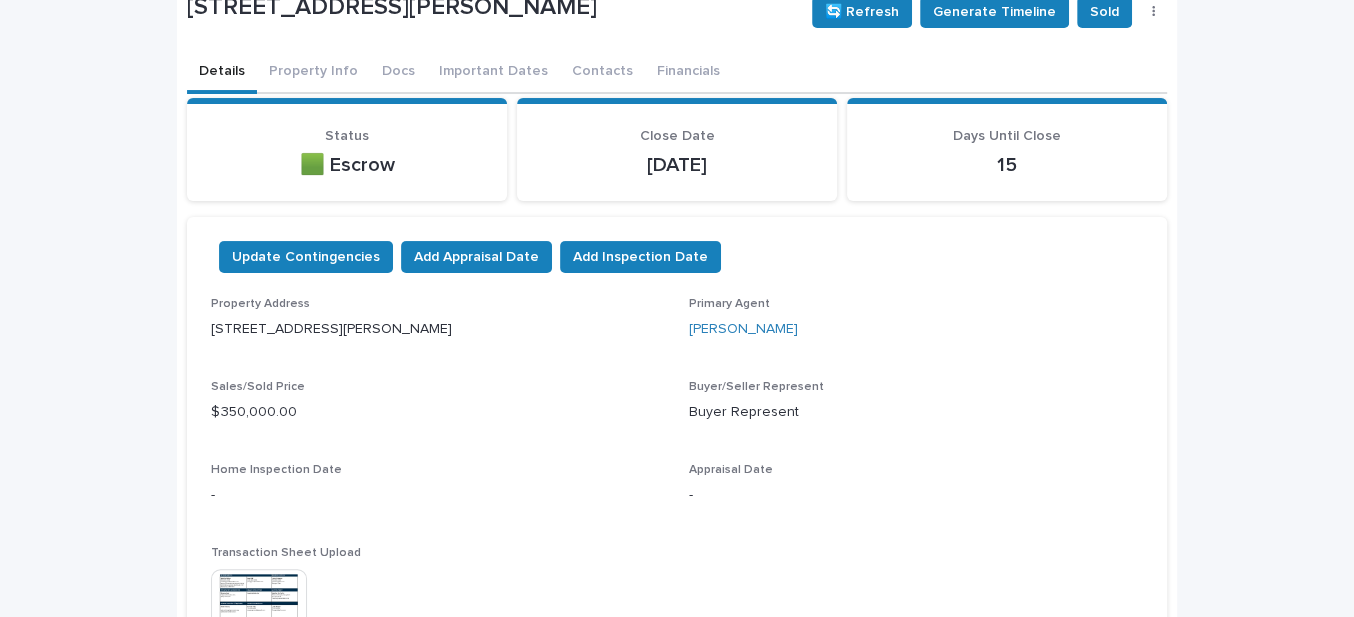 scroll, scrollTop: 90, scrollLeft: 0, axis: vertical 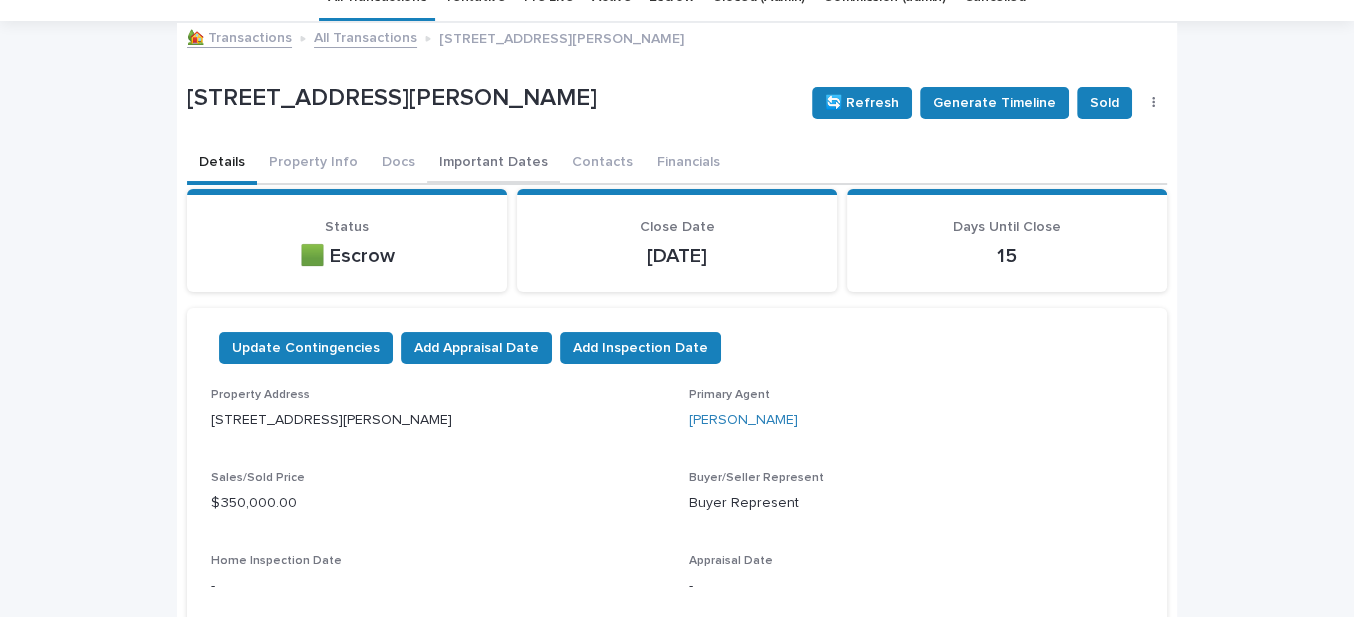 click on "Important Dates" at bounding box center (493, 164) 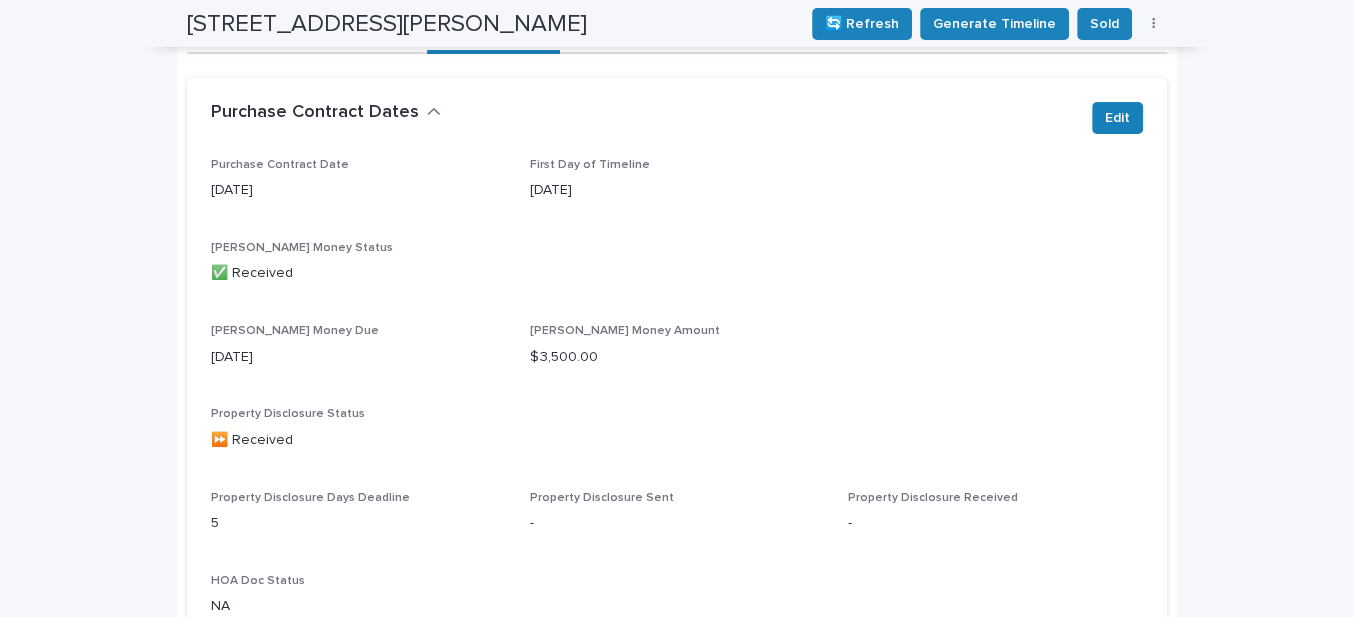 scroll, scrollTop: 181, scrollLeft: 0, axis: vertical 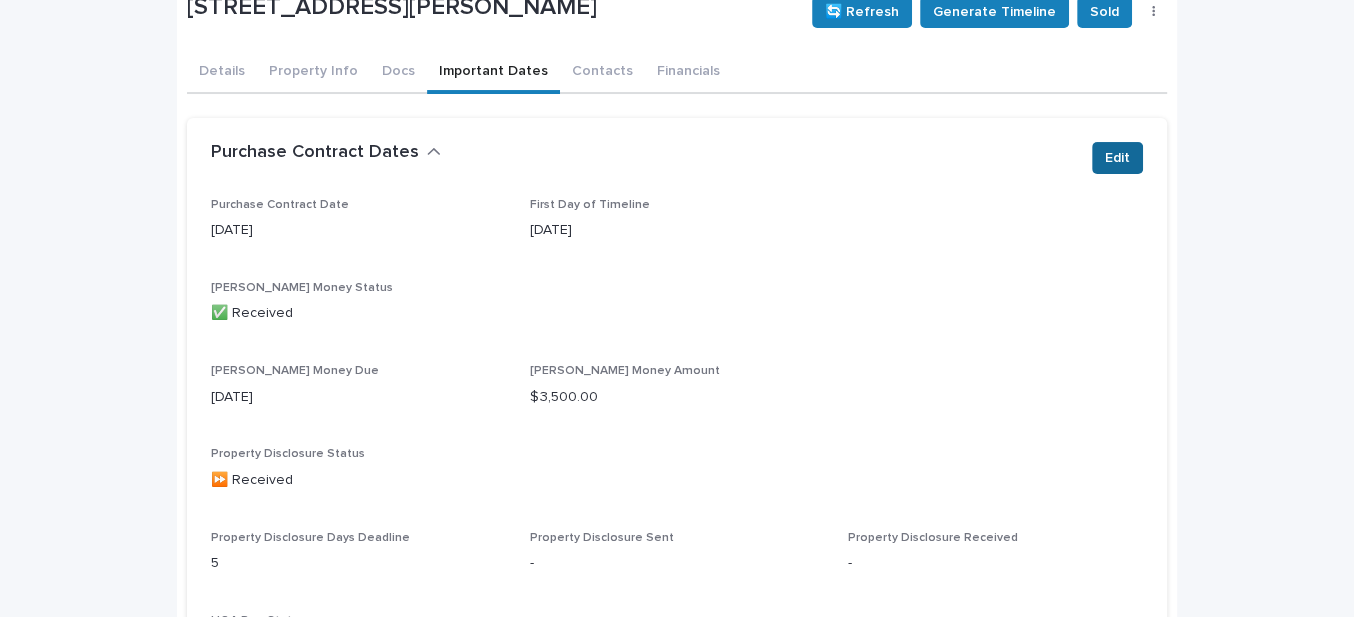 click on "Edit" at bounding box center (1117, 158) 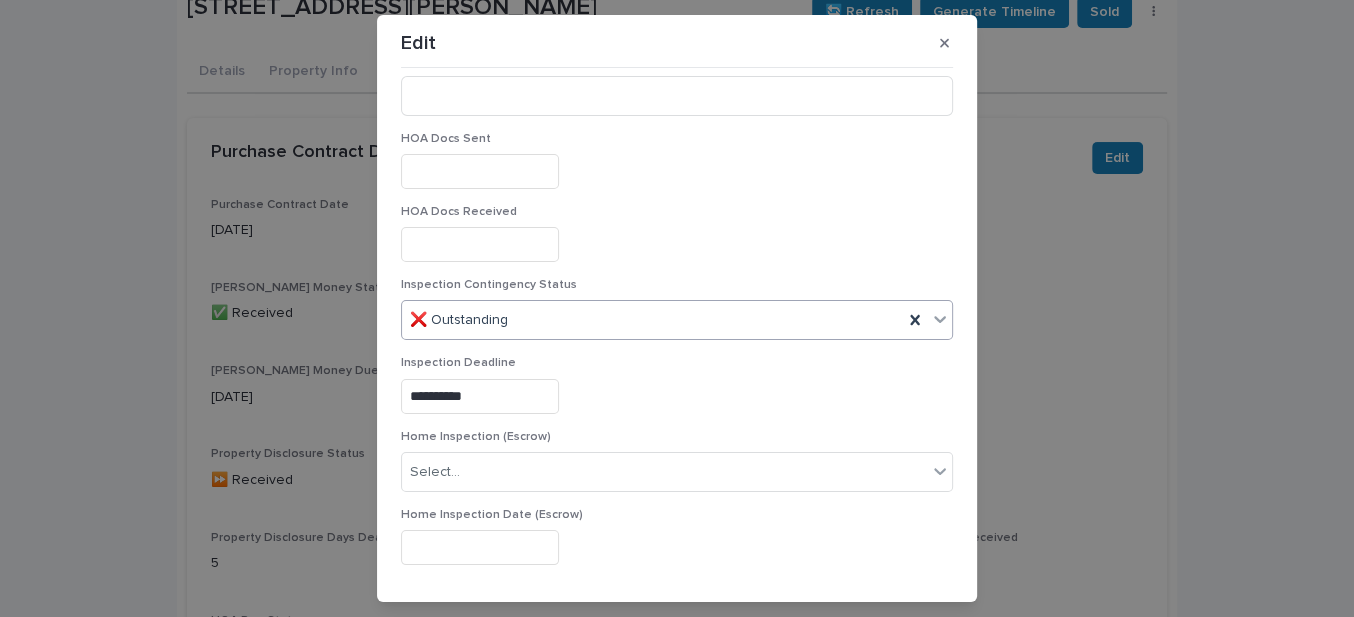 scroll, scrollTop: 818, scrollLeft: 0, axis: vertical 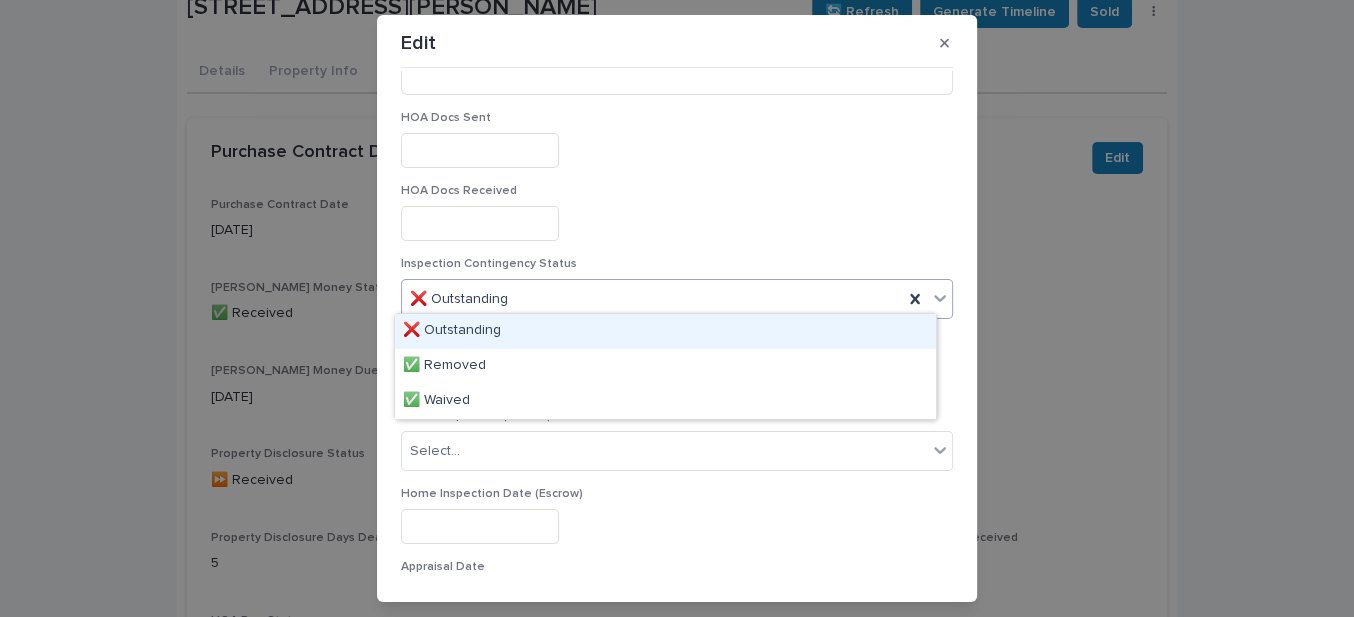 click 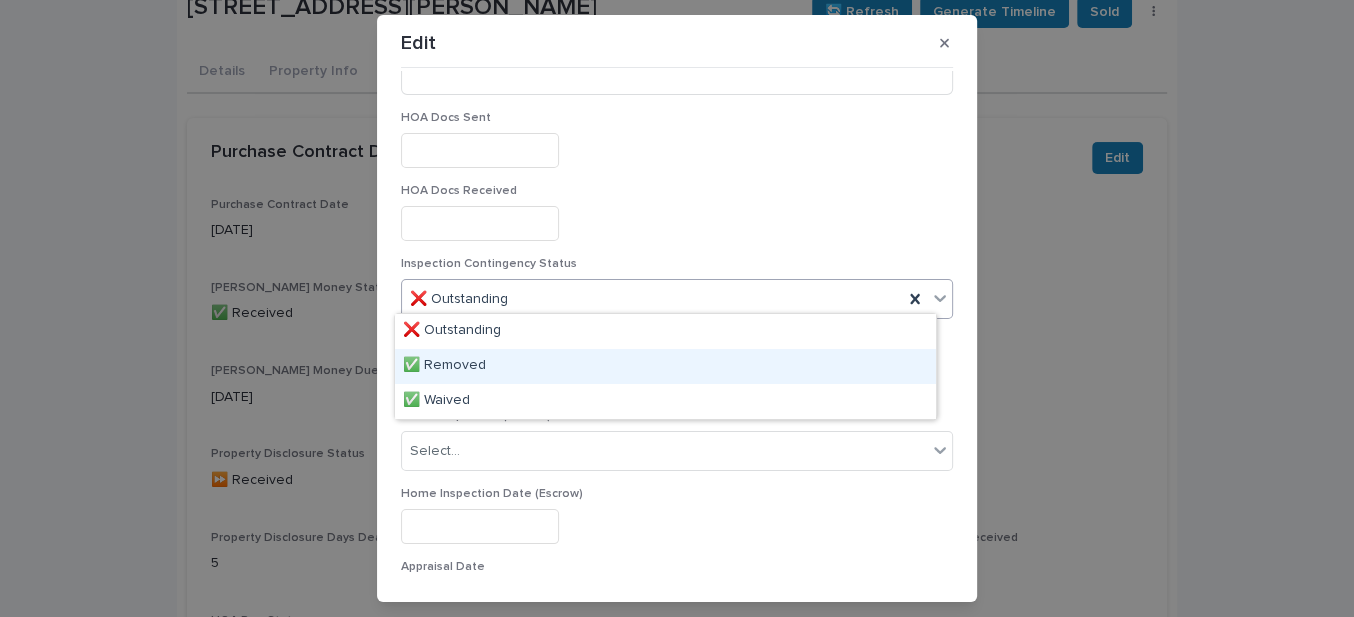 click on "✅ Removed" at bounding box center [665, 366] 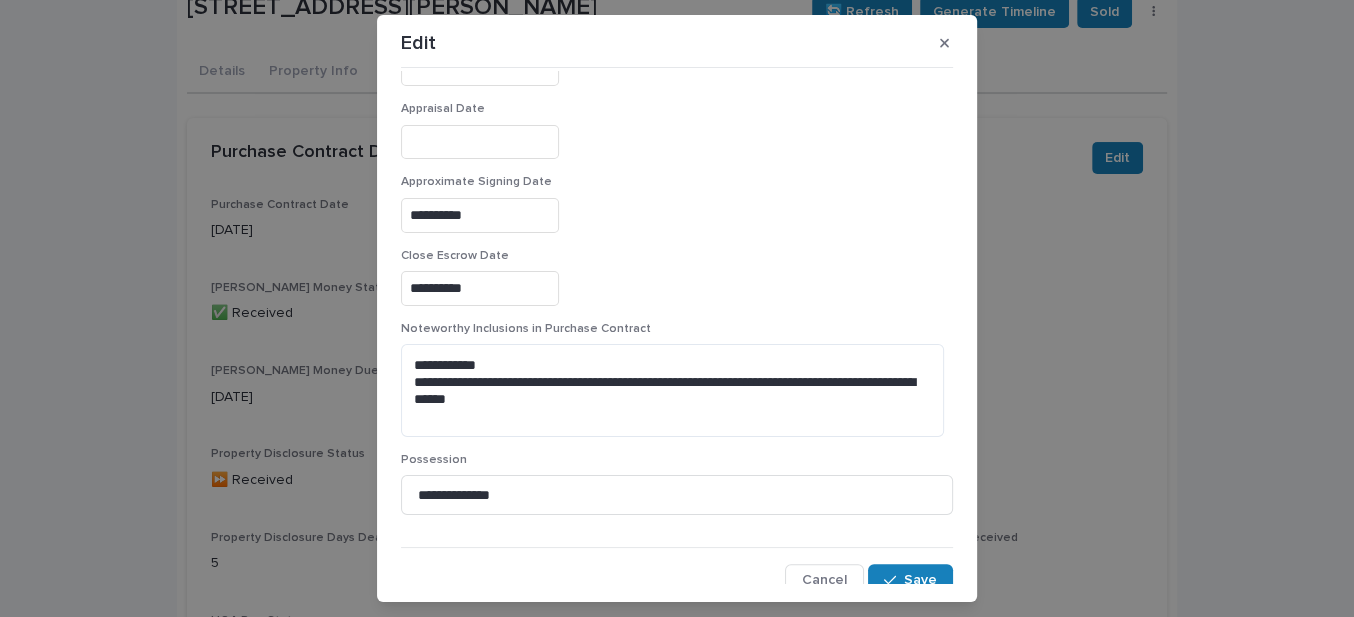scroll, scrollTop: 1278, scrollLeft: 0, axis: vertical 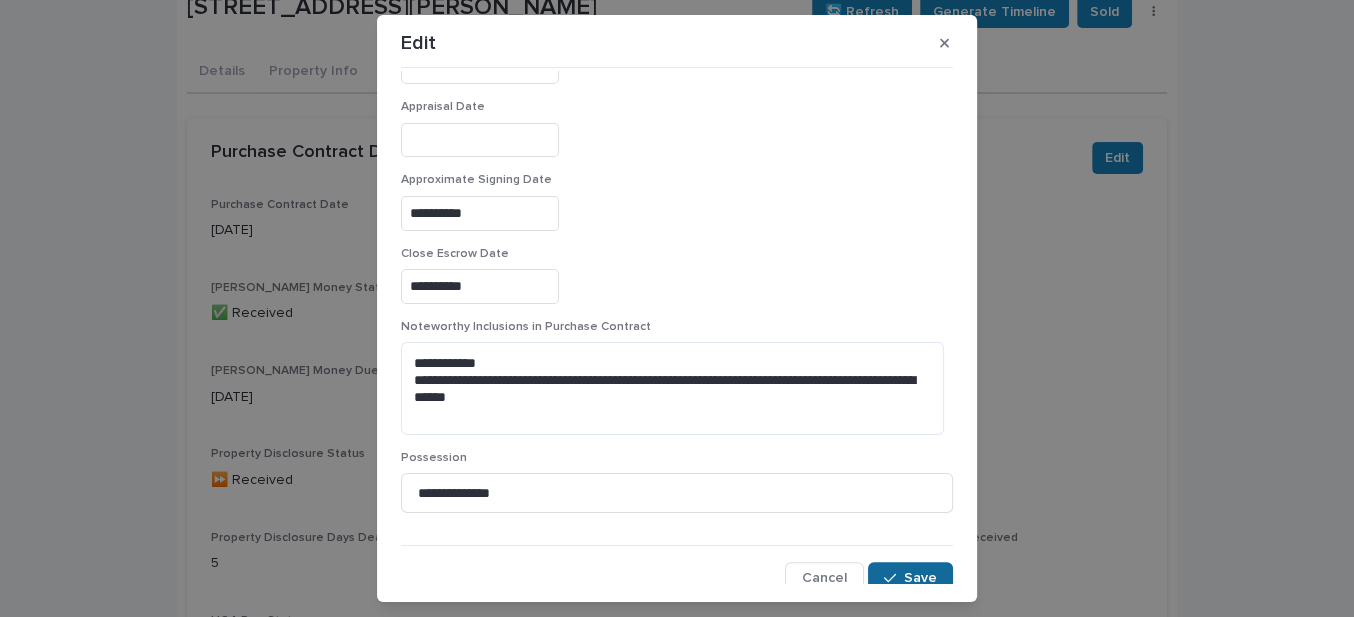 click on "Save" at bounding box center (910, 578) 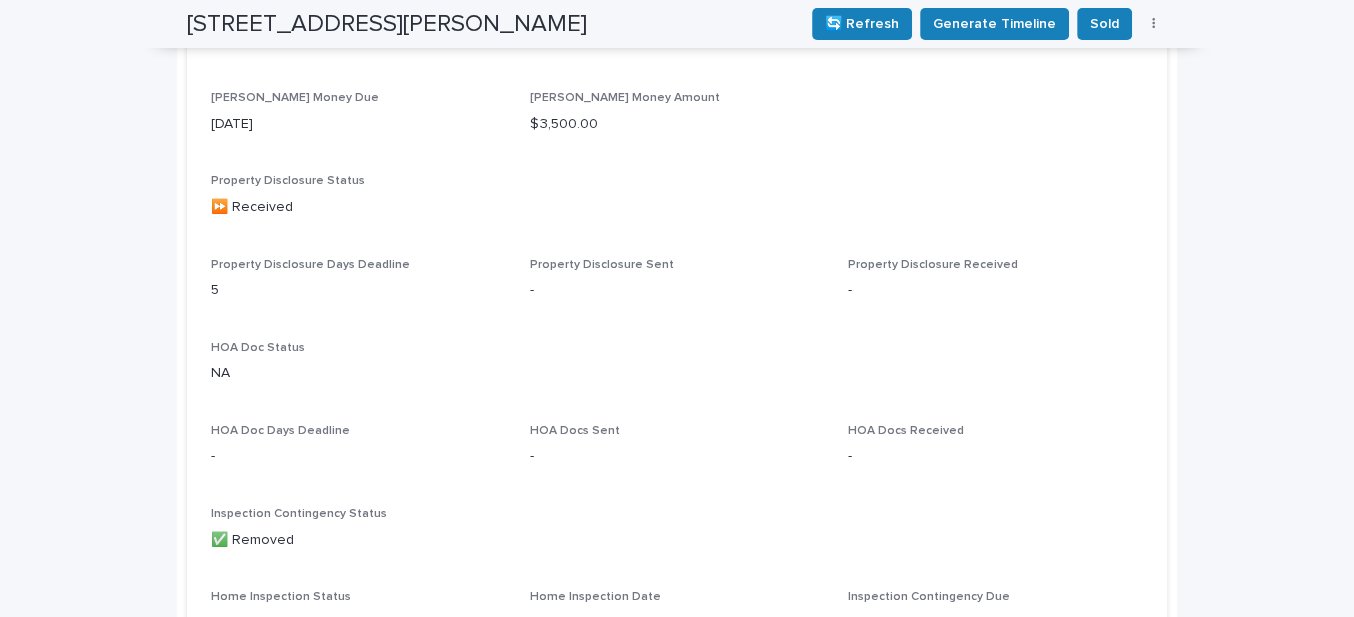 scroll, scrollTop: 181, scrollLeft: 0, axis: vertical 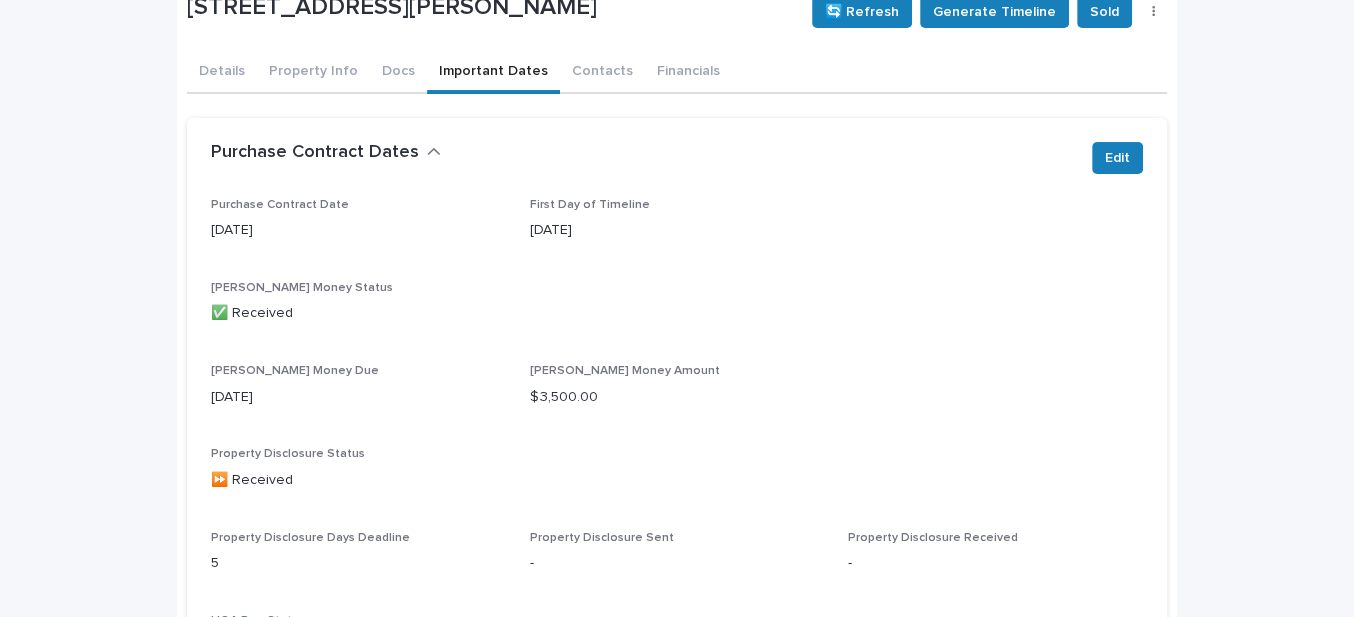 click on "⏩ Received" at bounding box center [677, 480] 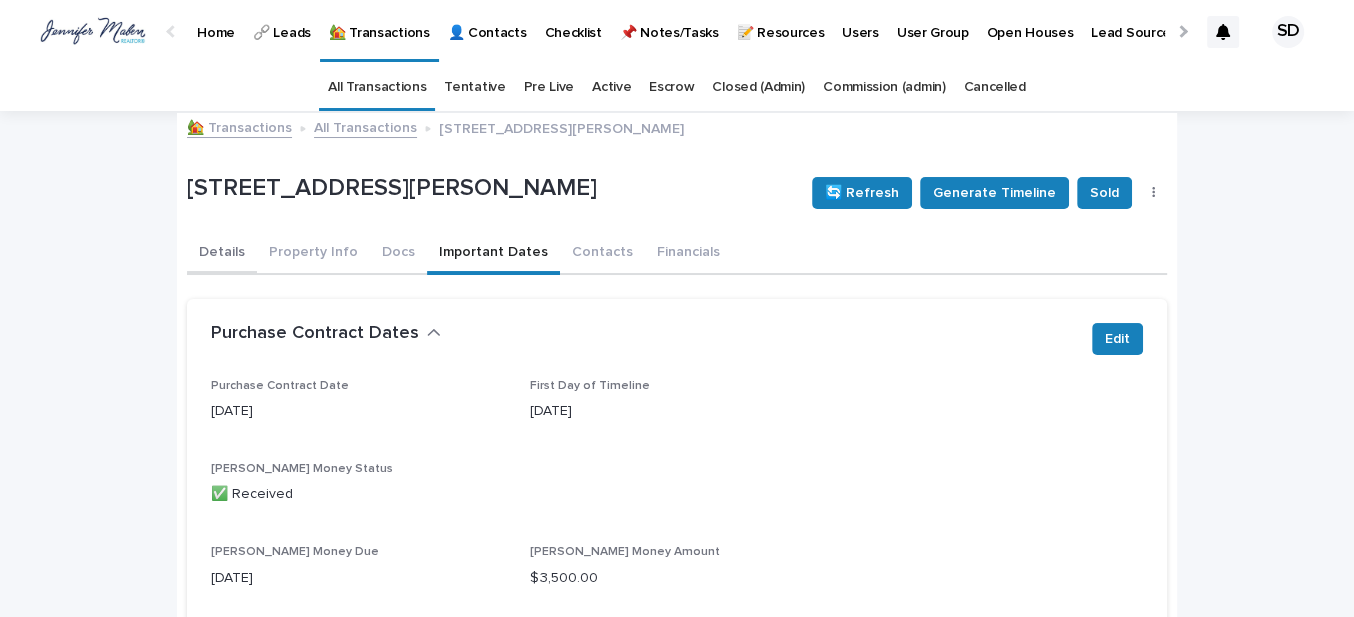 drag, startPoint x: 209, startPoint y: 243, endPoint x: 459, endPoint y: 270, distance: 251.45377 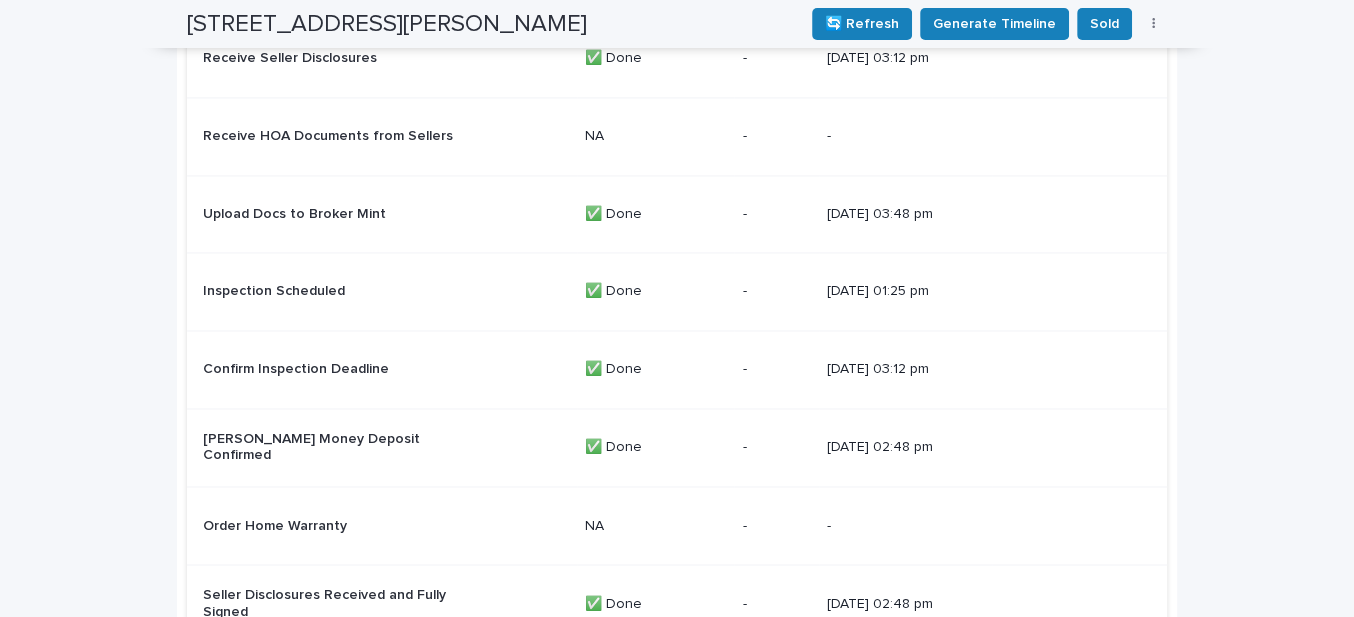 scroll, scrollTop: 2727, scrollLeft: 0, axis: vertical 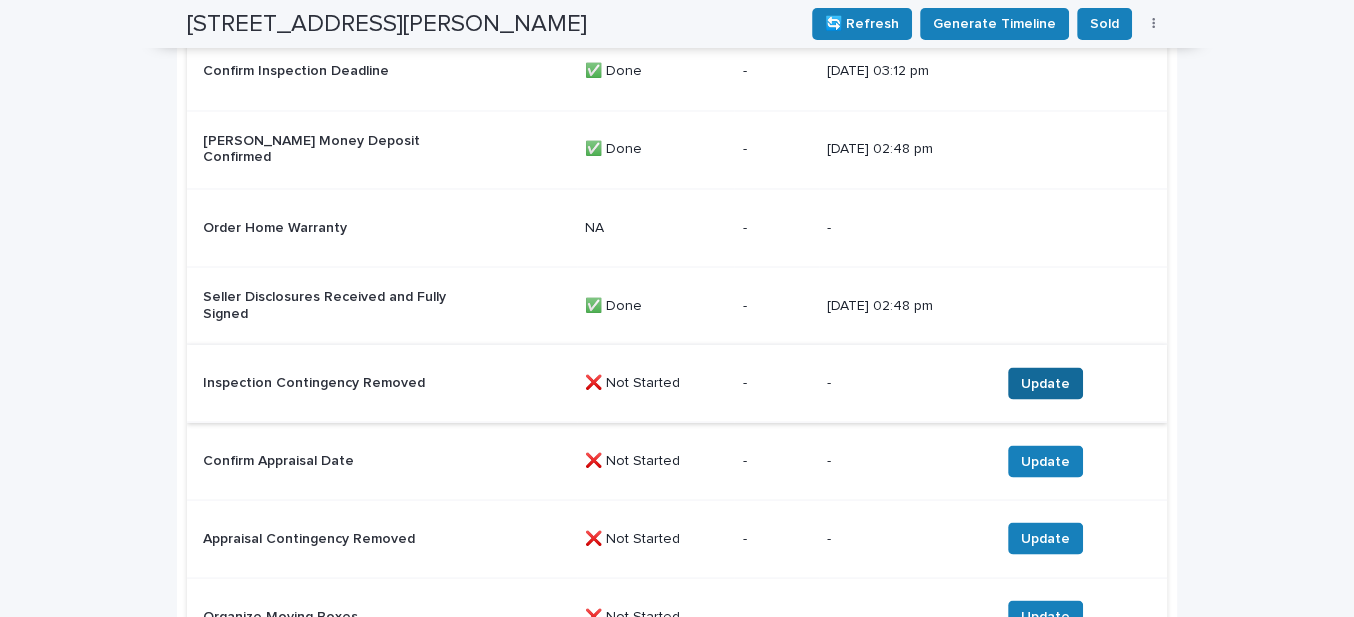 click on "Update" at bounding box center [1045, 383] 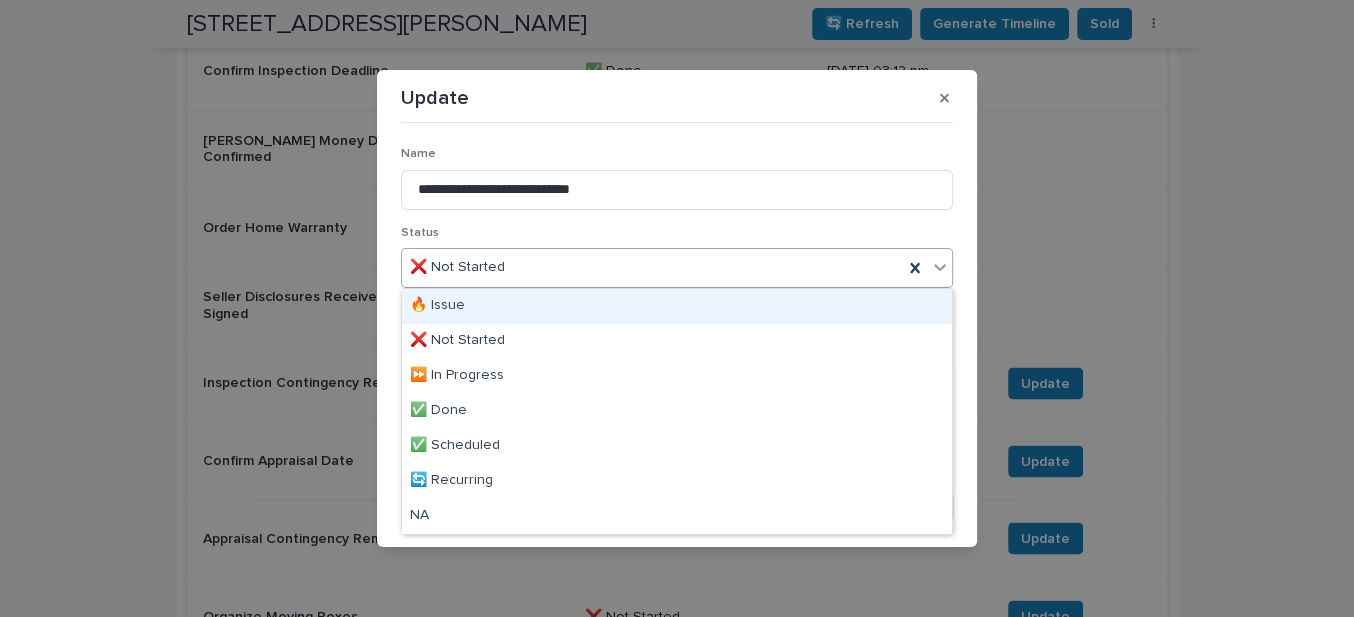 drag, startPoint x: 565, startPoint y: 268, endPoint x: 564, endPoint y: 313, distance: 45.01111 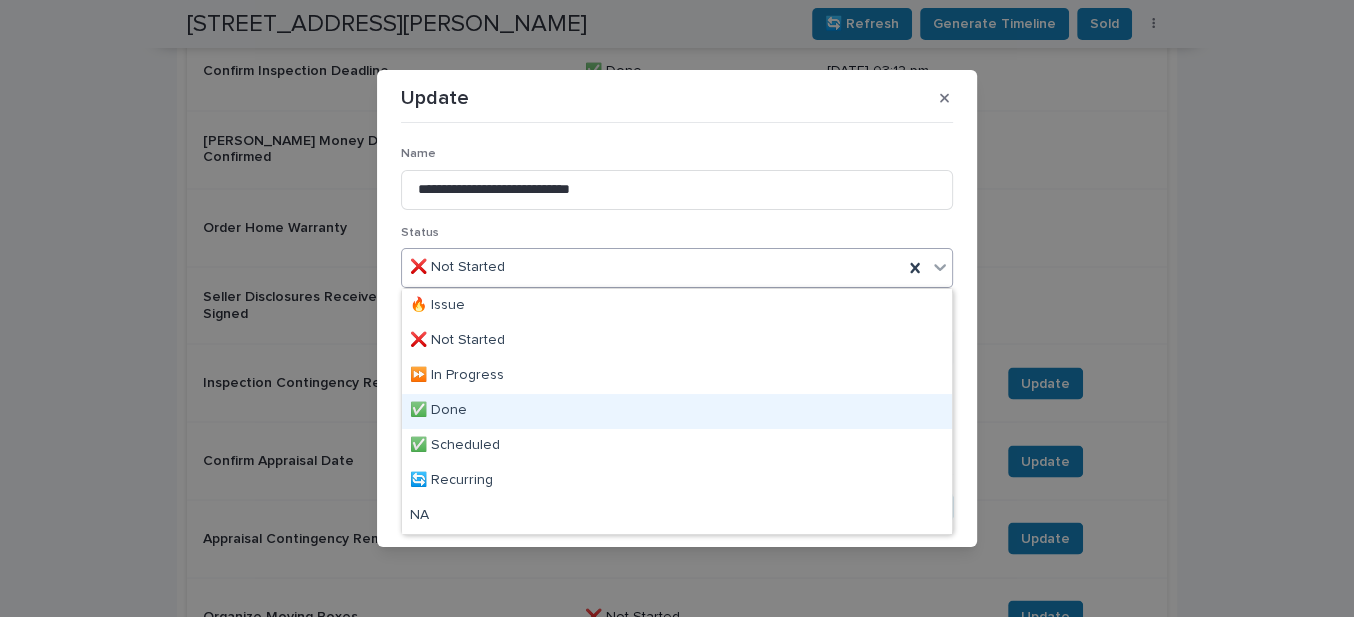 drag, startPoint x: 489, startPoint y: 407, endPoint x: 505, endPoint y: 408, distance: 16.03122 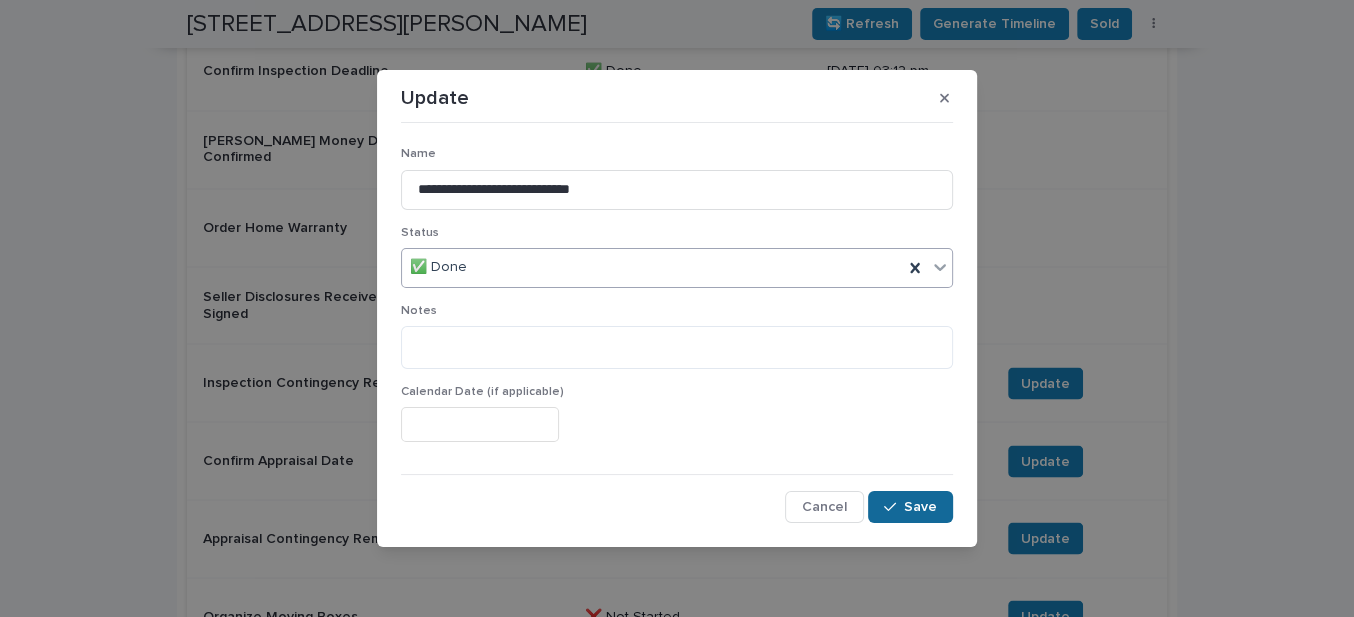 click on "Save" at bounding box center (910, 507) 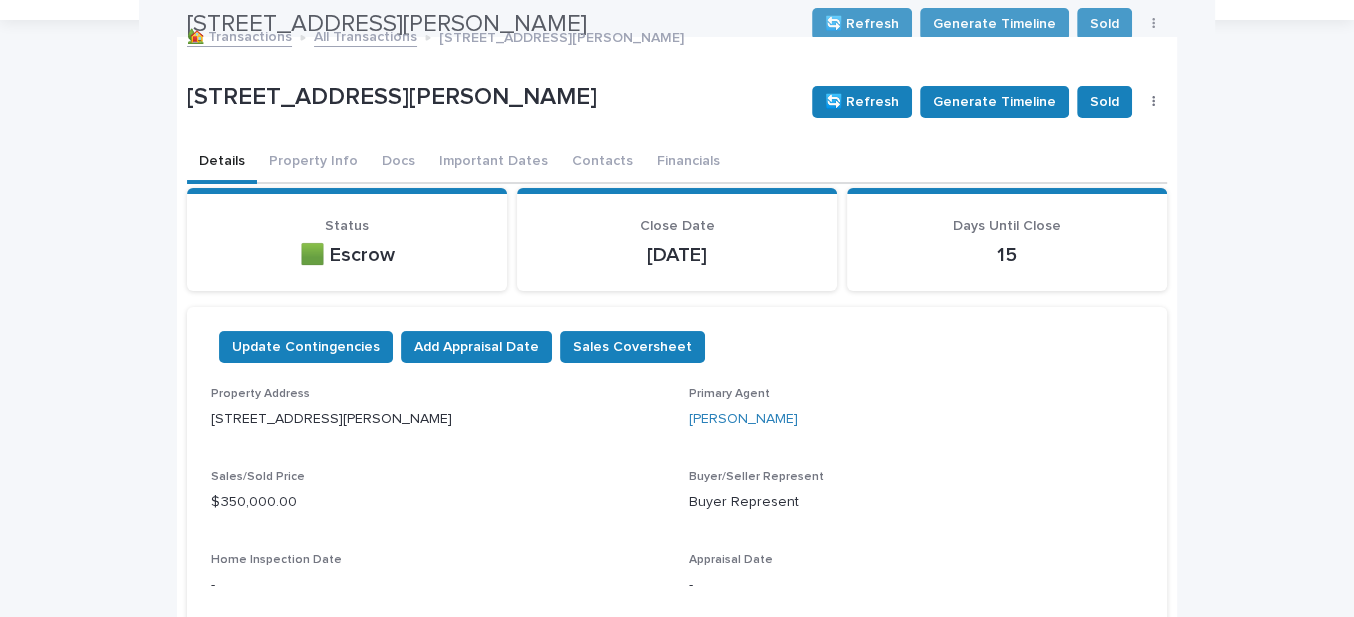 scroll, scrollTop: 90, scrollLeft: 0, axis: vertical 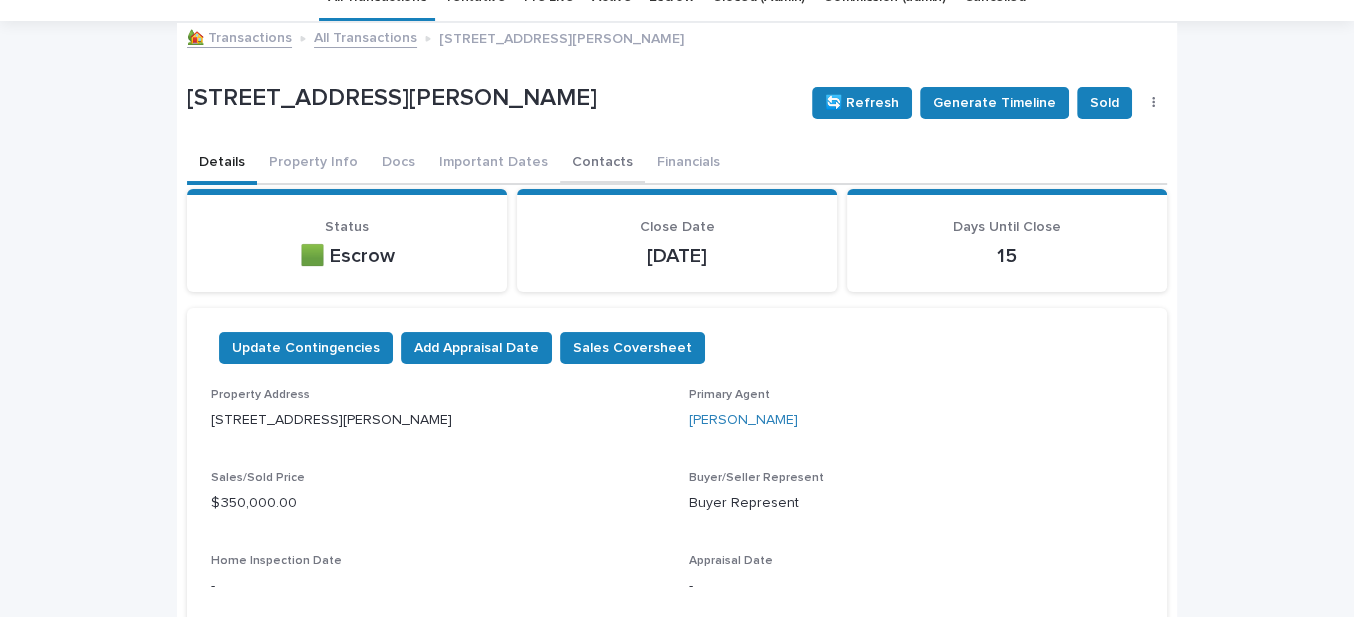 click on "Contacts" at bounding box center (602, 164) 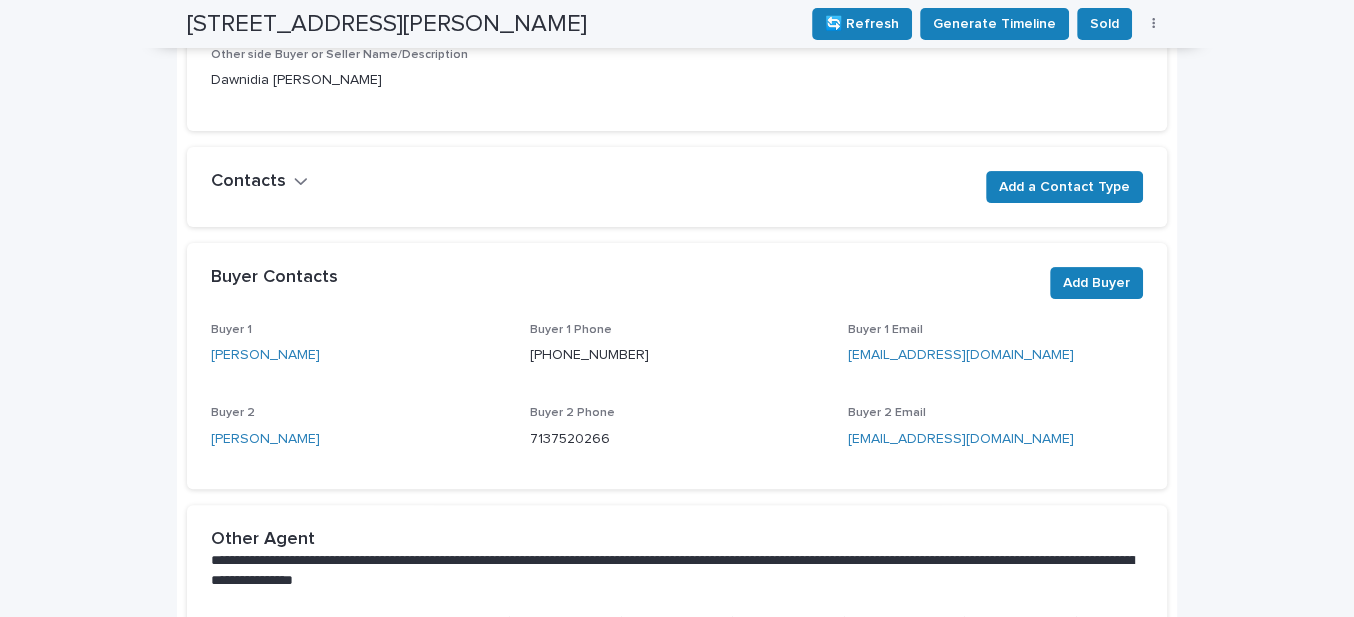 scroll, scrollTop: 0, scrollLeft: 0, axis: both 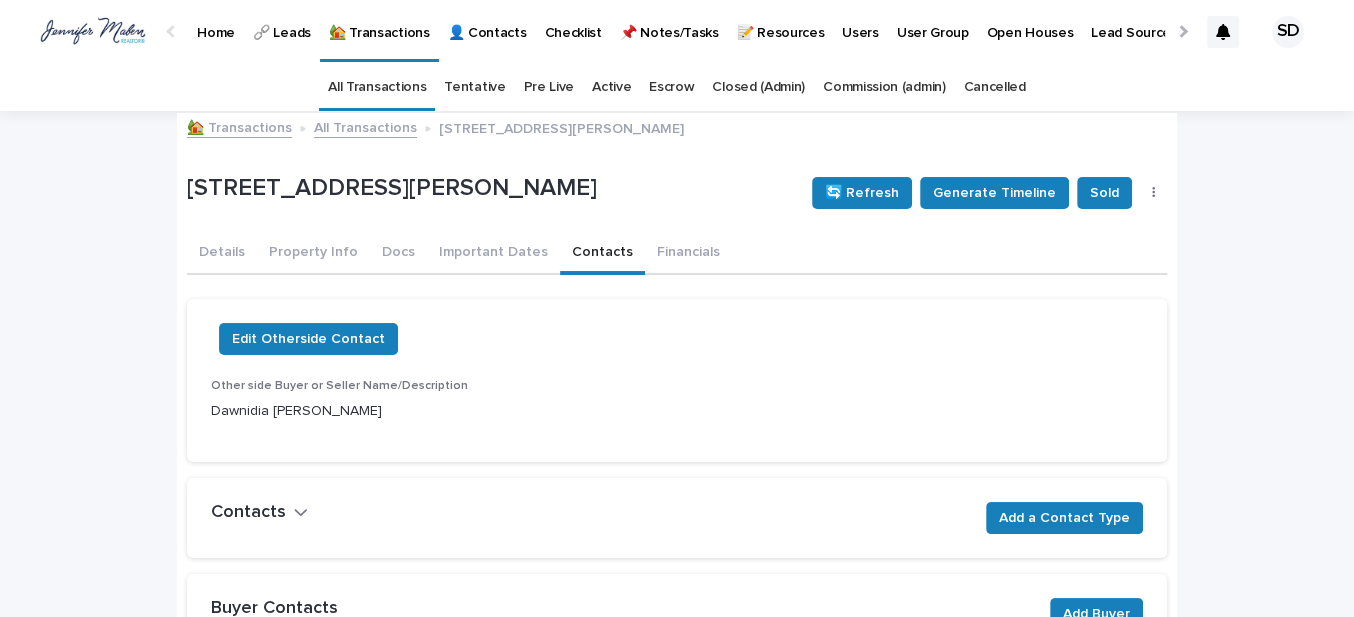 click on "Details" at bounding box center (222, 254) 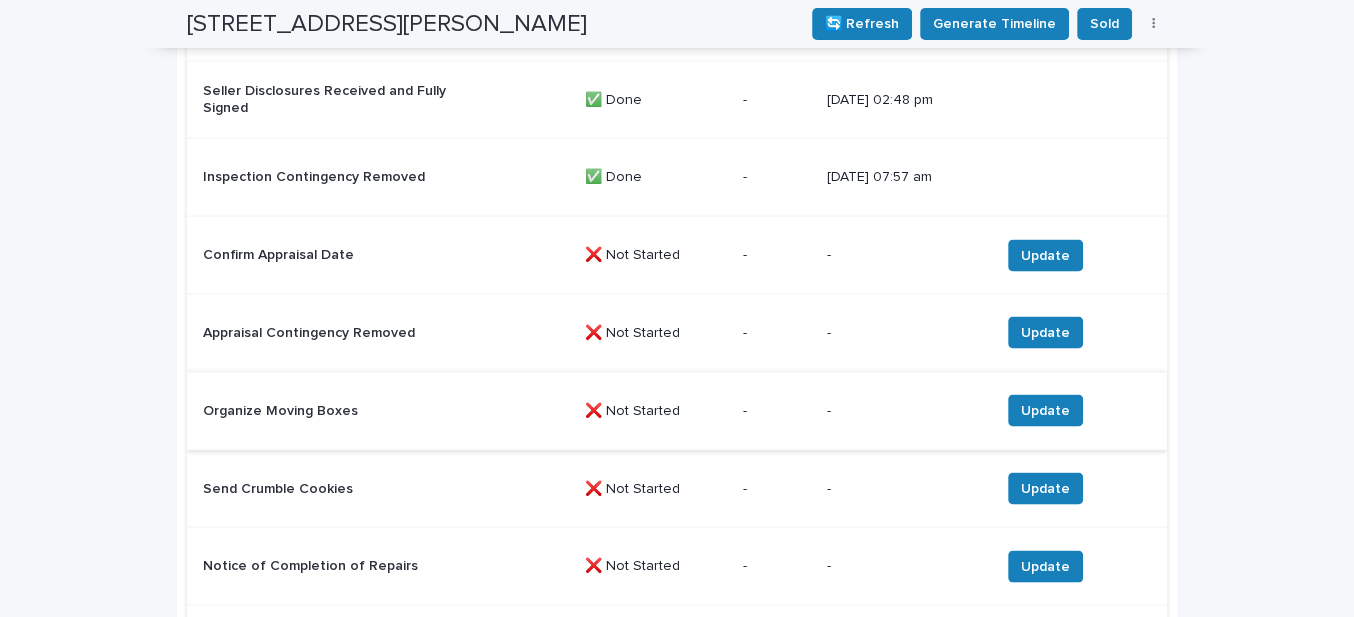scroll, scrollTop: 3000, scrollLeft: 0, axis: vertical 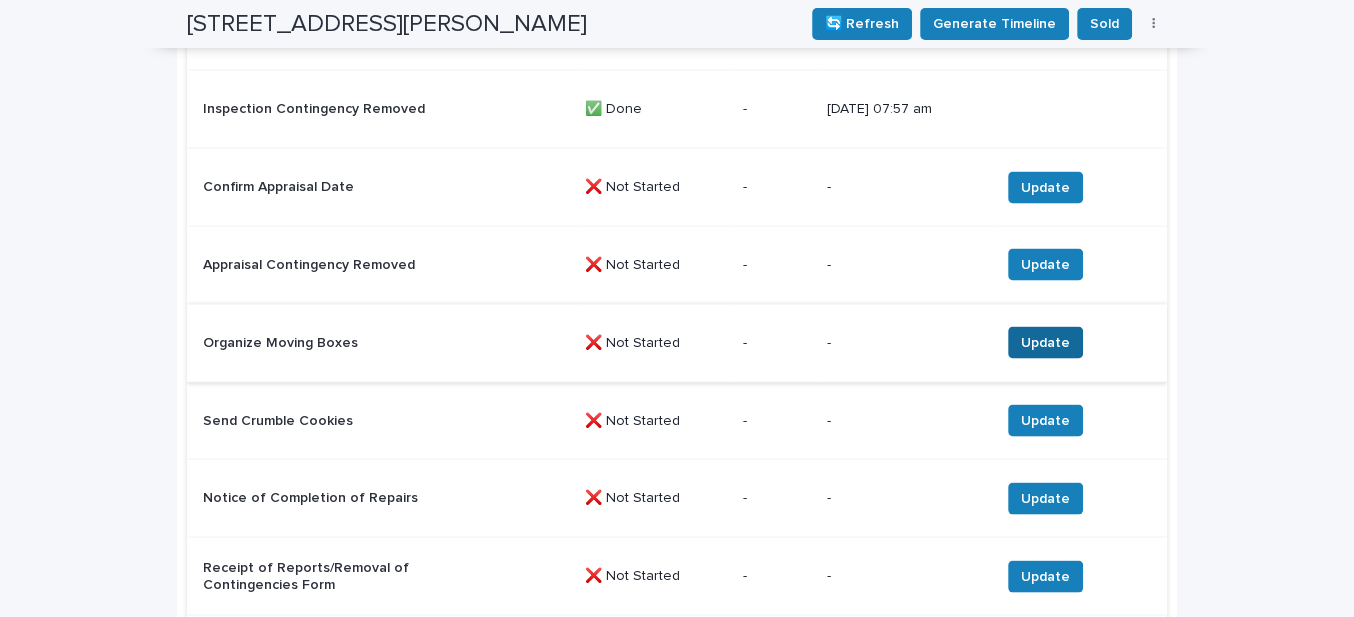 click on "Update" at bounding box center (1045, 343) 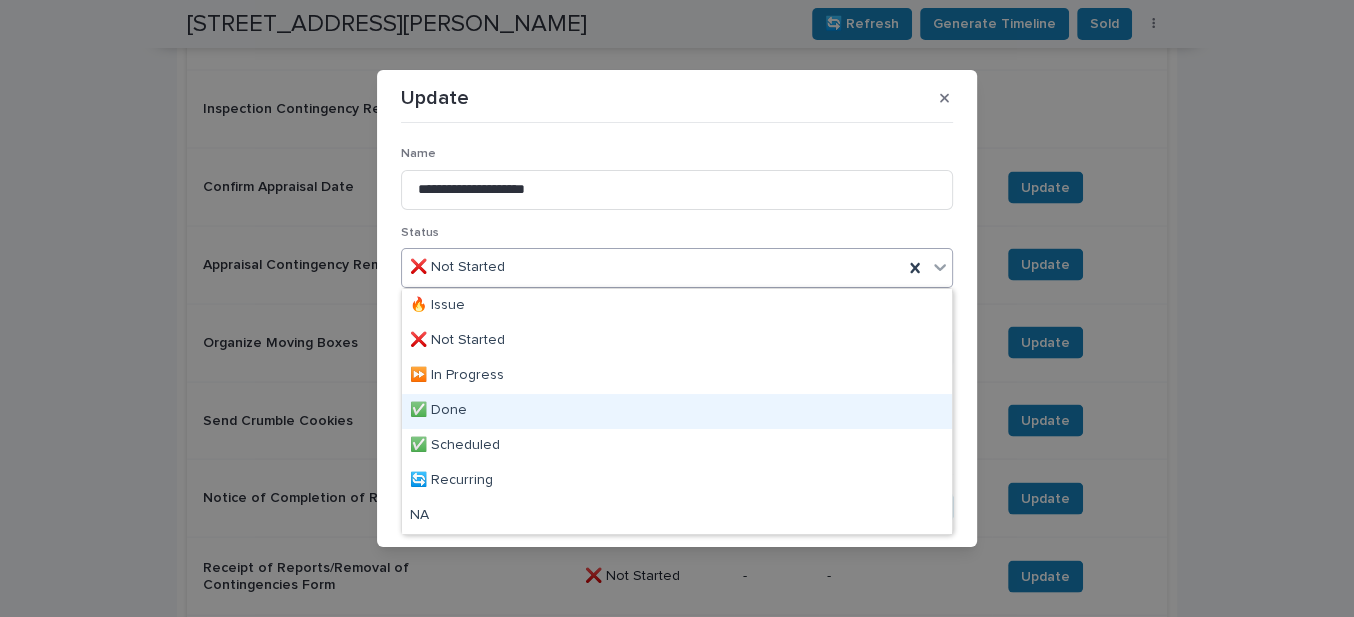 click on "✅ Done" at bounding box center (677, 411) 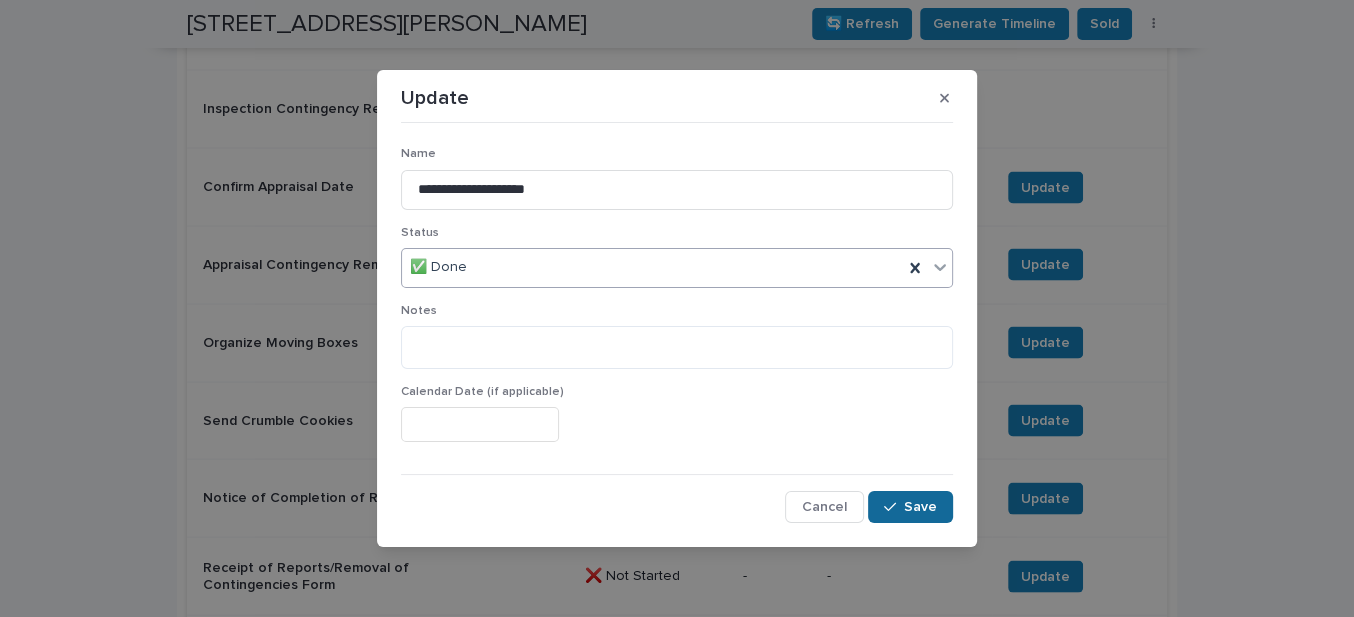 click on "Save" at bounding box center (920, 507) 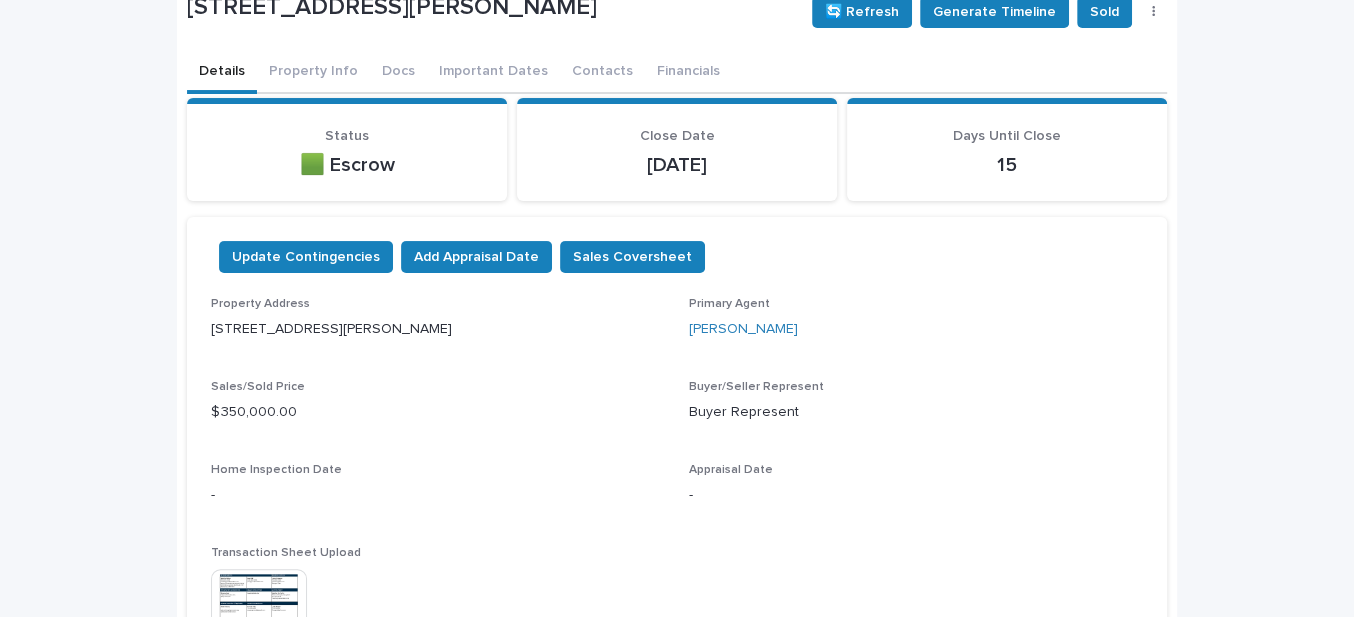 scroll, scrollTop: 0, scrollLeft: 0, axis: both 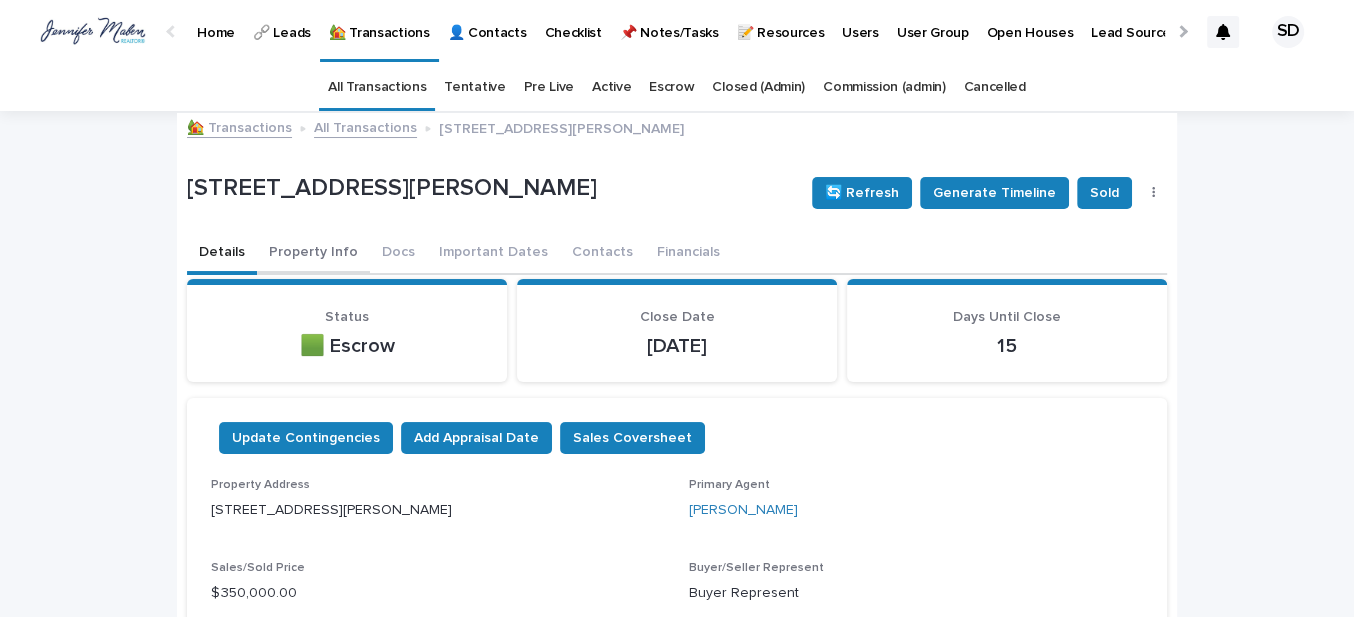 click on "Property Info" at bounding box center (313, 254) 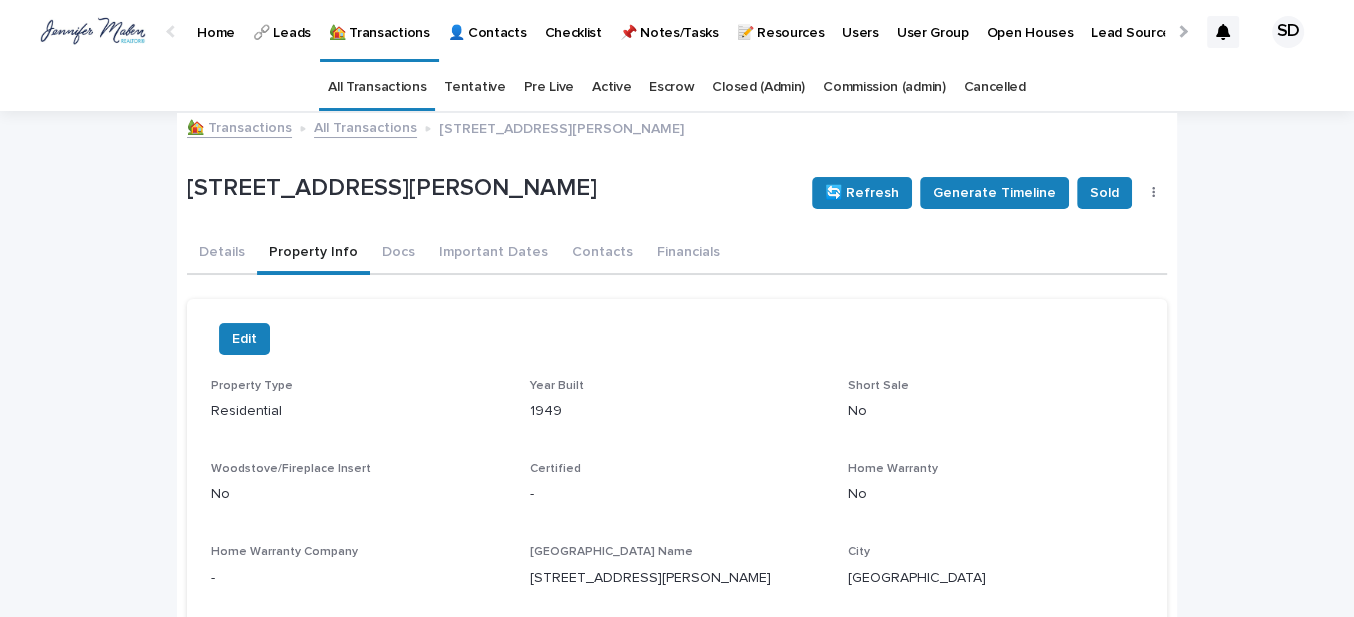 click on "🏡 Transactions" at bounding box center [239, 126] 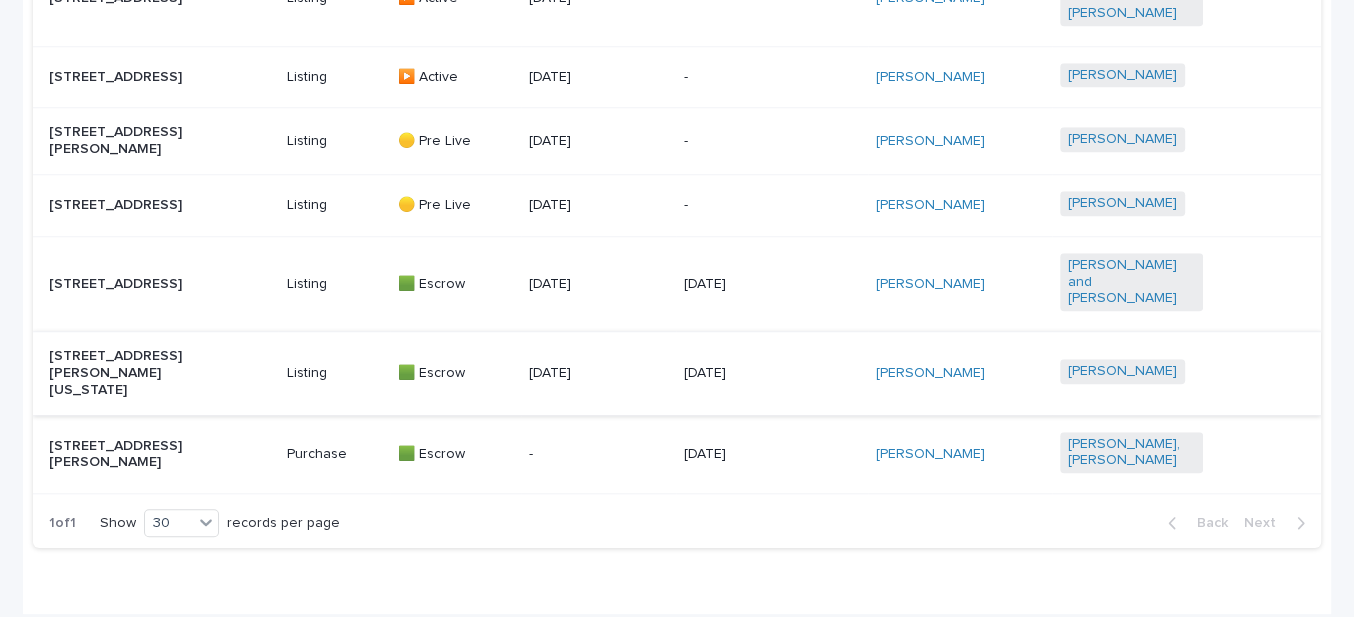 scroll, scrollTop: 1454, scrollLeft: 0, axis: vertical 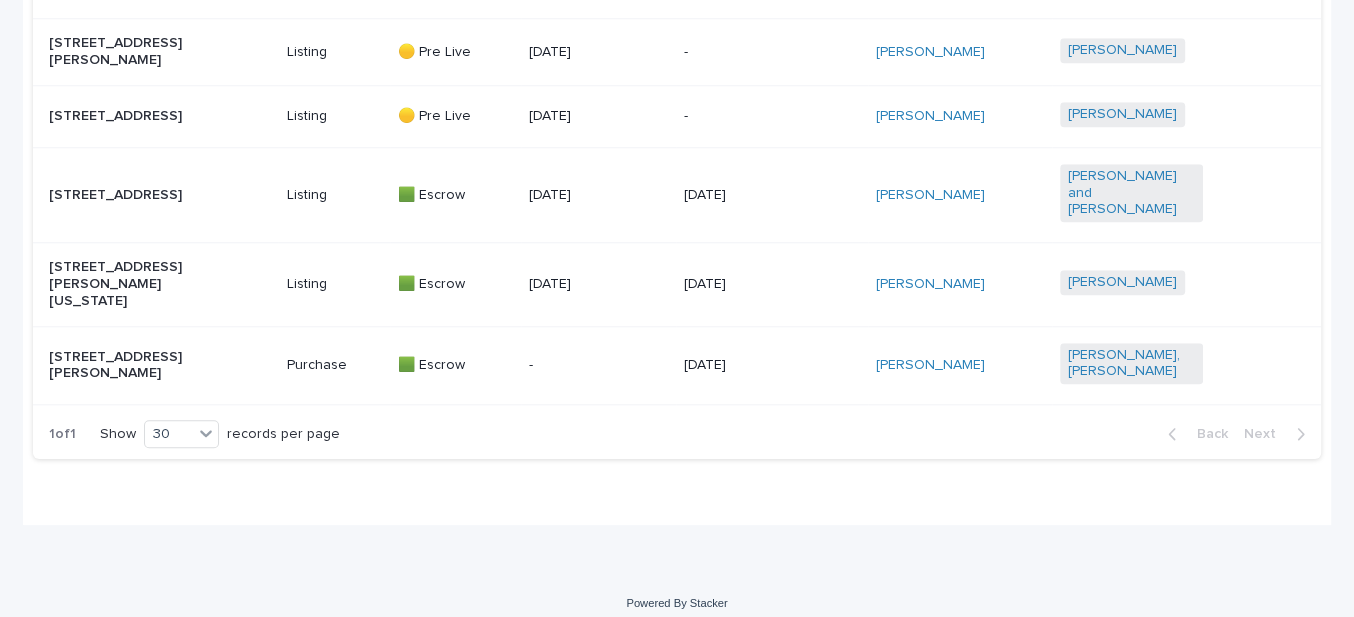 click on "[STREET_ADDRESS][PERSON_NAME]" at bounding box center (120, 366) 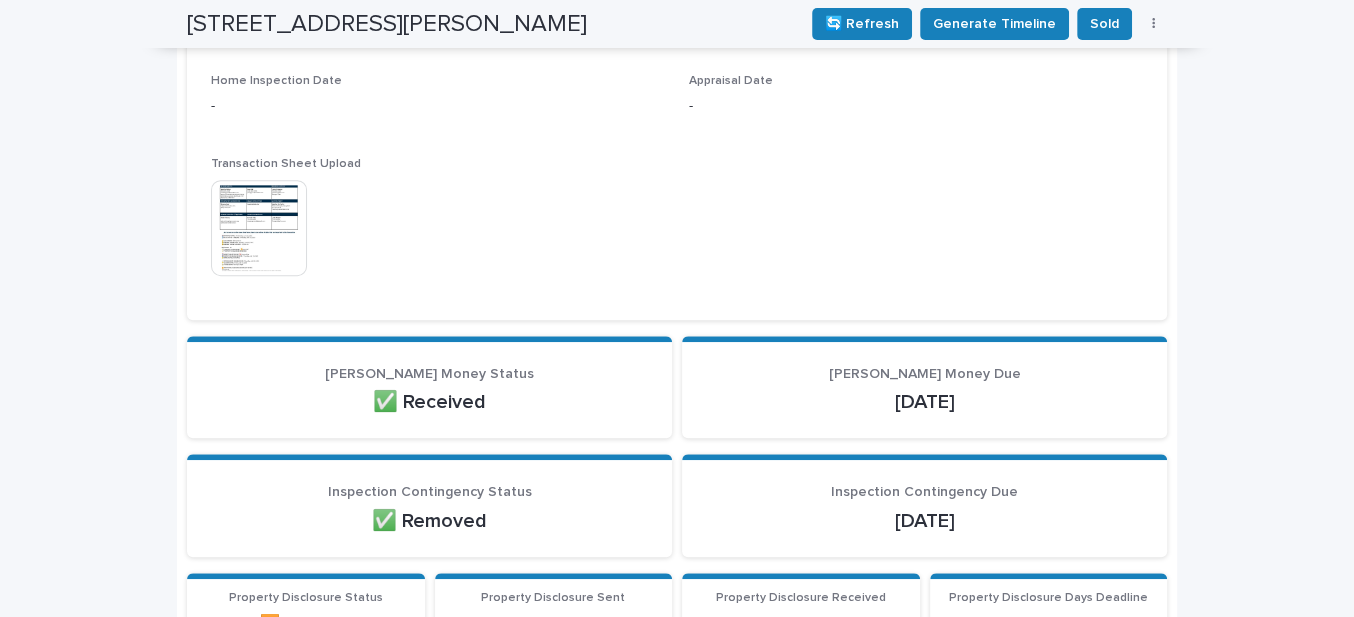 scroll, scrollTop: 63, scrollLeft: 0, axis: vertical 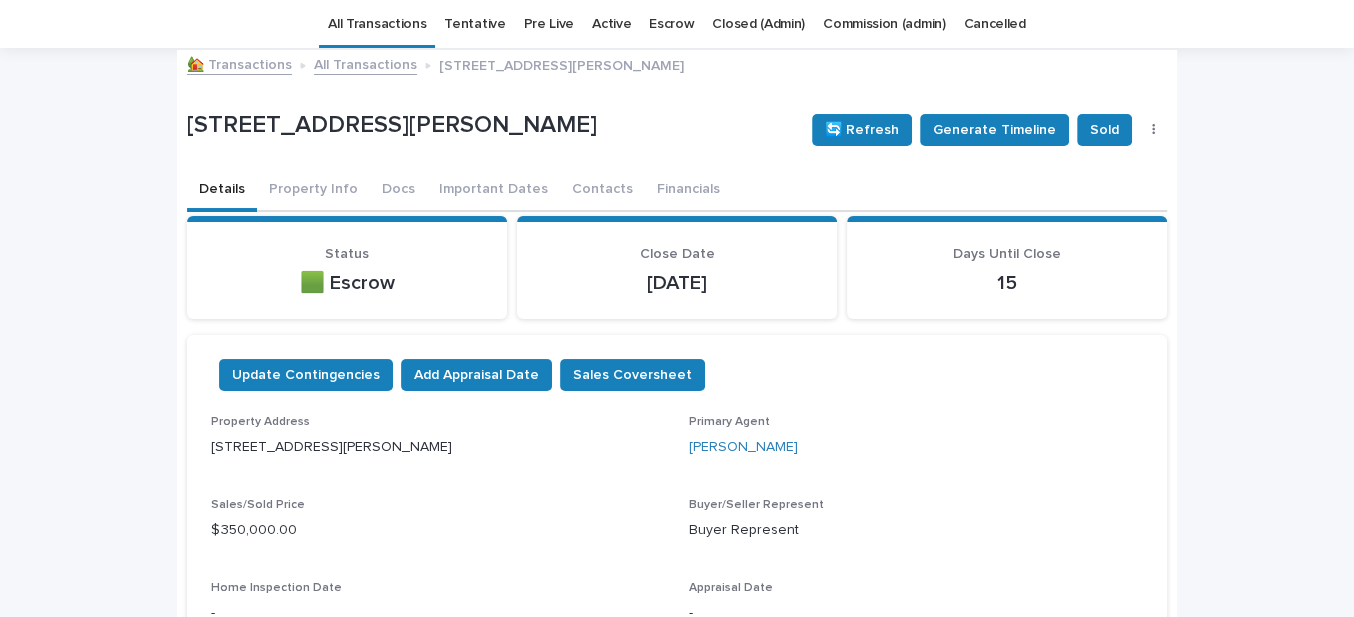 click on "🏡 Transactions" at bounding box center [239, 63] 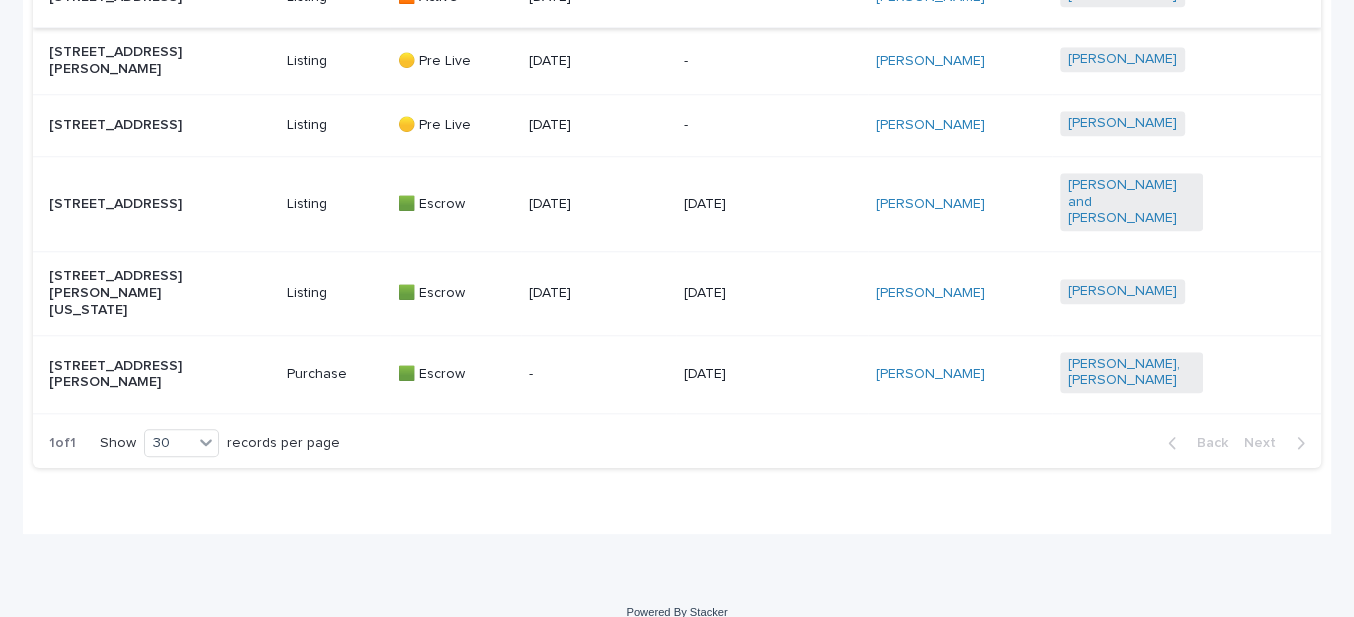 scroll, scrollTop: 1454, scrollLeft: 0, axis: vertical 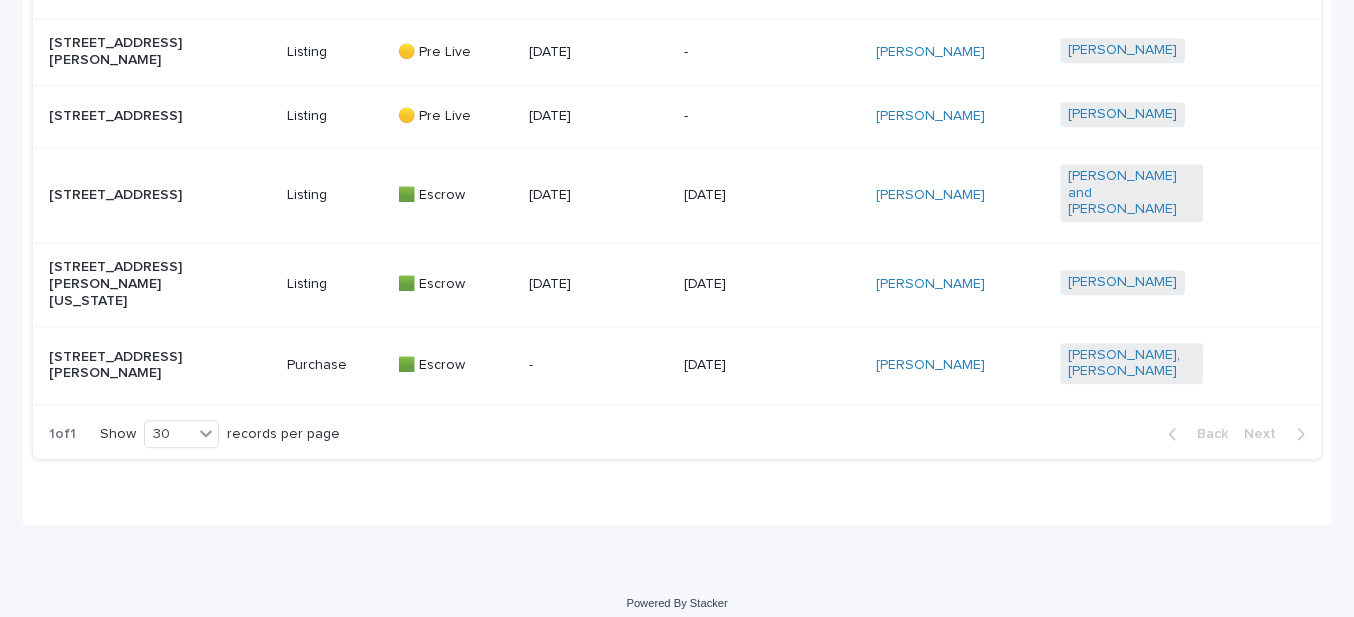 click on "[STREET_ADDRESS][PERSON_NAME][US_STATE]" at bounding box center (120, 284) 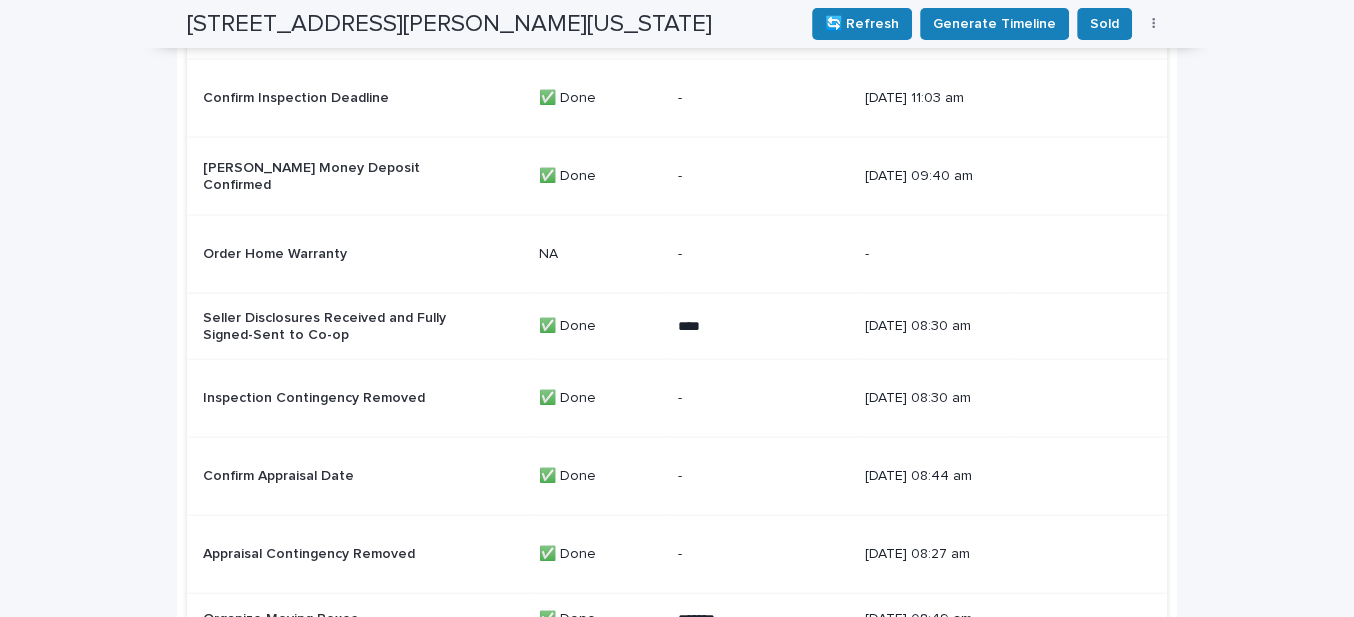 scroll, scrollTop: 3679, scrollLeft: 0, axis: vertical 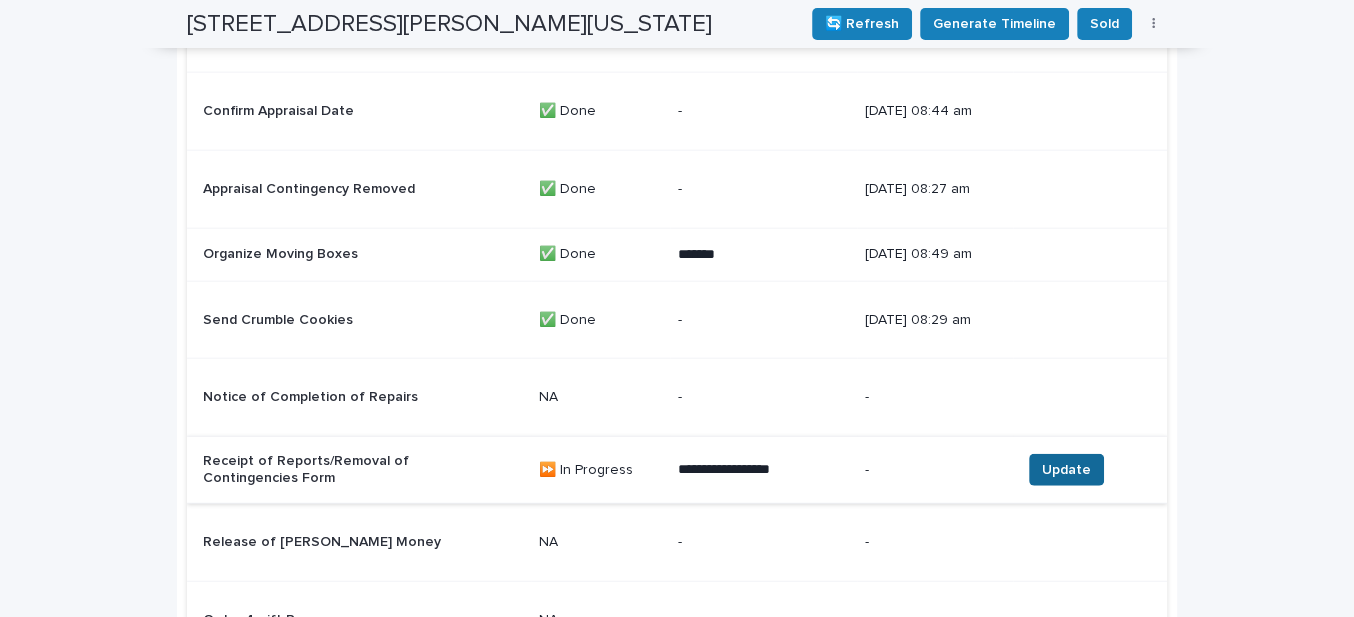 click on "Update" at bounding box center [1066, 470] 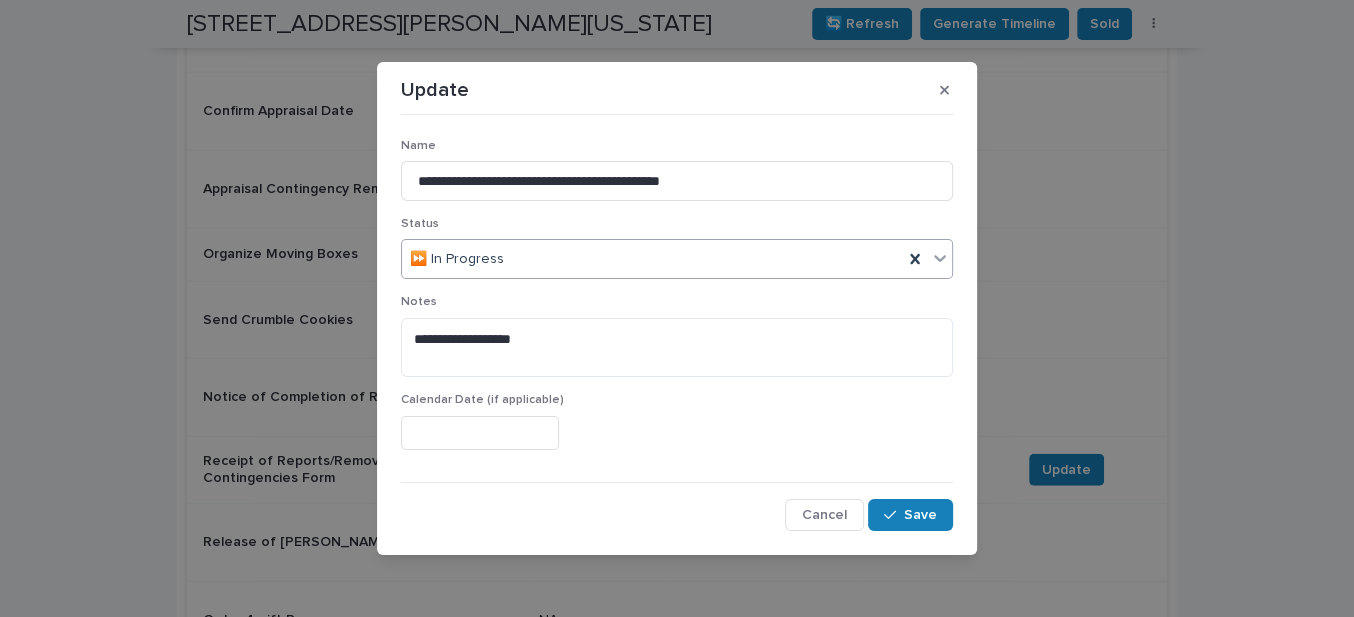 drag, startPoint x: 535, startPoint y: 252, endPoint x: 534, endPoint y: 262, distance: 10.049875 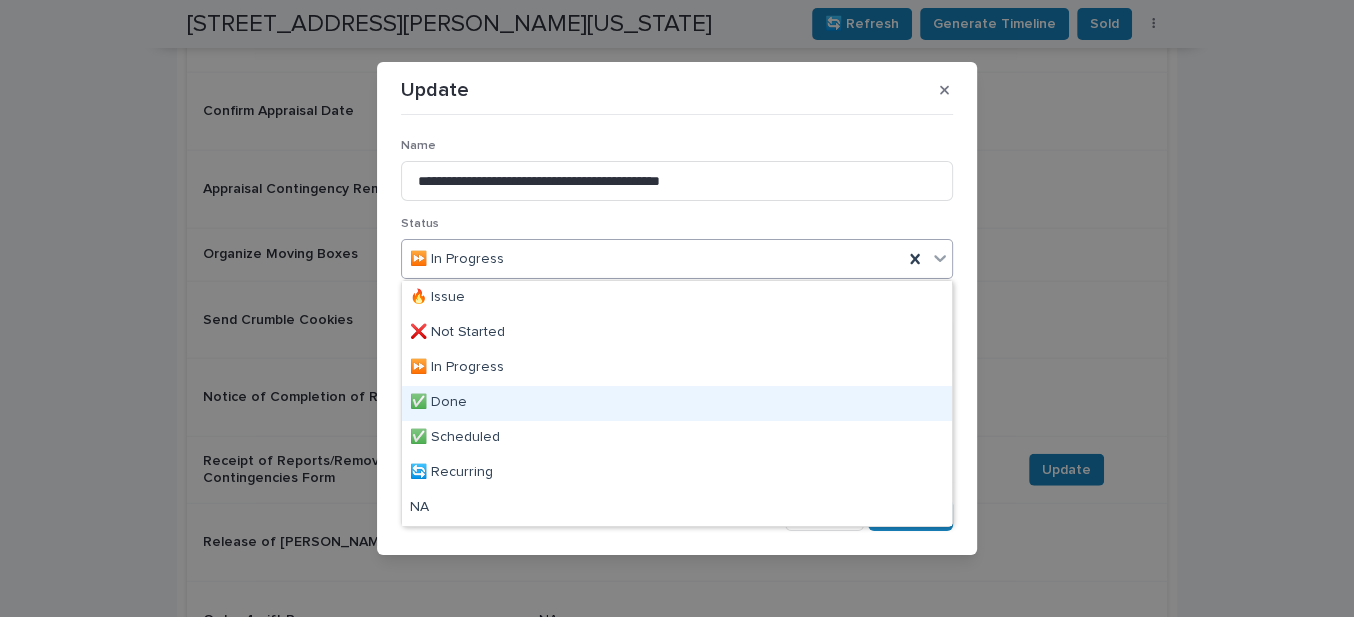 click on "✅ Done" at bounding box center [677, 403] 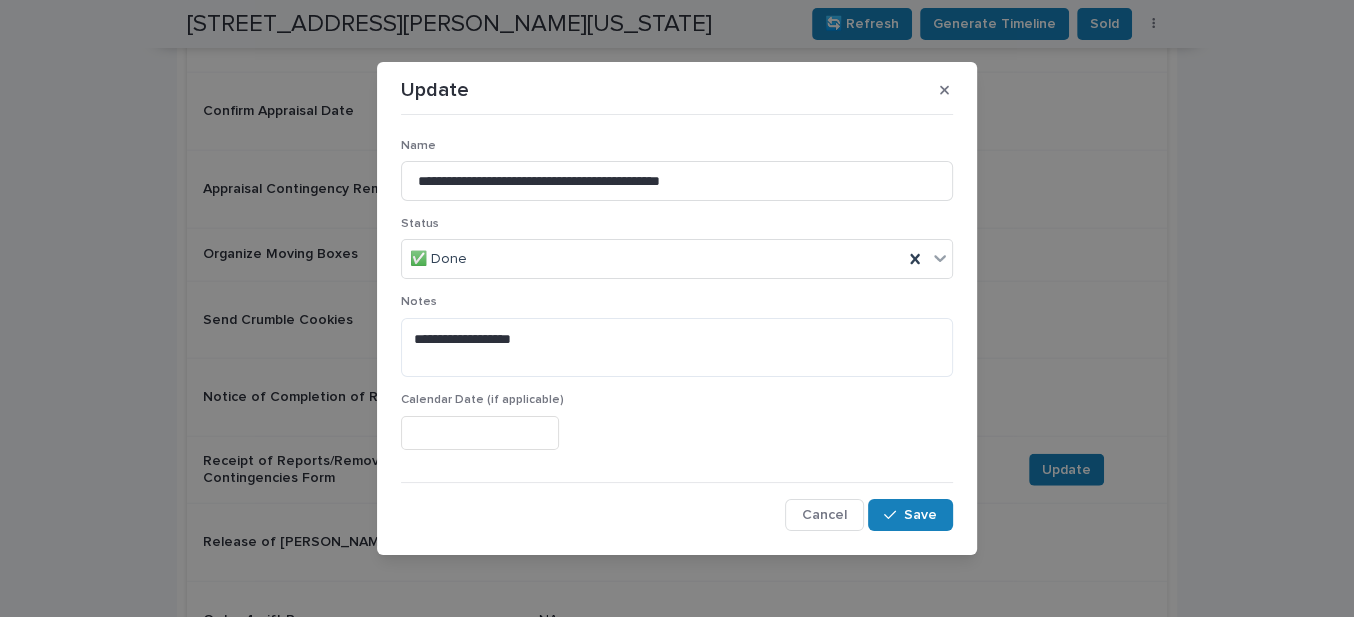 drag, startPoint x: 907, startPoint y: 514, endPoint x: 434, endPoint y: 486, distance: 473.82803 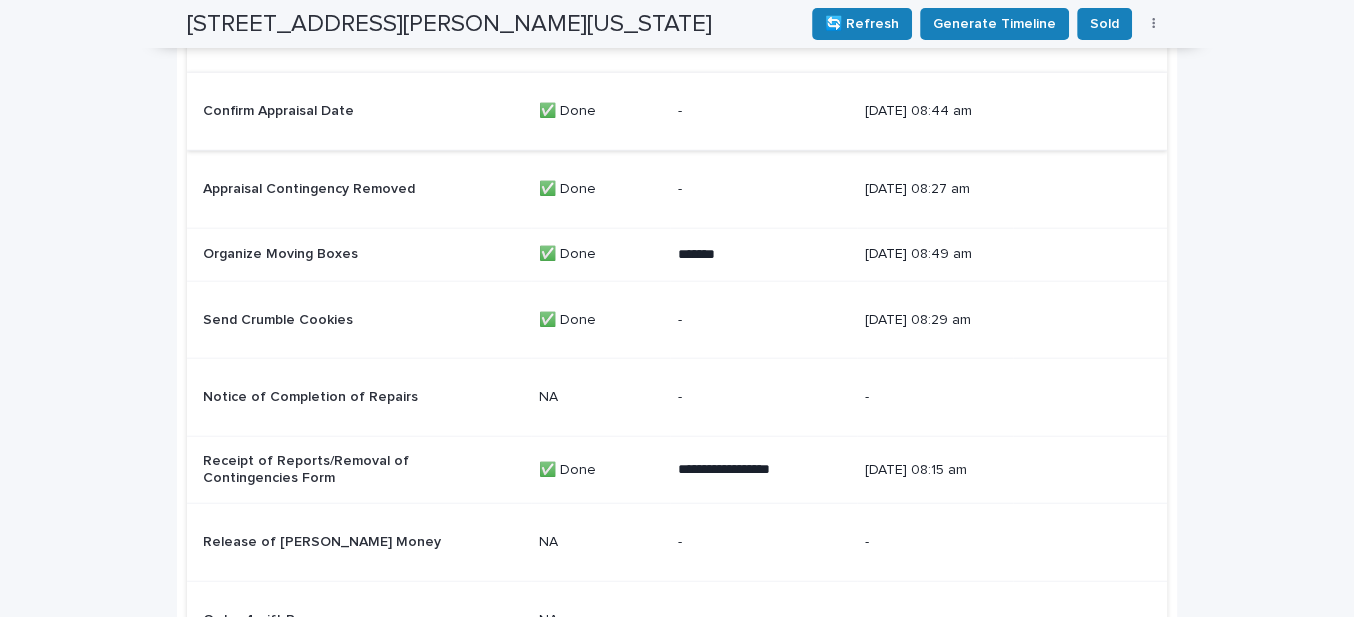 click on "Create Property Folder in Dropbox ✅ Done - [DATE] 10:48 am Upload all Purchase Agreement Docs ✅ Done - [DATE] 10:48 am Save RMLS Pending Sheet ✅ Done - [DATE] 11:05 am Create Transaction/Timelines Sheet and have approved ✅ Done - [DATE] 10:48 am Send Docs and Timeline to Lender ✅ Done - [DATE] 10:49 am Complete and Send Office Sales Sheet ✅ Done - [DATE] 10:49 am Add Contract Dates to Calendar ✅ Done - [DATE] 11:53 am Create Transaction for Fusion ✅ Done - [DATE] 11:53 am Send Seller Disclosures to Buyers ✅ Done - [DATE] 10:50 am Send HOA Documents to Buyers NA - - Upload Docs to Broker Mint ✅ Done - [DATE] 11:54 am Inspection Scheduled ✅ Done - [DATE] 10:59 am Confirm Inspection Deadline ✅ Done - [DATE] 11:03 am [PERSON_NAME] Money Deposit Confirmed ✅ Done - [DATE] 09:40 am Order Home Warranty NA - - Seller Disclosures Received and Fully Signed-Sent to Co-op ✅ Done ****                                         •••" at bounding box center (677, -252) 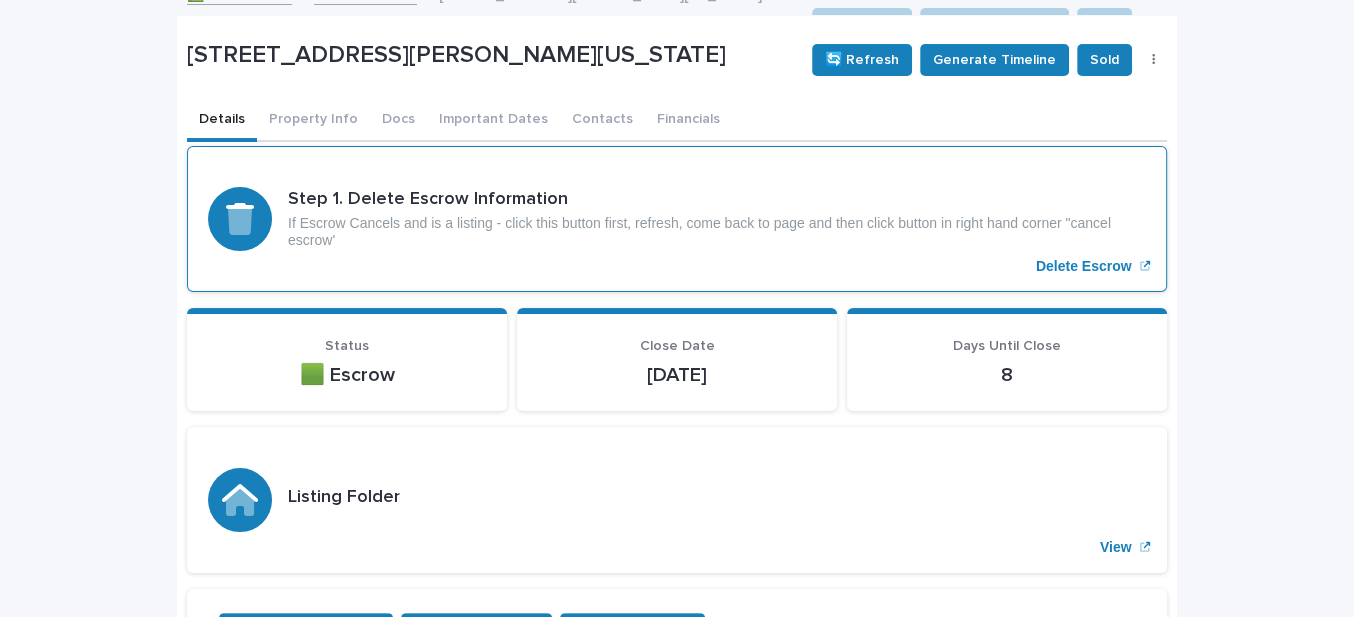 scroll, scrollTop: 0, scrollLeft: 0, axis: both 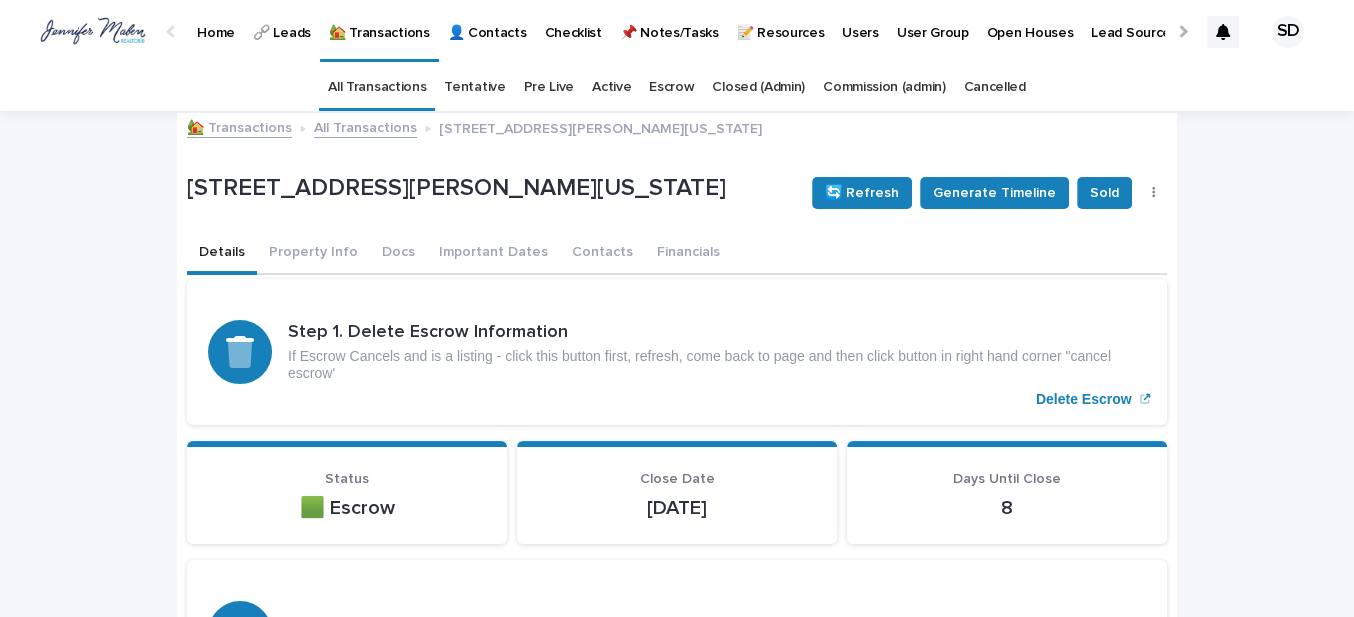 click on "🏡 Transactions" at bounding box center (239, 126) 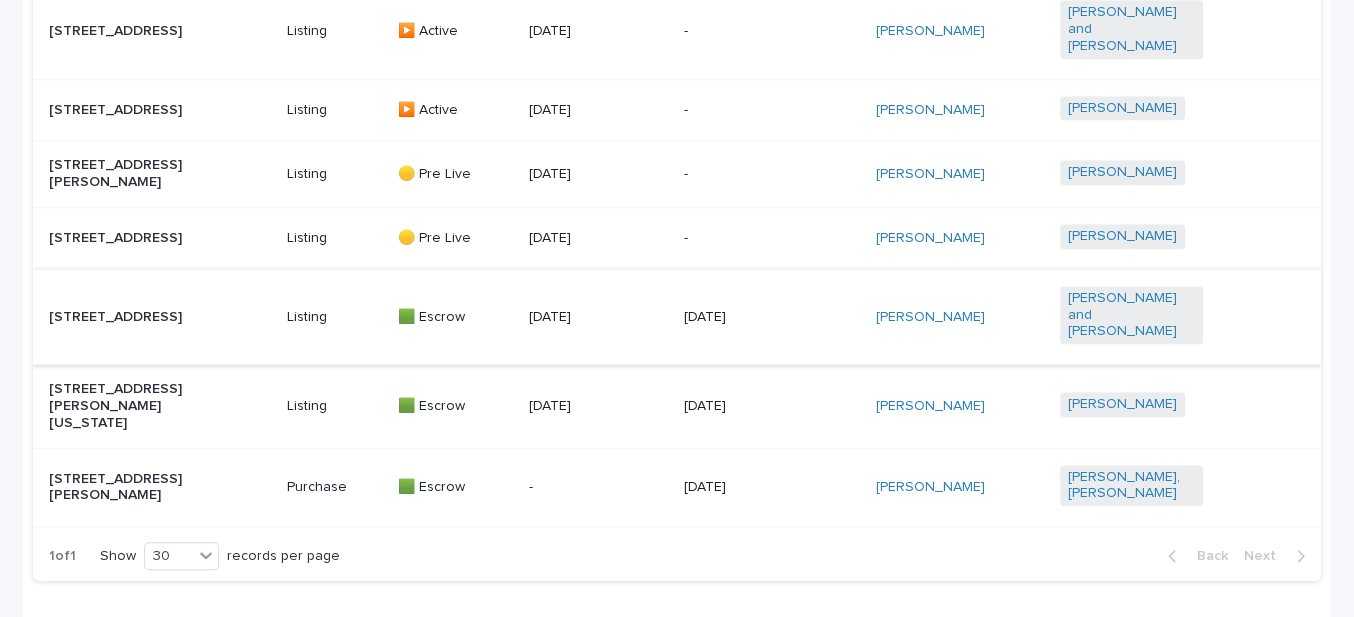 scroll, scrollTop: 1363, scrollLeft: 0, axis: vertical 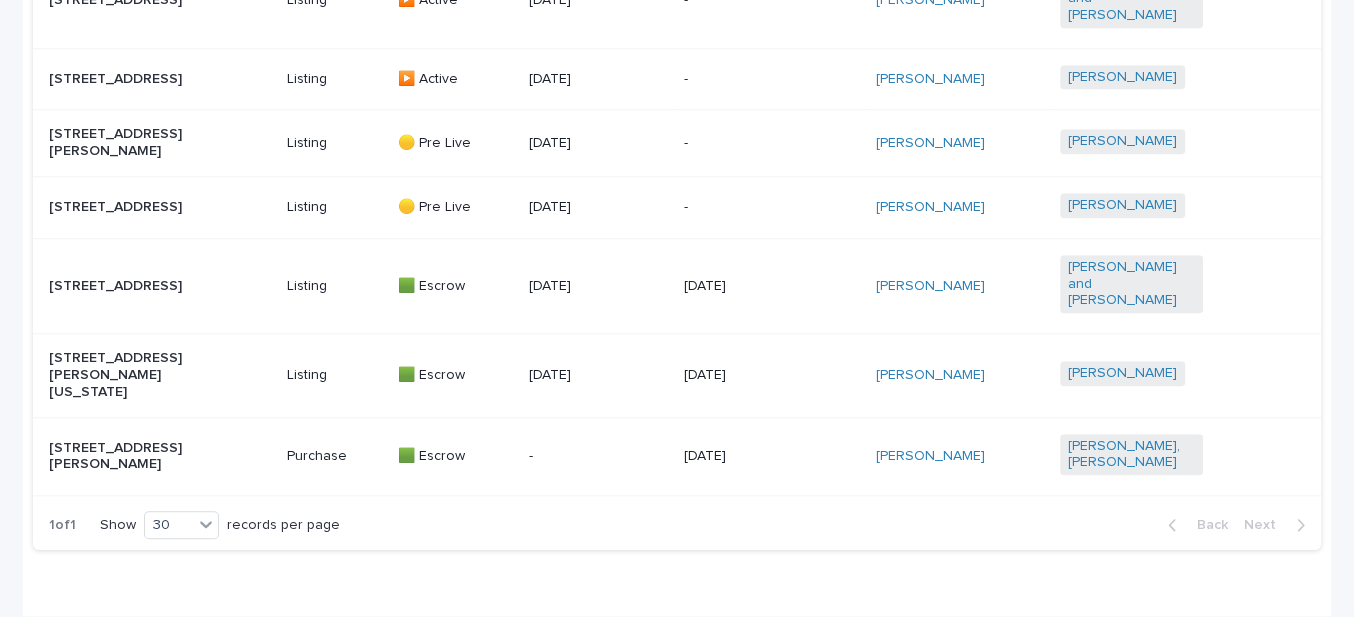 click on "[STREET_ADDRESS][PERSON_NAME]" at bounding box center (120, 457) 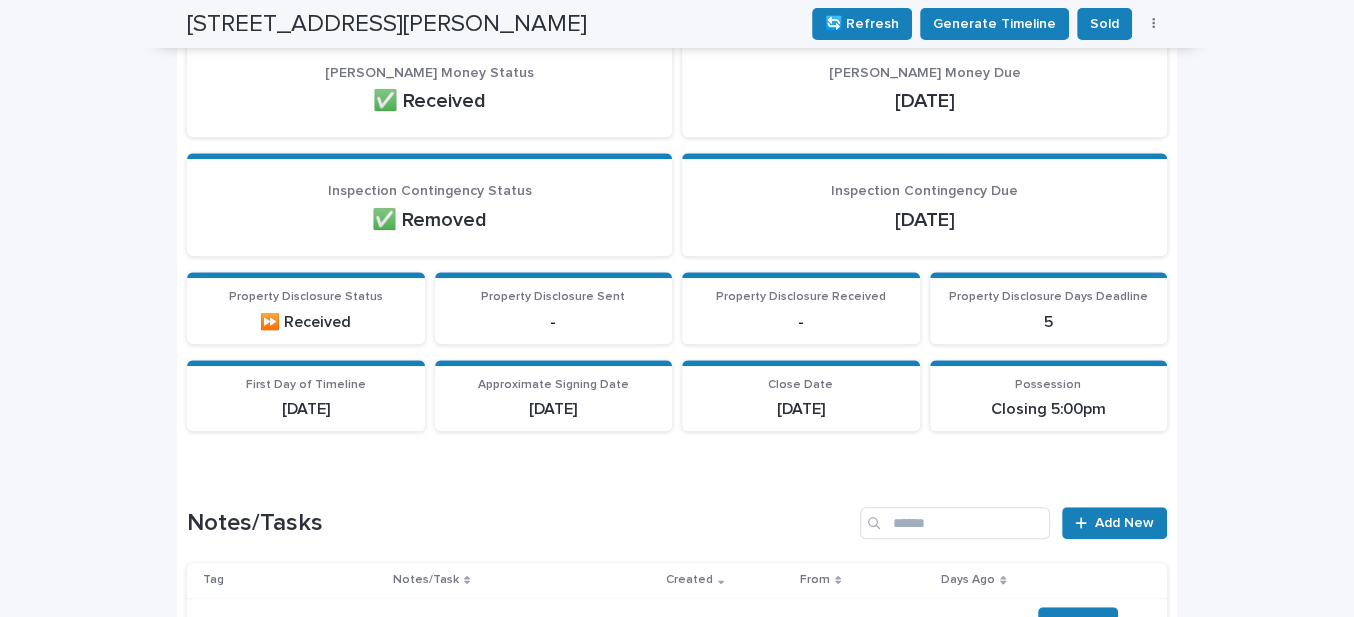 scroll, scrollTop: 1000, scrollLeft: 0, axis: vertical 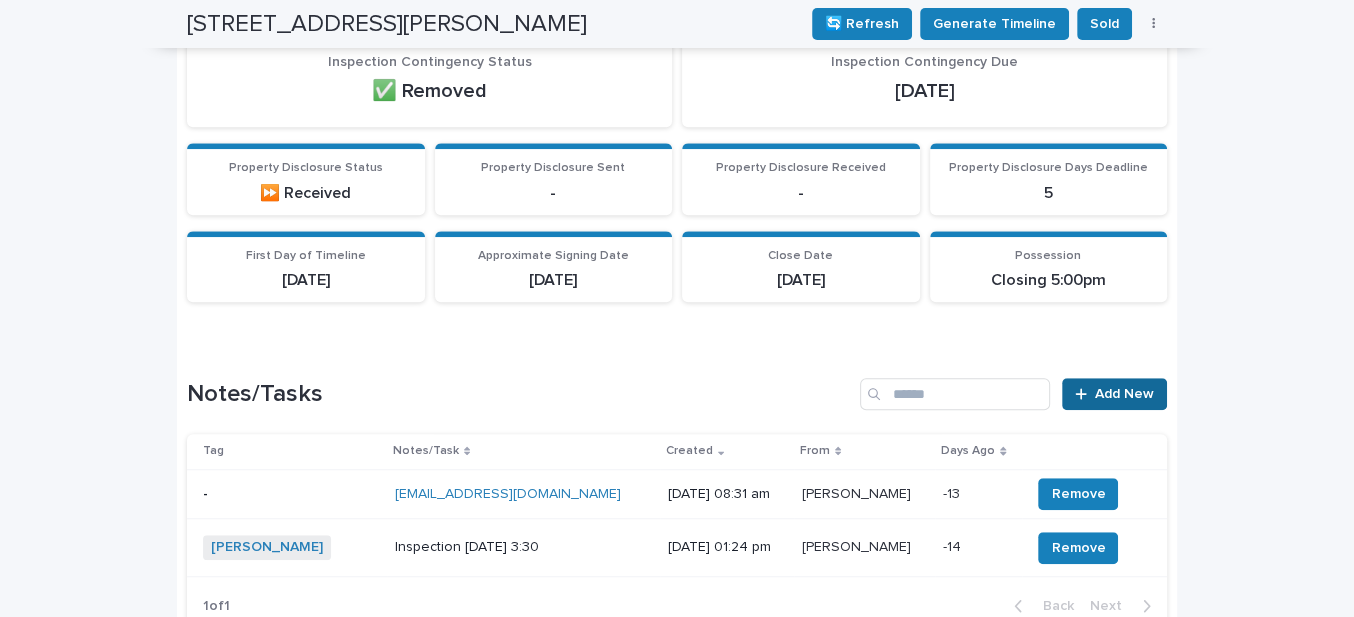 click on "Add New" at bounding box center (1124, 394) 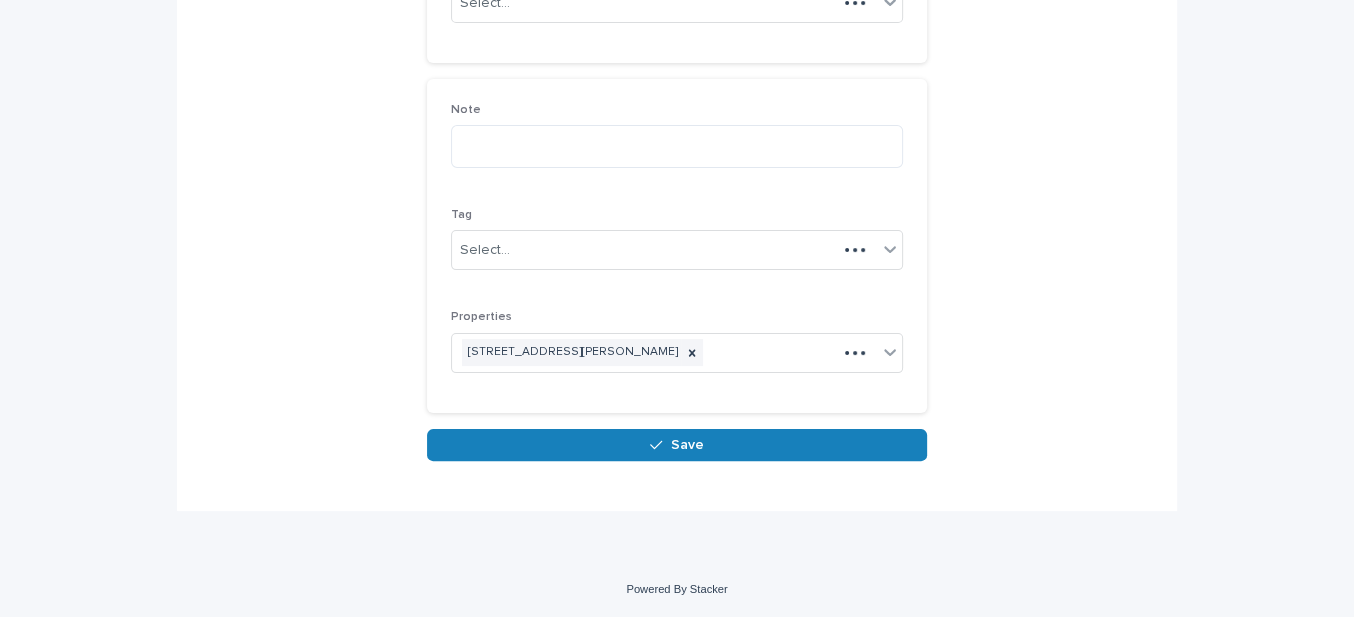 scroll, scrollTop: 286, scrollLeft: 0, axis: vertical 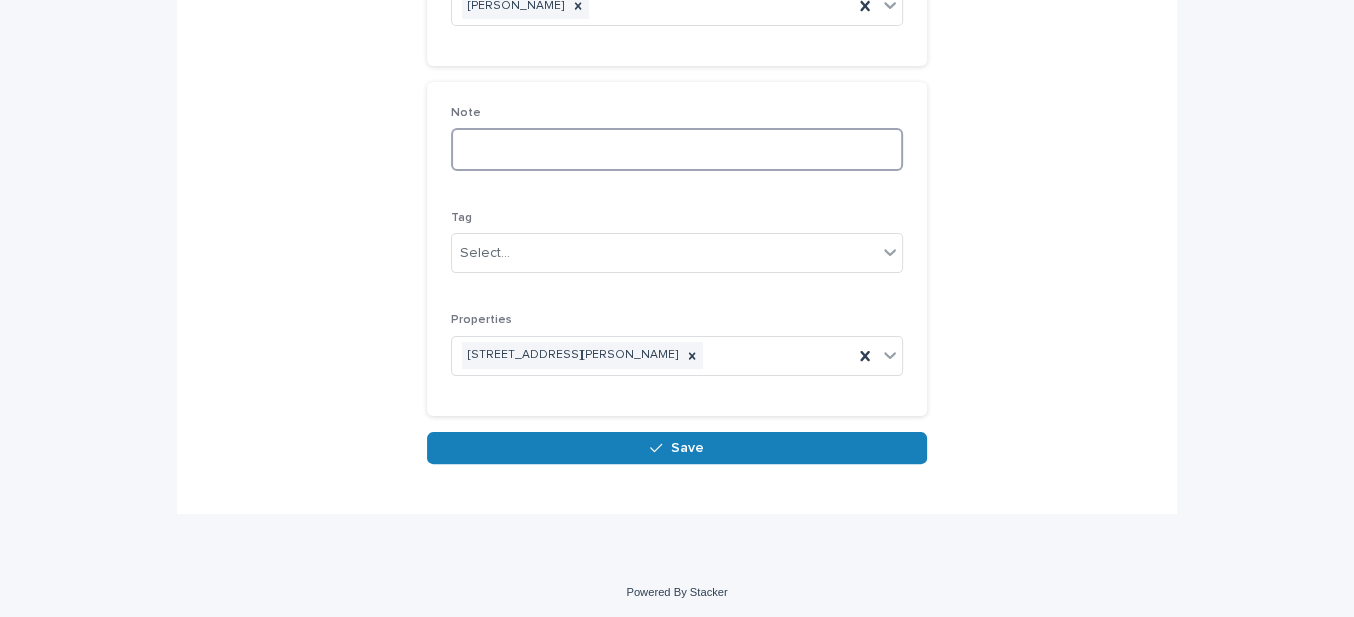 click at bounding box center (677, 149) 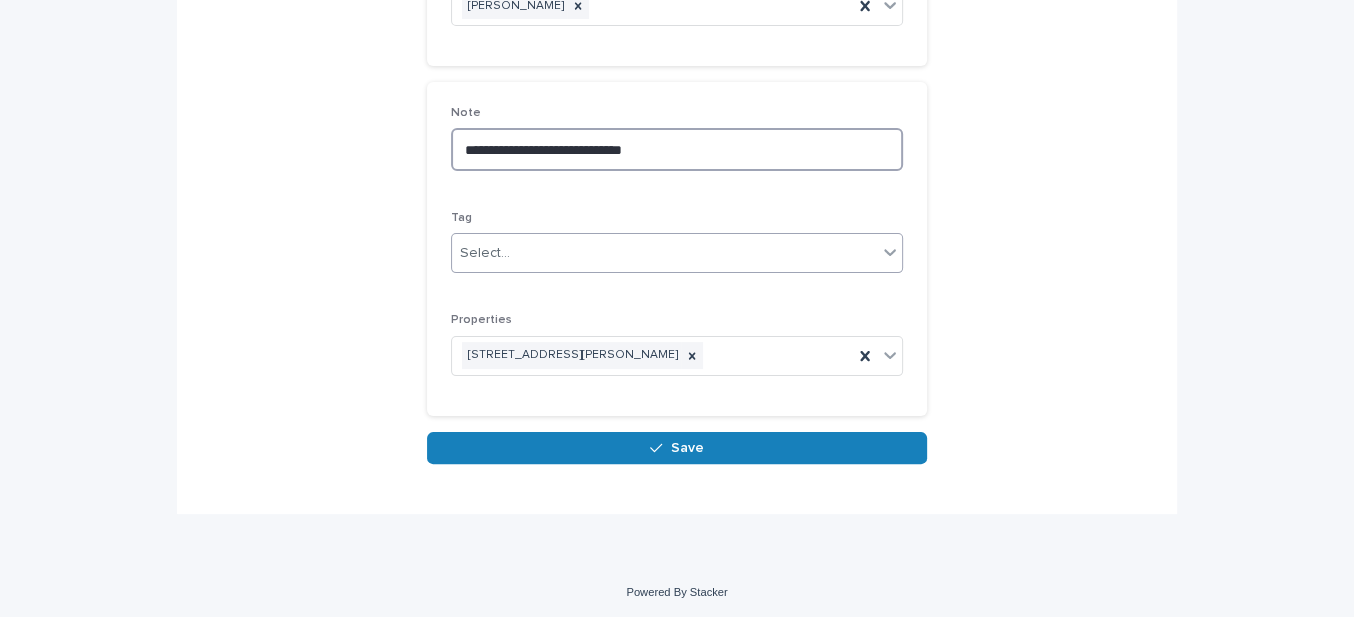 type on "**********" 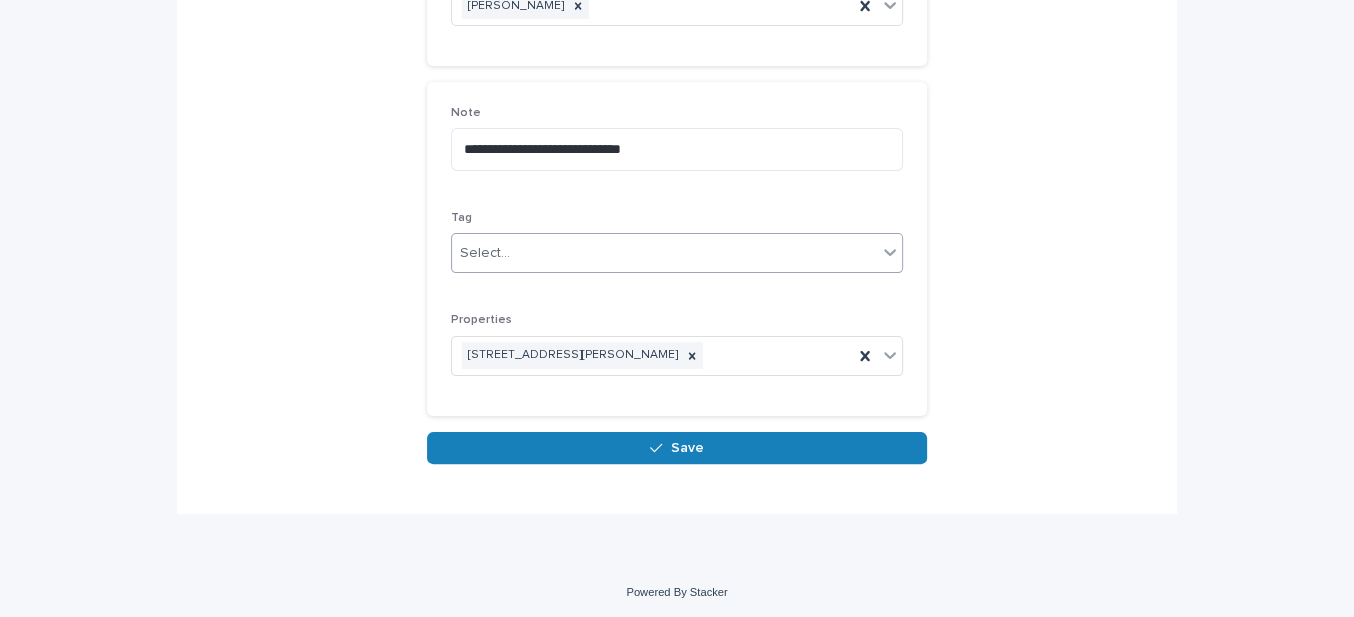 click on "Select..." at bounding box center [664, 253] 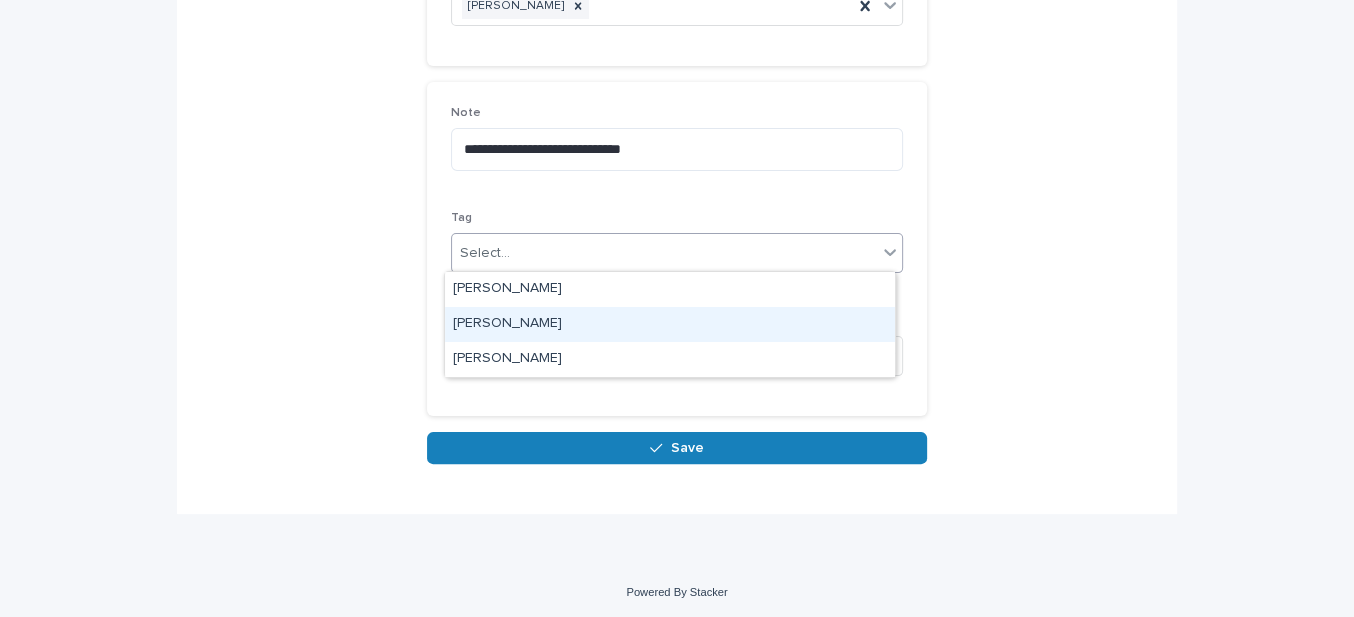 click on "[PERSON_NAME]" at bounding box center (670, 324) 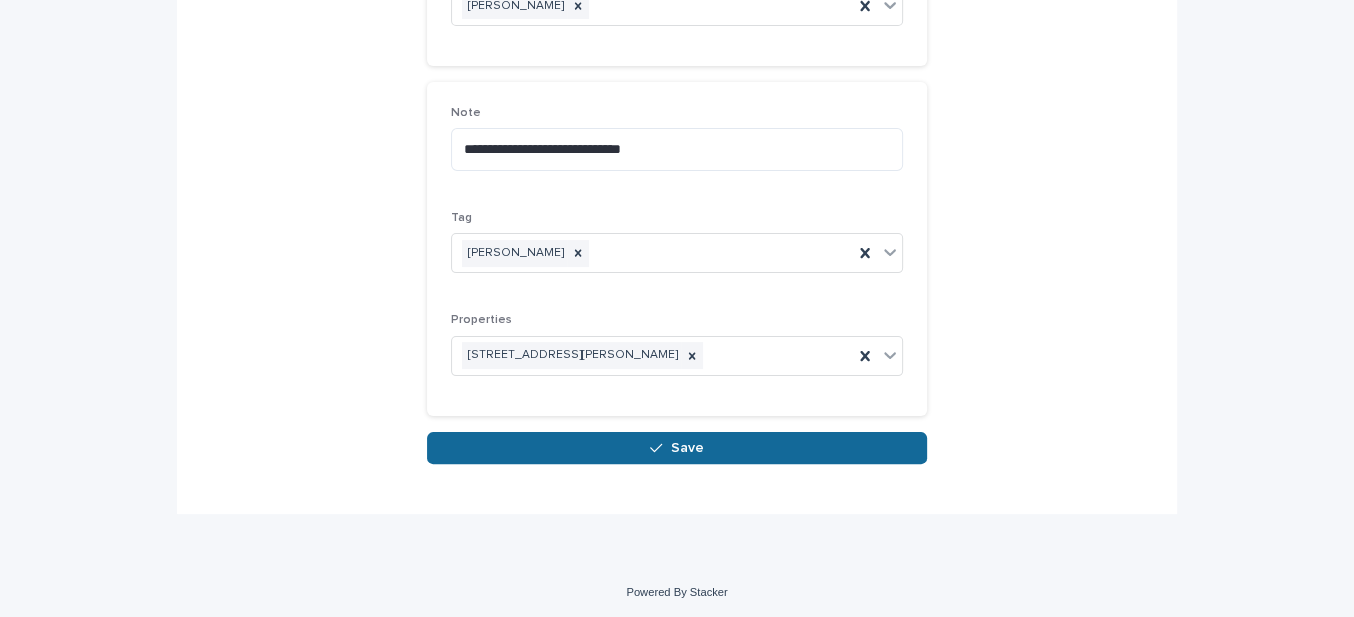 click on "Save" at bounding box center [677, 448] 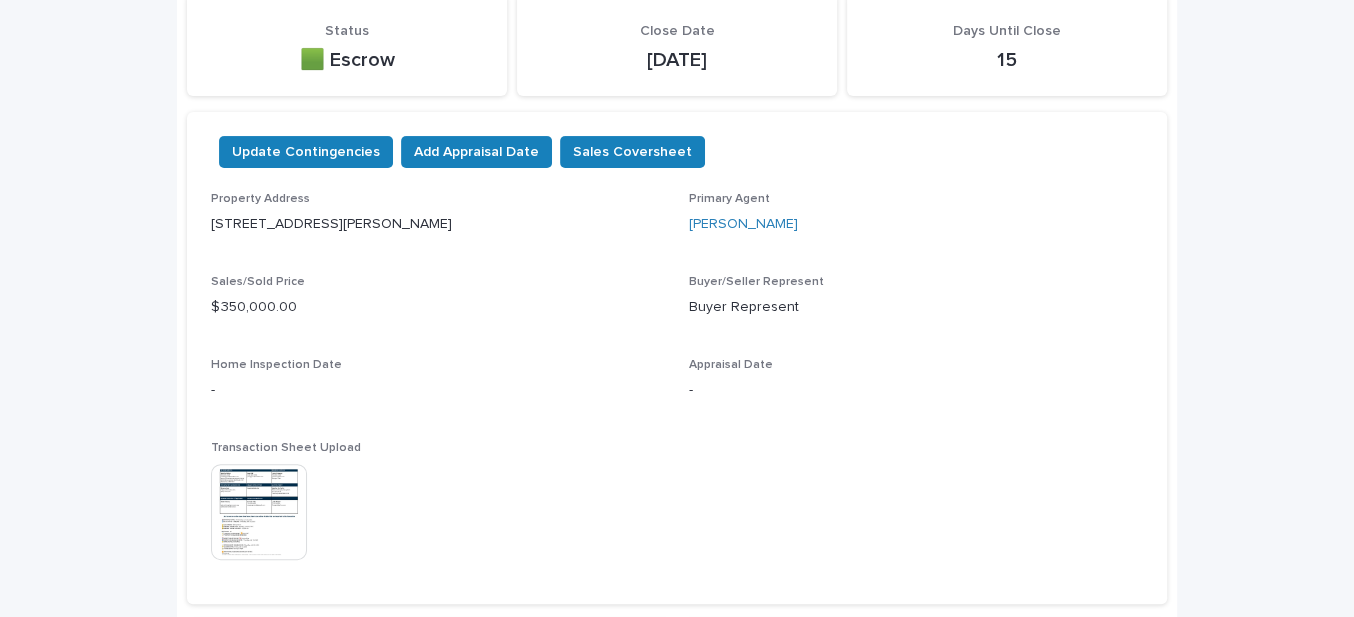 scroll, scrollTop: 0, scrollLeft: 0, axis: both 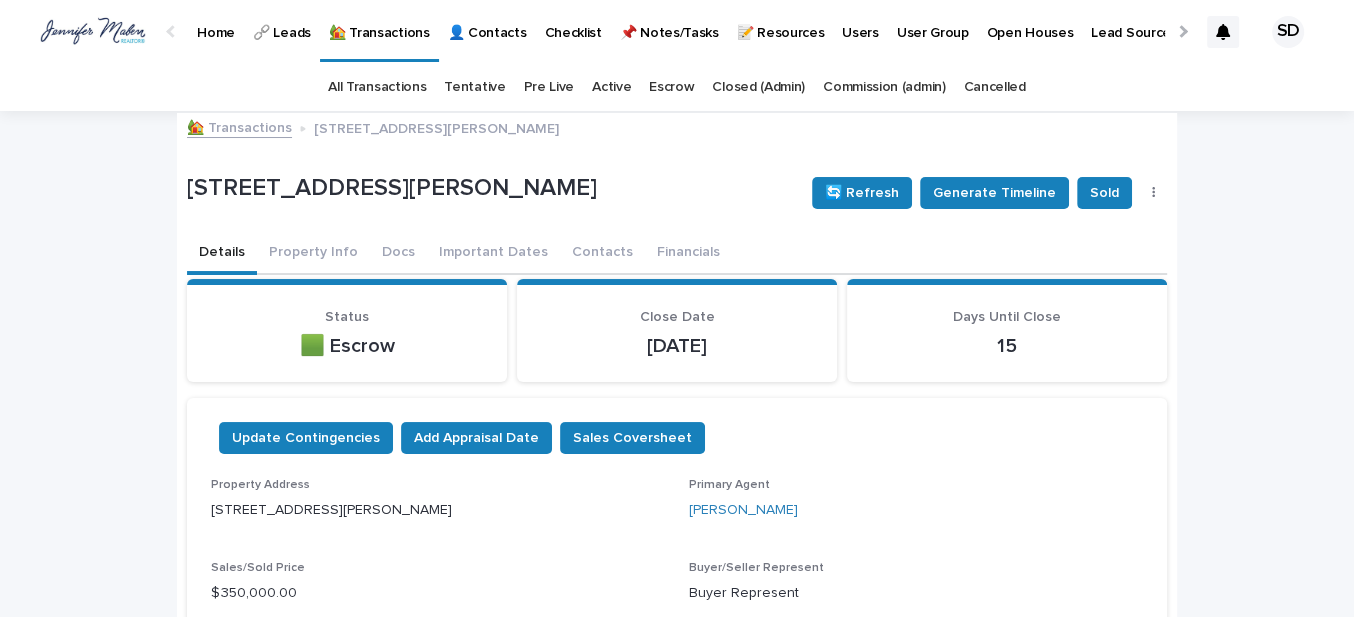 click on "🏡 Transactions" at bounding box center [239, 126] 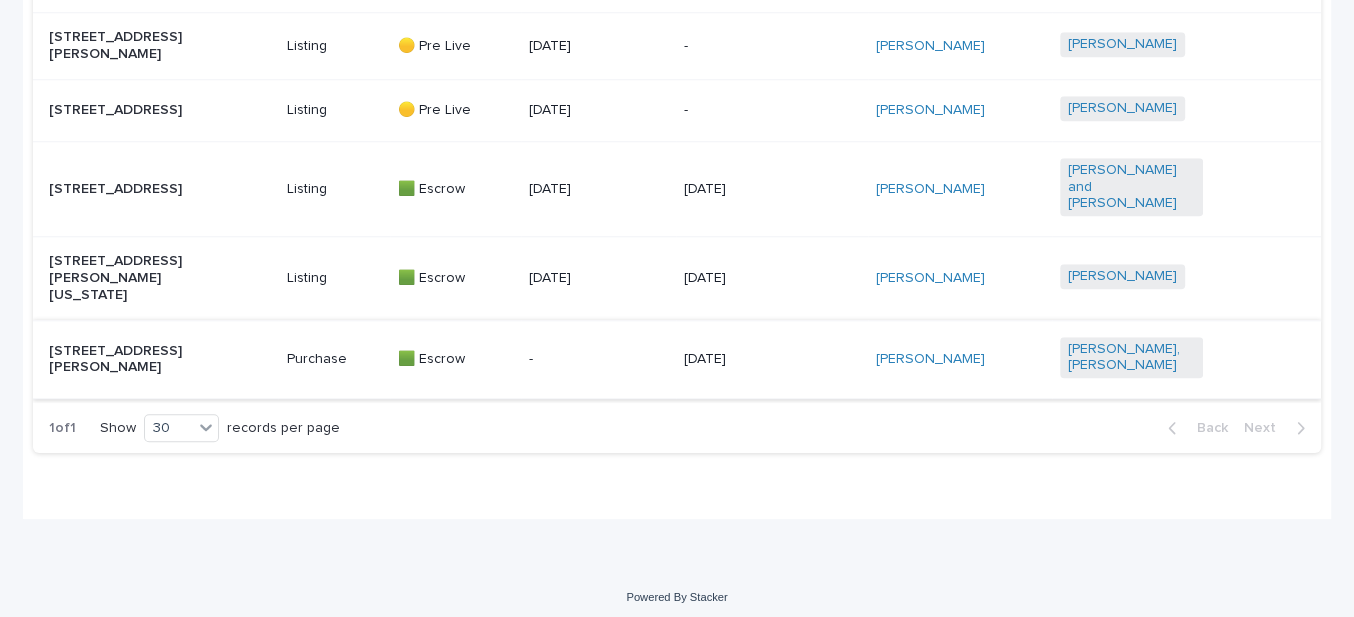 scroll, scrollTop: 1462, scrollLeft: 0, axis: vertical 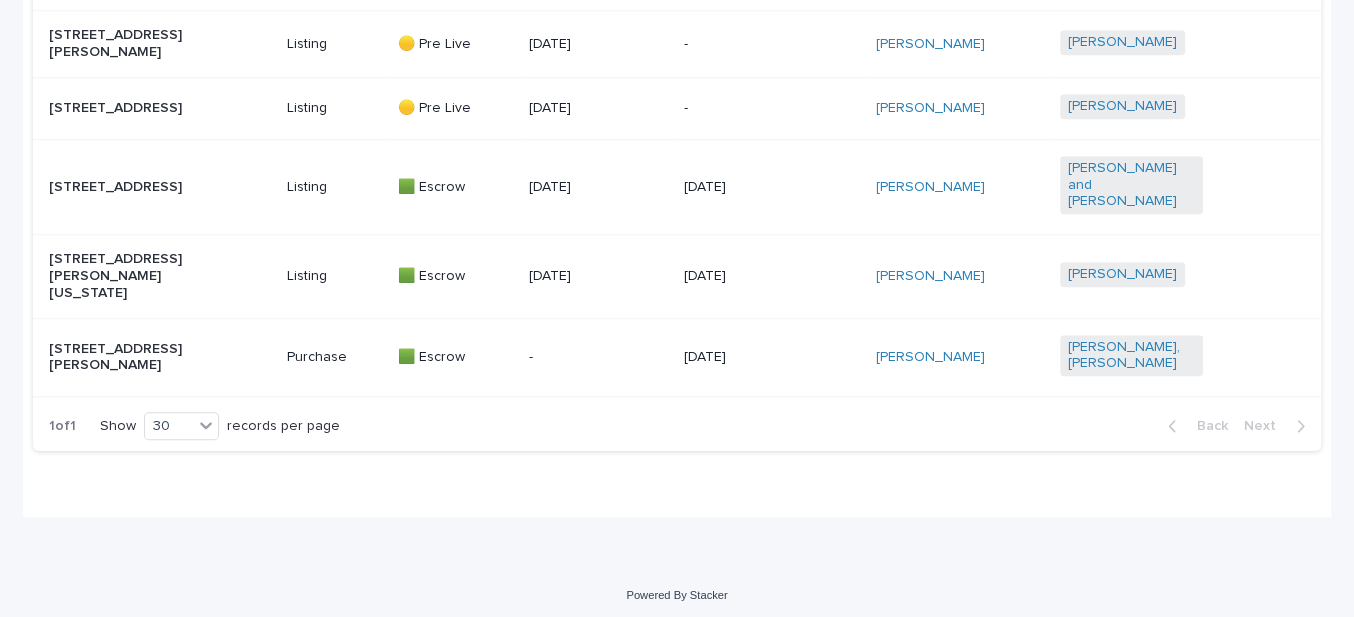 click on "[STREET_ADDRESS][PERSON_NAME]" at bounding box center (120, 358) 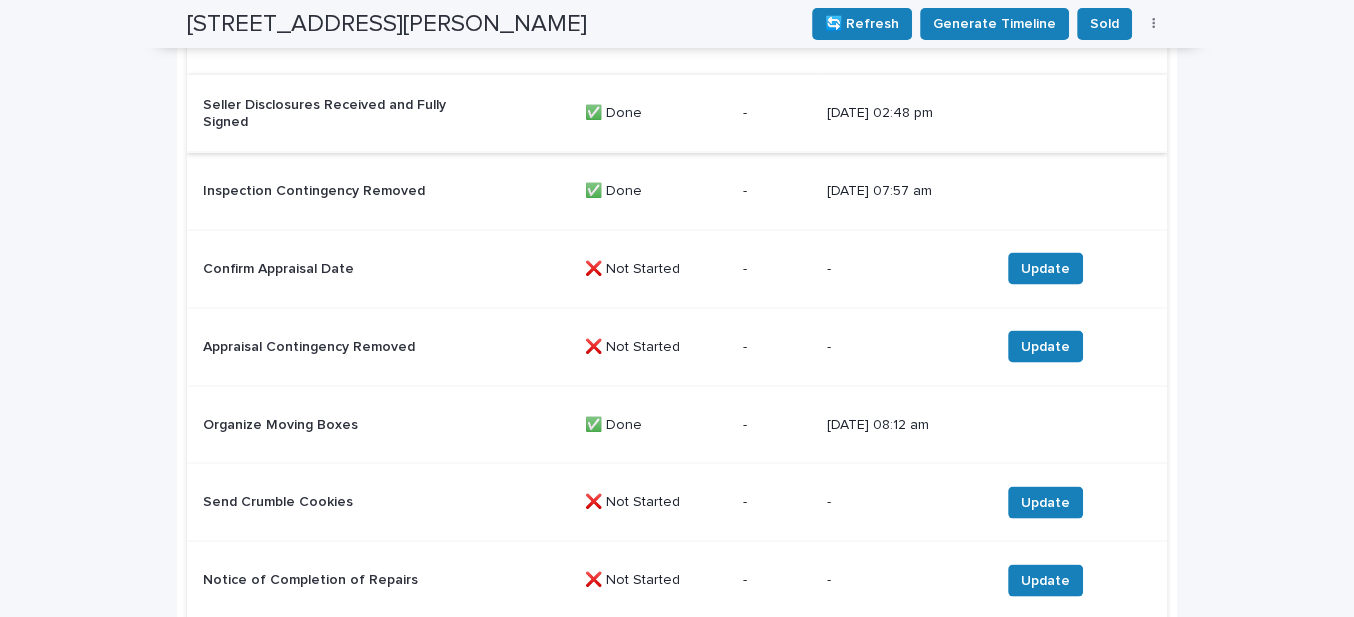 scroll, scrollTop: 2972, scrollLeft: 0, axis: vertical 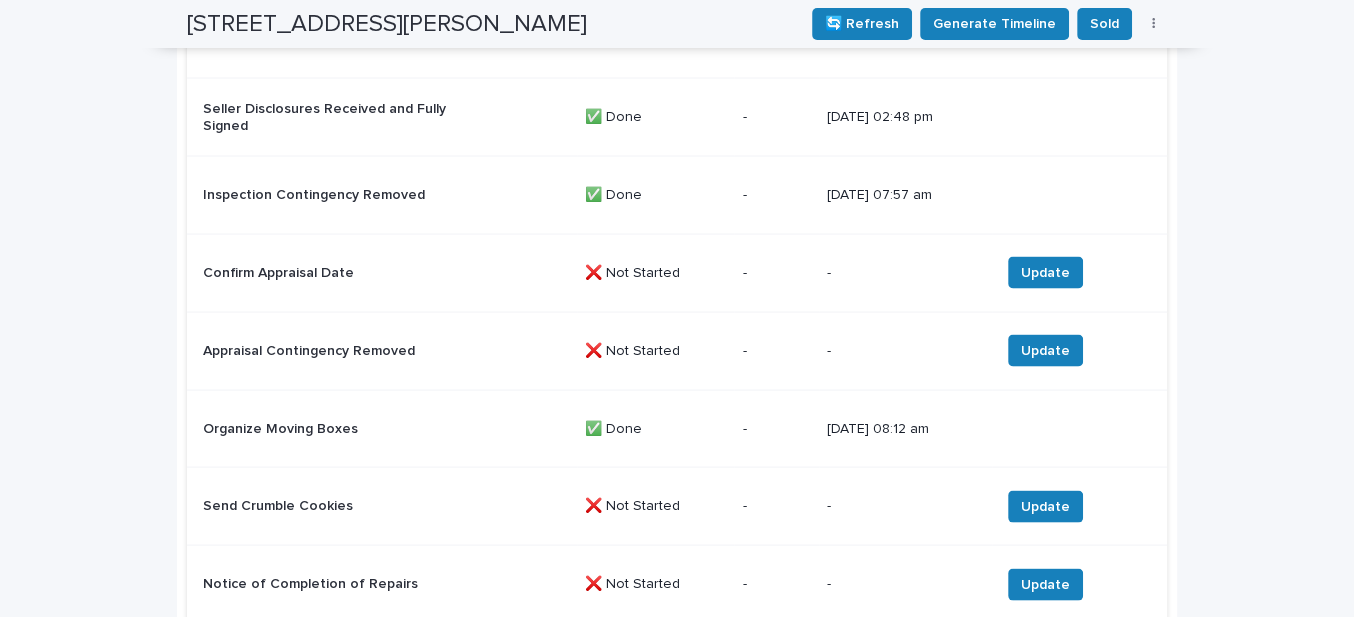 click on "✅ Done" at bounding box center [656, 429] 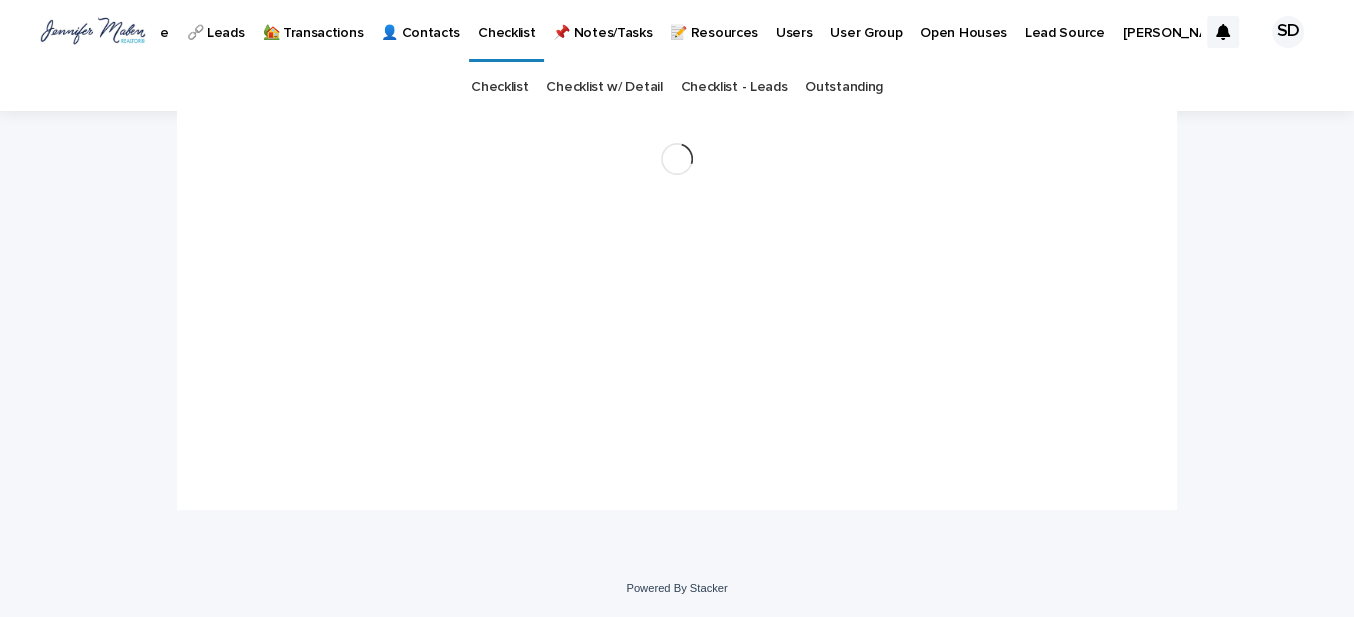 scroll, scrollTop: 0, scrollLeft: 0, axis: both 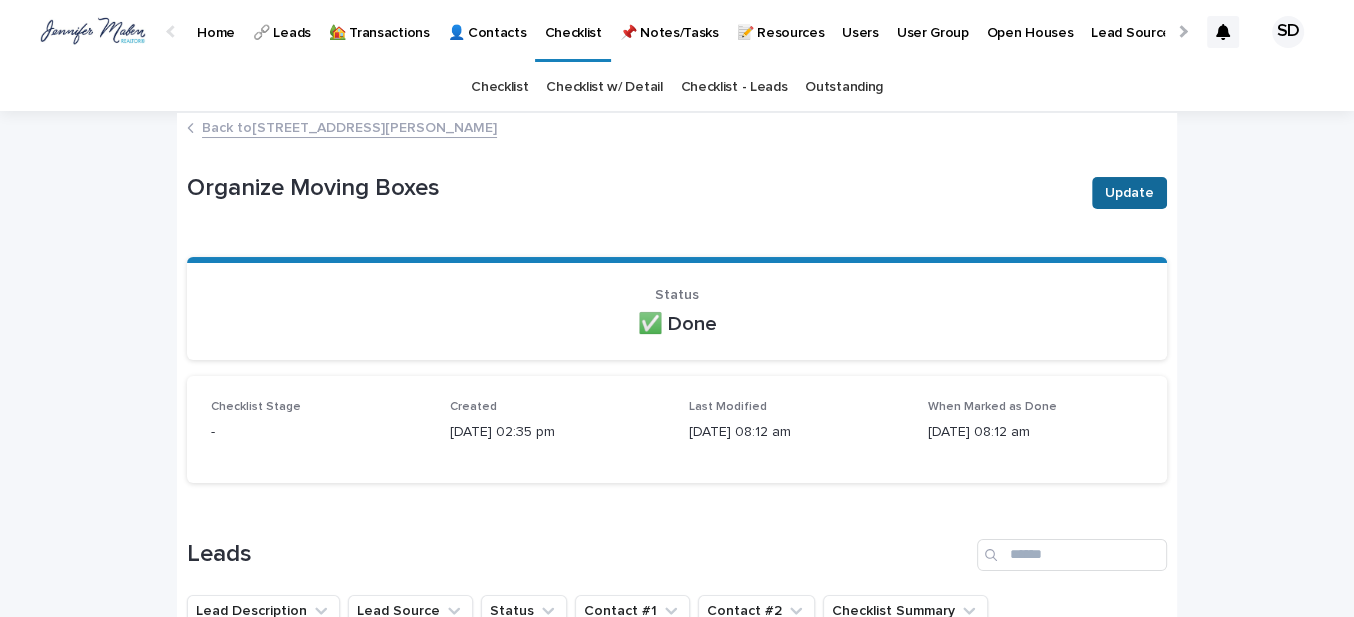 click on "Update" at bounding box center (1129, 193) 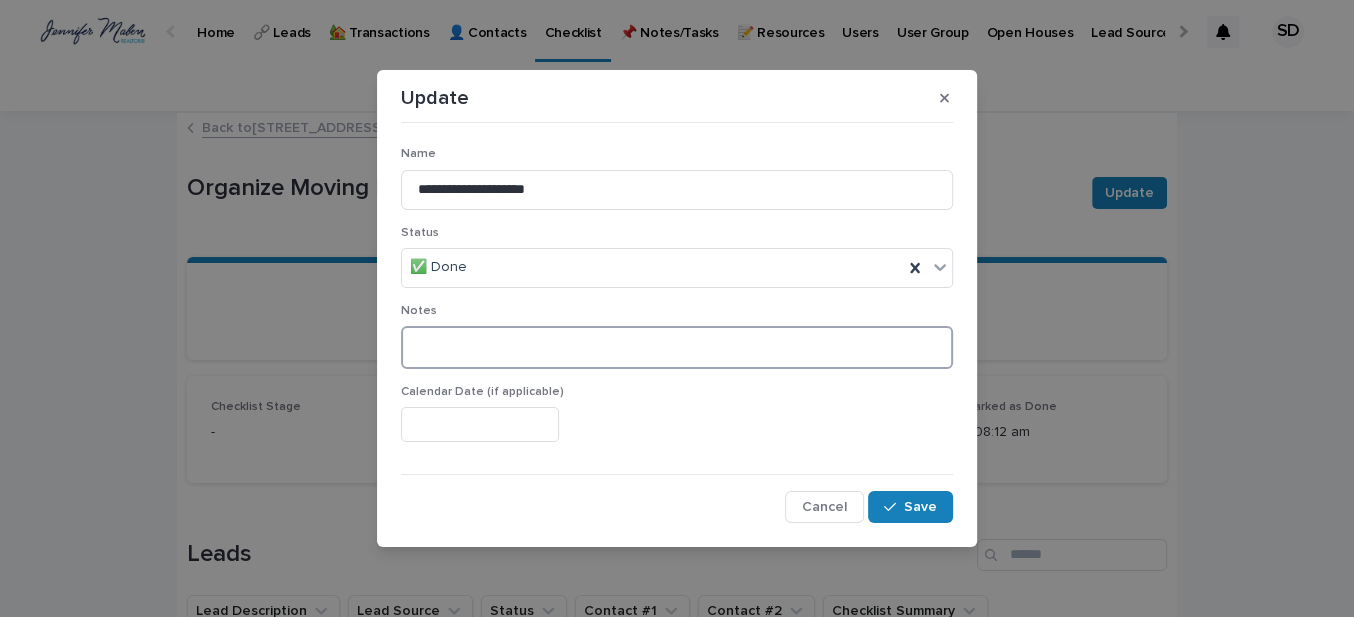 click at bounding box center [677, 347] 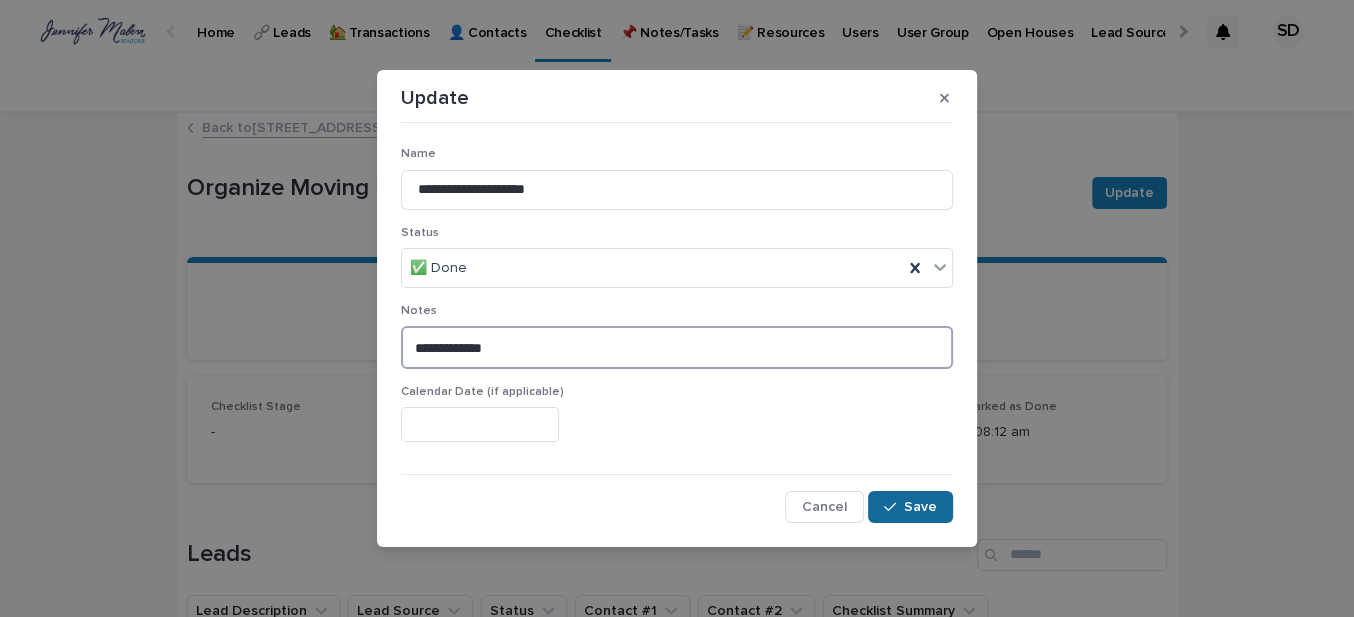 type on "**********" 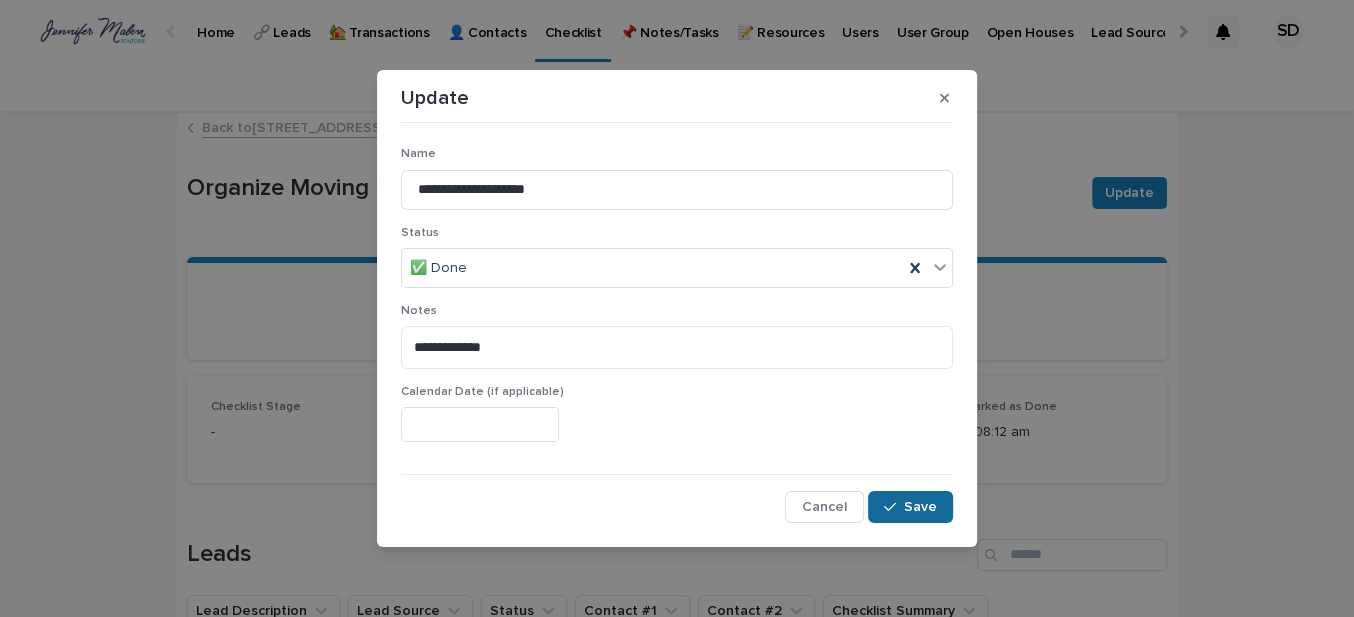 click on "Save" at bounding box center (920, 507) 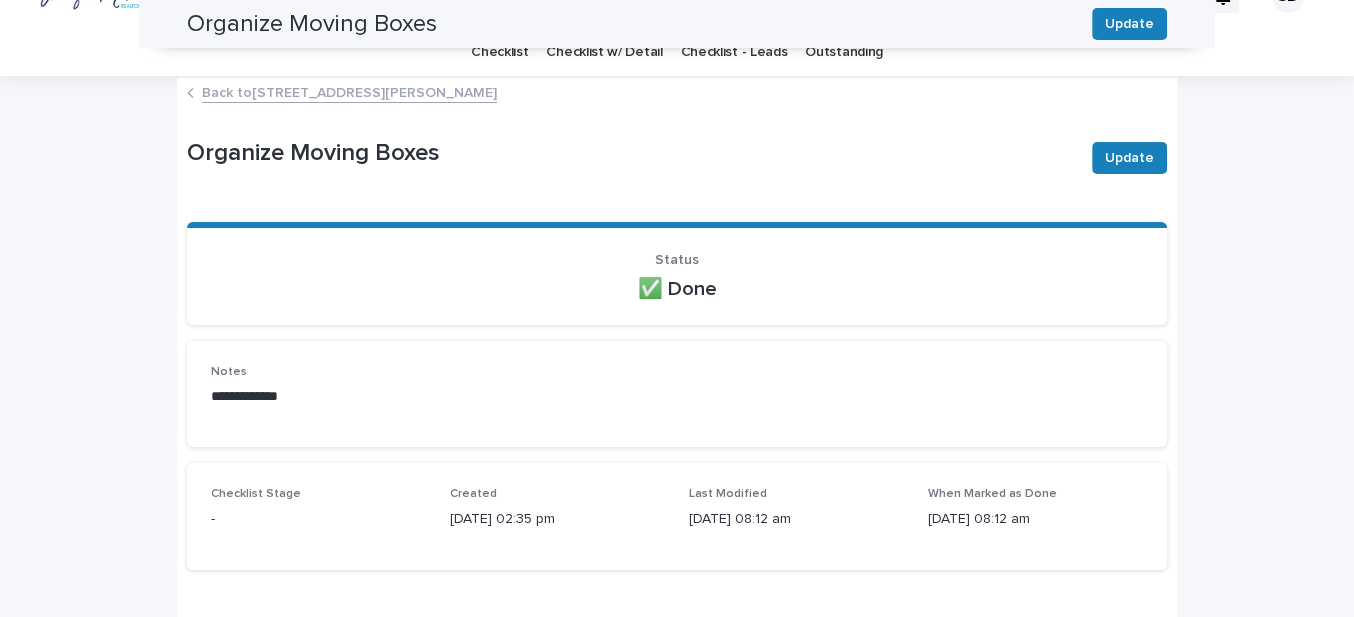 scroll, scrollTop: 0, scrollLeft: 0, axis: both 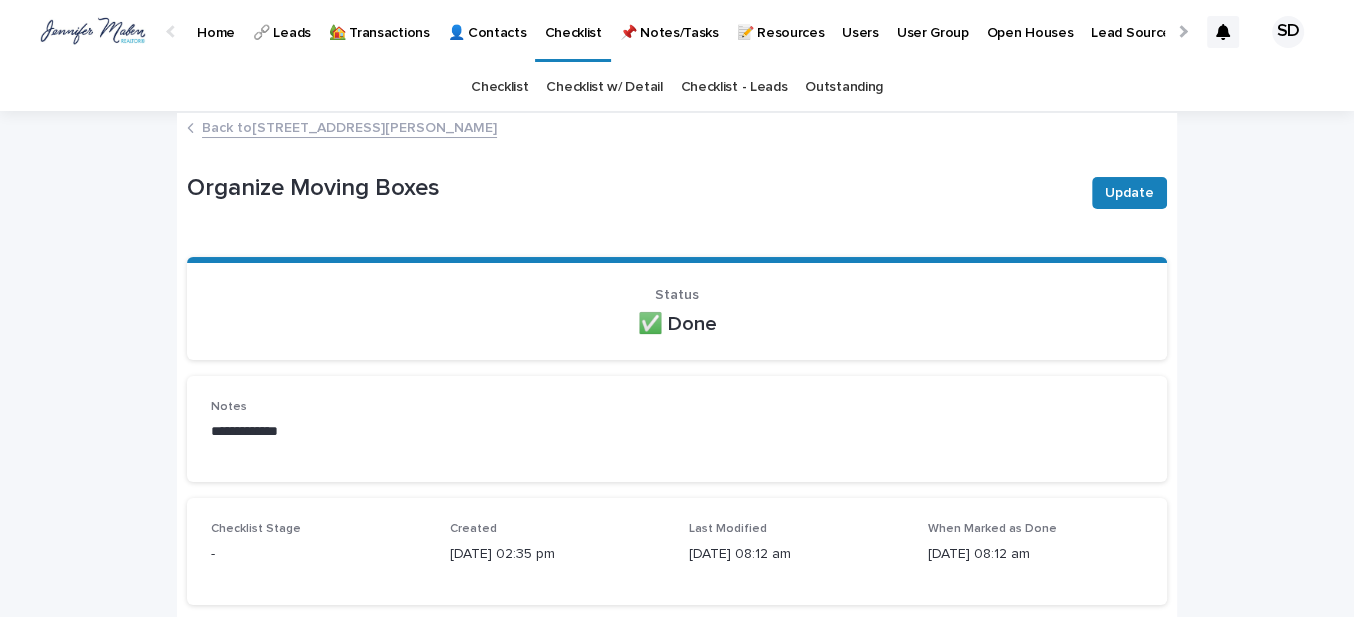 click on "Back to  [STREET_ADDRESS][PERSON_NAME]" at bounding box center (349, 126) 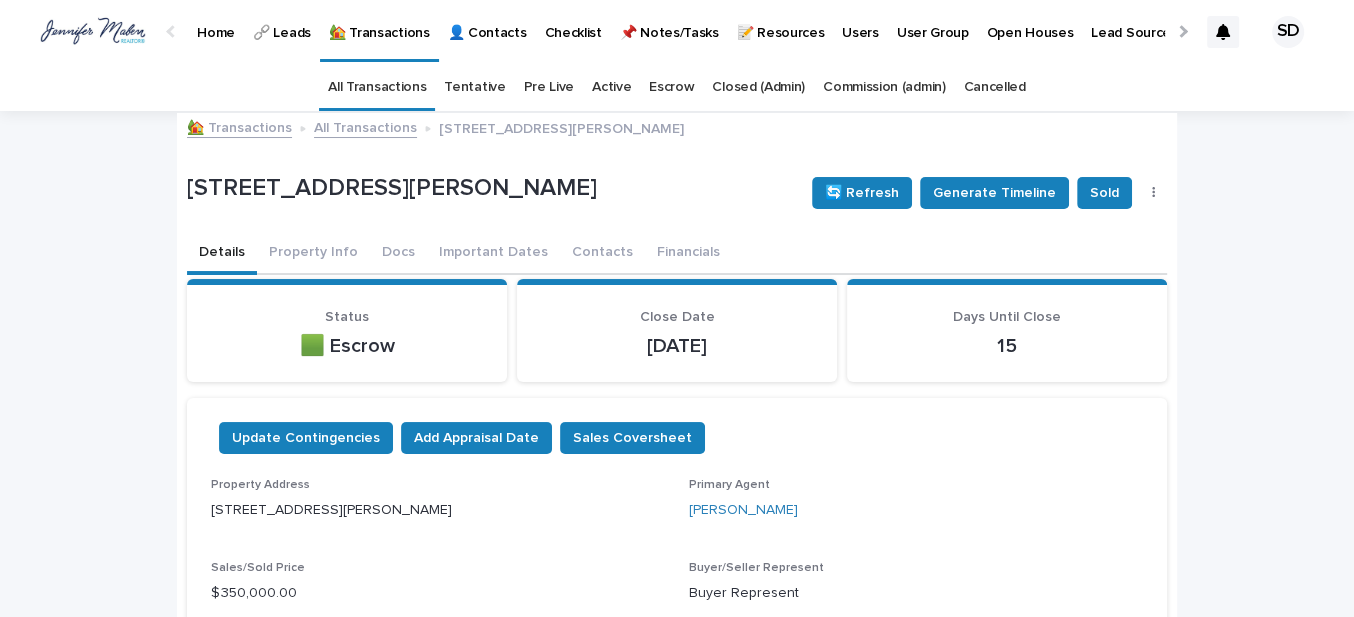 scroll, scrollTop: 63, scrollLeft: 0, axis: vertical 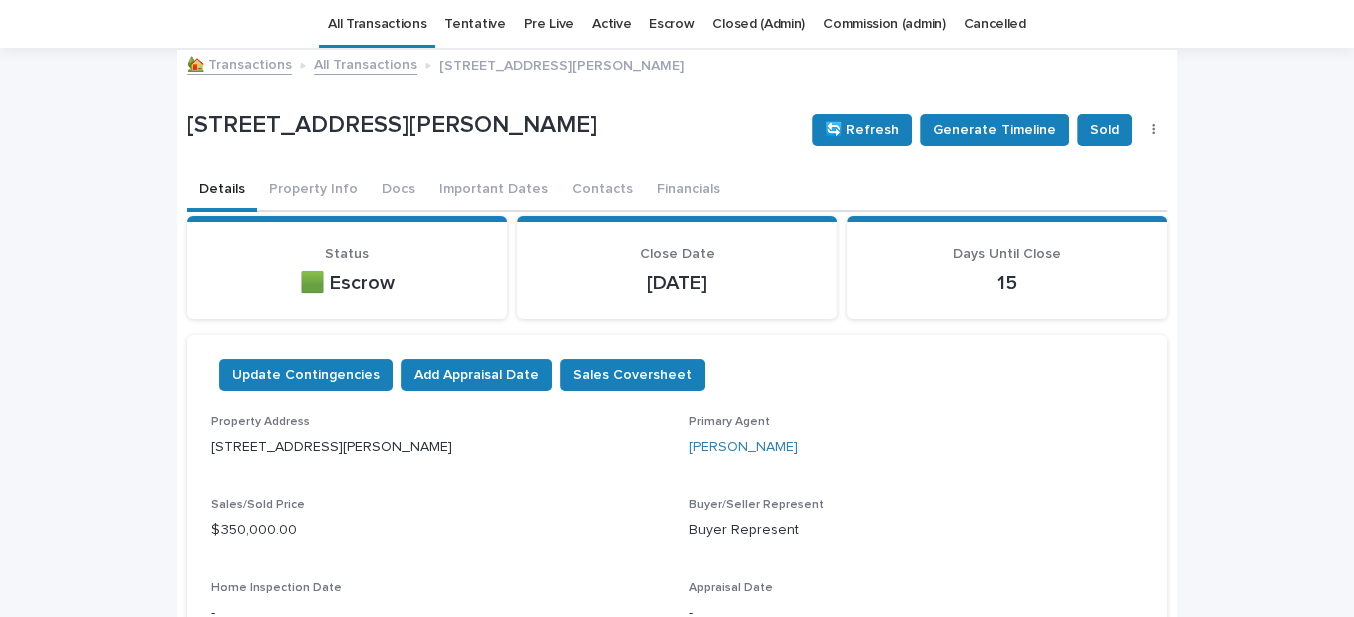 click on "🏡 Transactions" at bounding box center [239, 63] 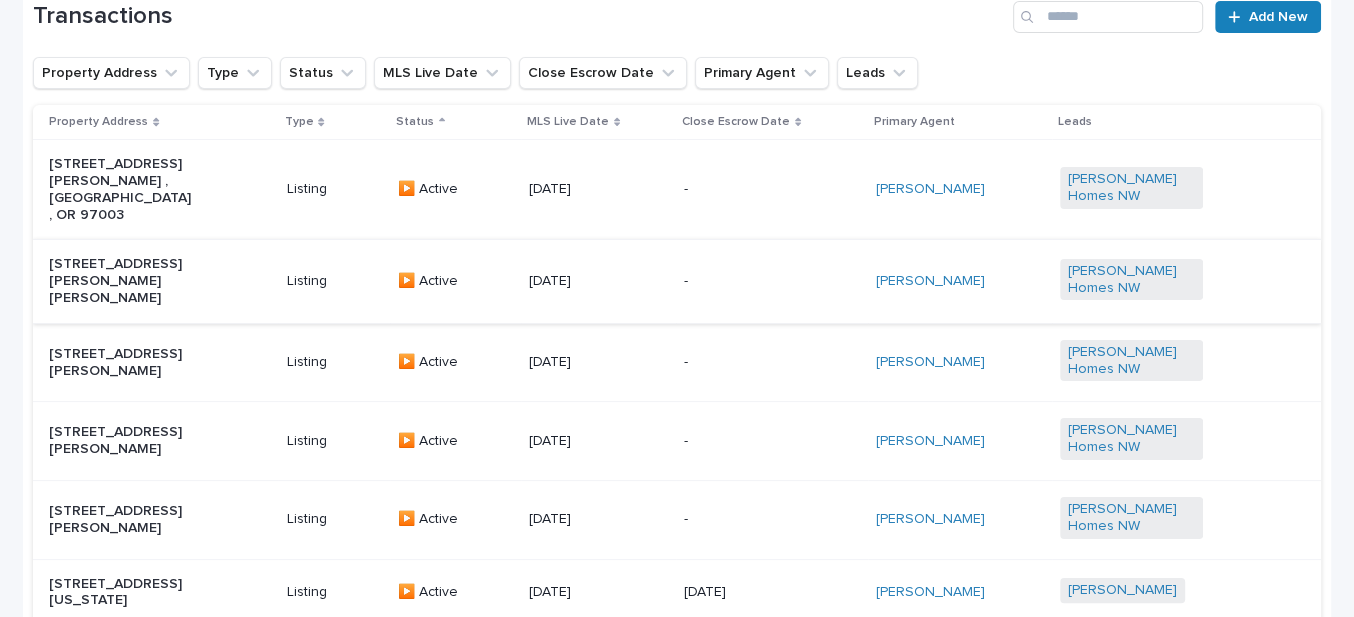 scroll, scrollTop: 272, scrollLeft: 0, axis: vertical 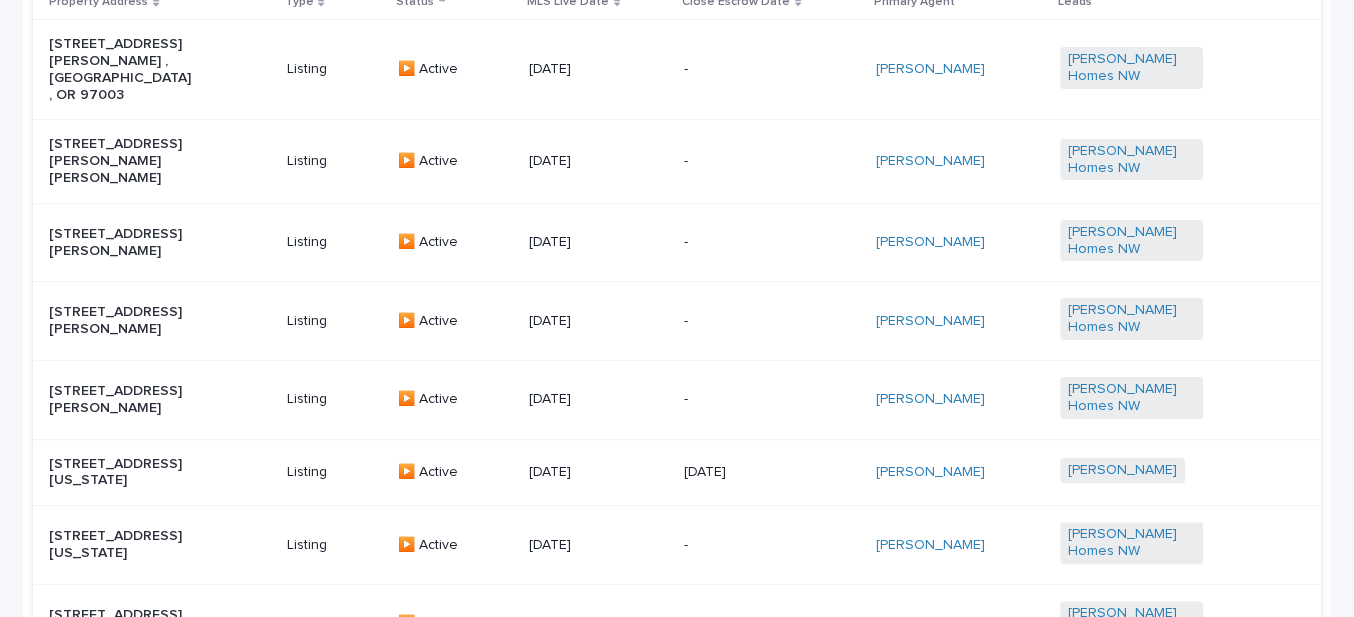 click on "[STREET_ADDRESS][PERSON_NAME]" at bounding box center [120, 243] 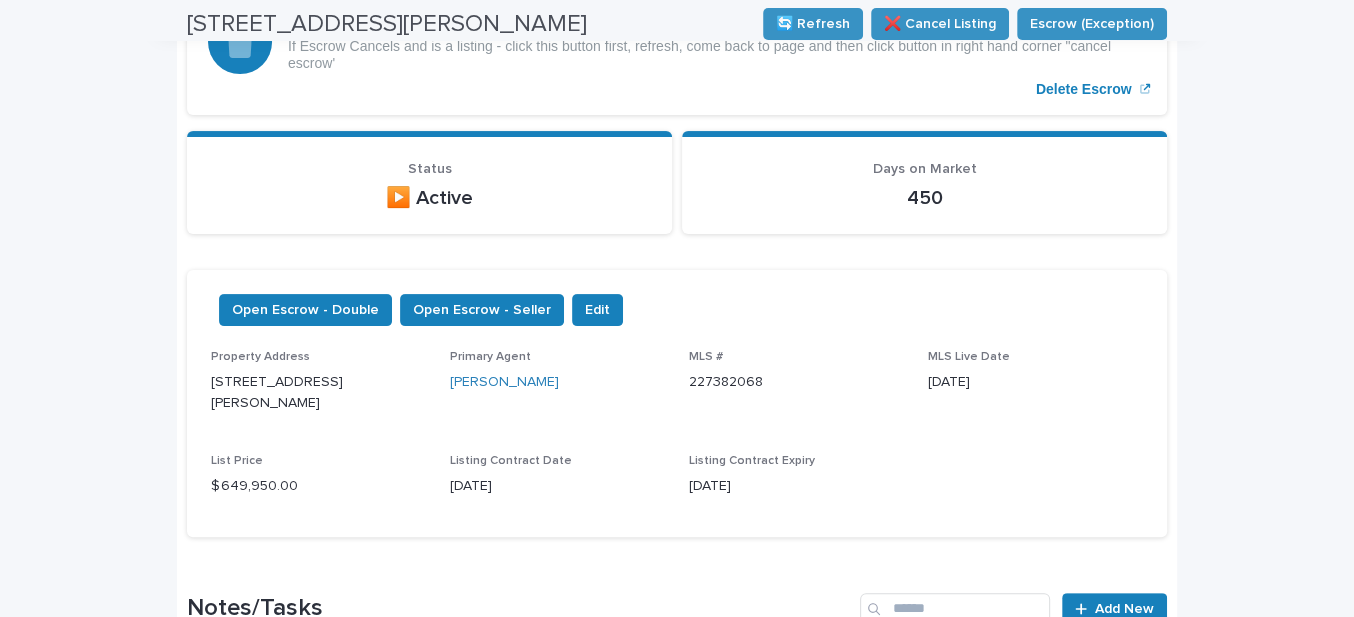 scroll, scrollTop: 363, scrollLeft: 0, axis: vertical 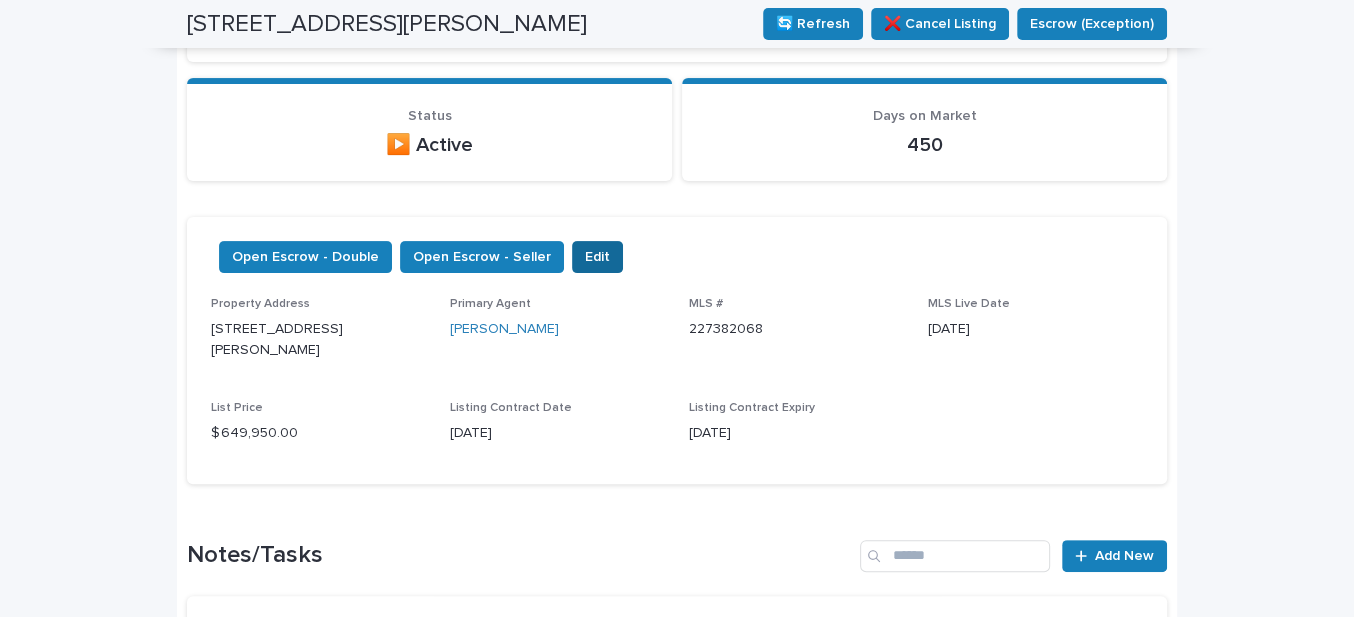 click on "Edit" at bounding box center (597, 257) 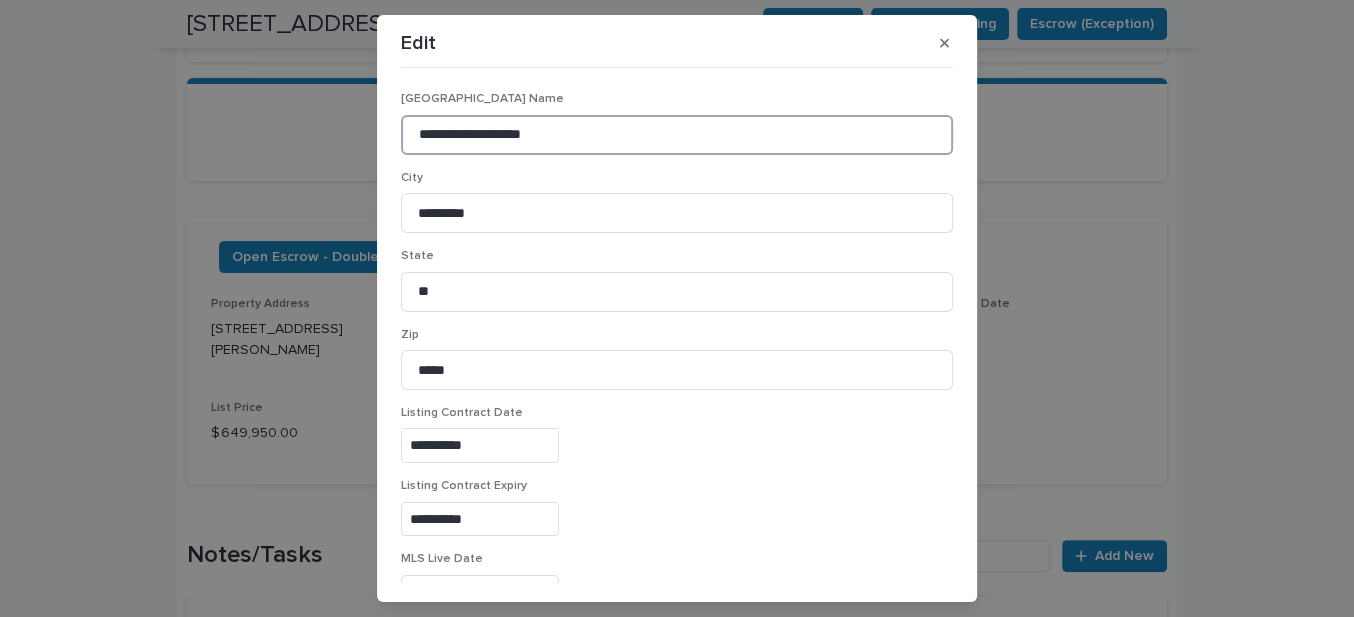 click on "**********" at bounding box center [677, 135] 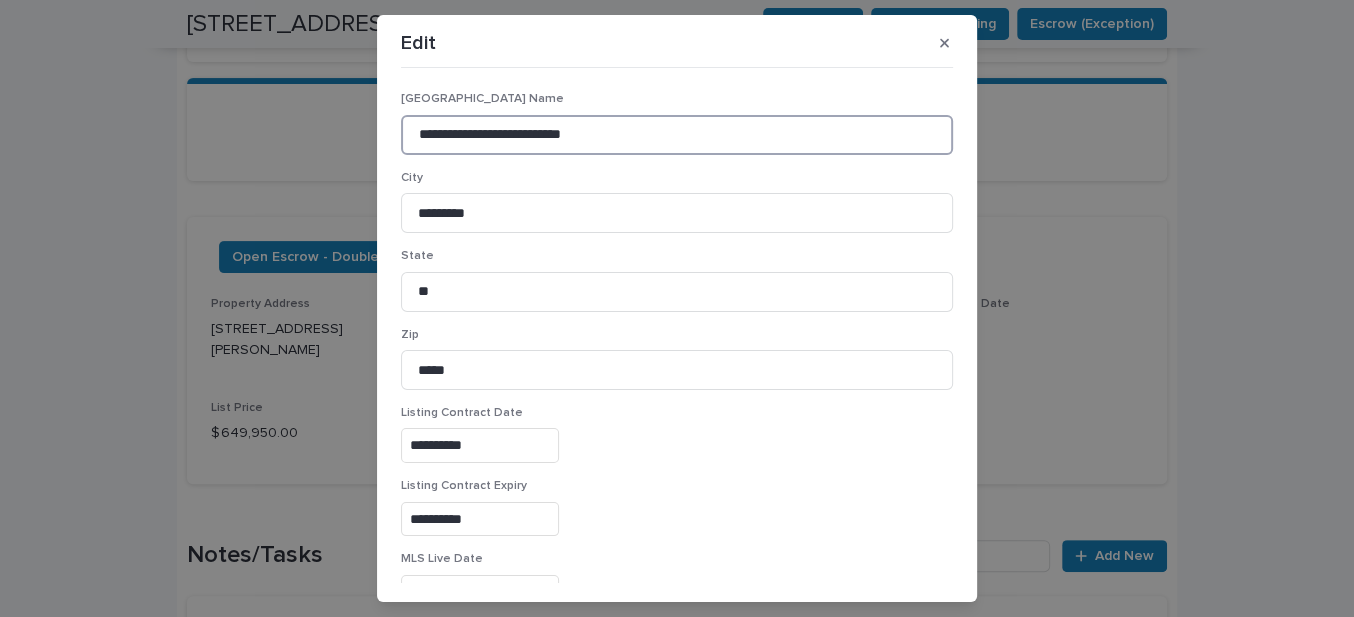 scroll, scrollTop: 341, scrollLeft: 0, axis: vertical 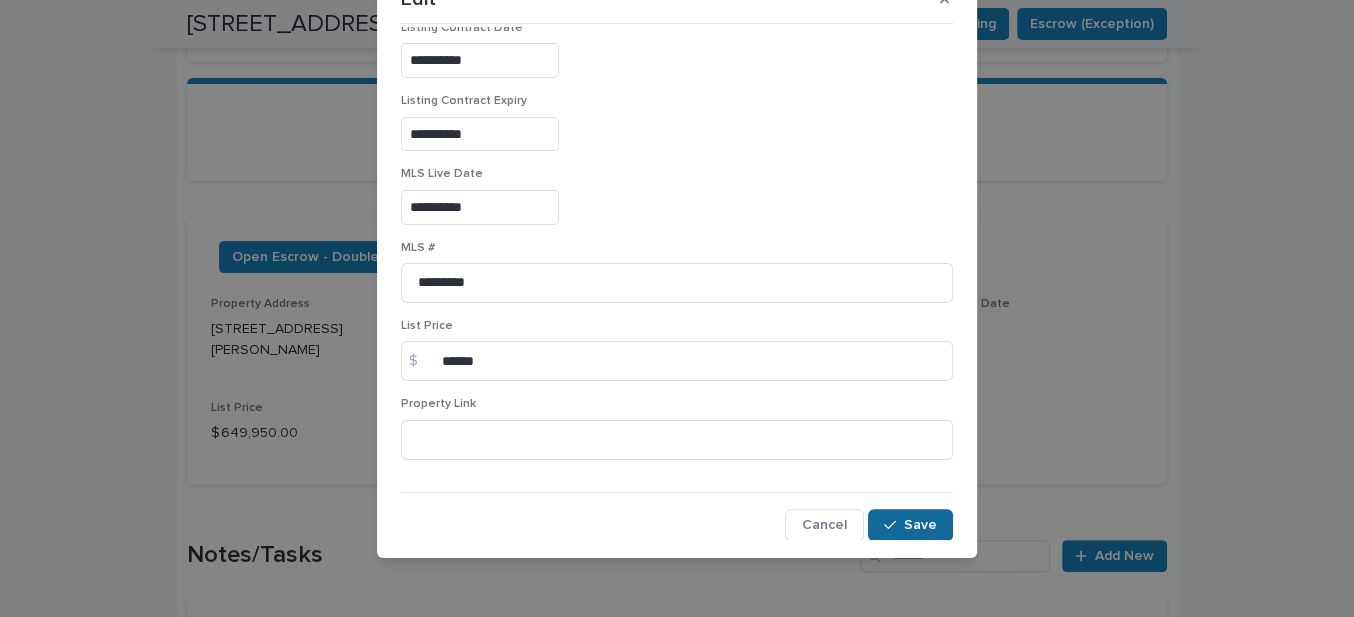 type on "**********" 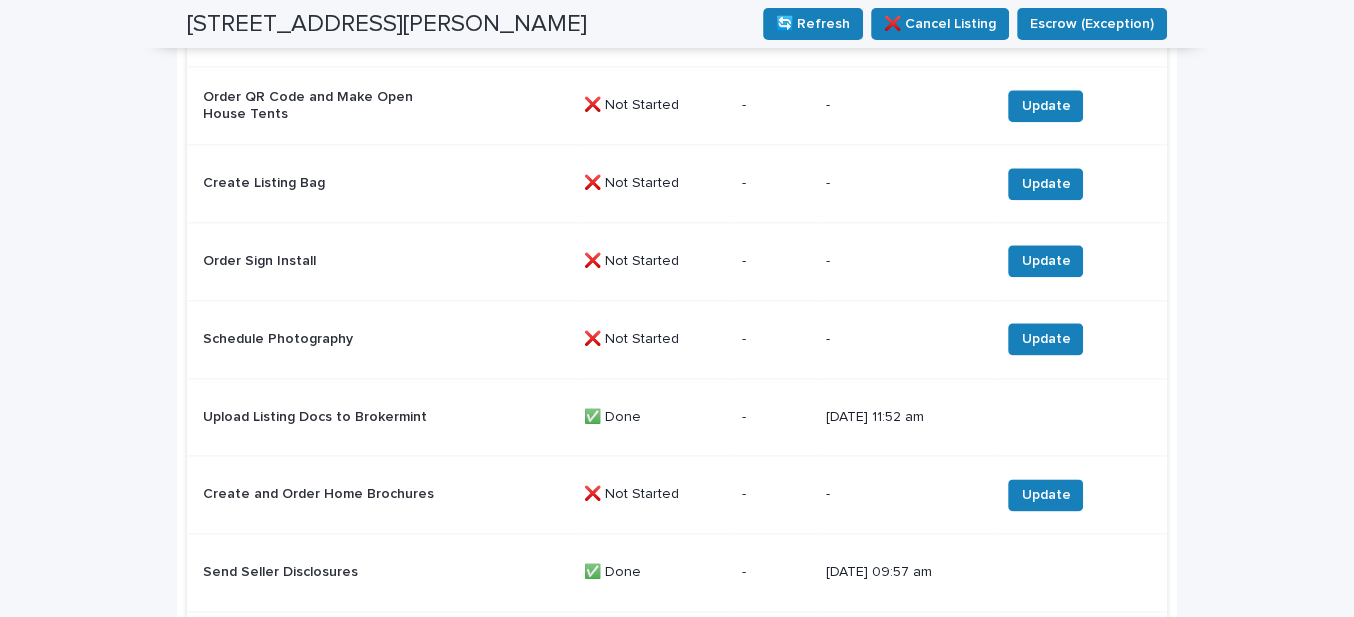 scroll, scrollTop: 1818, scrollLeft: 0, axis: vertical 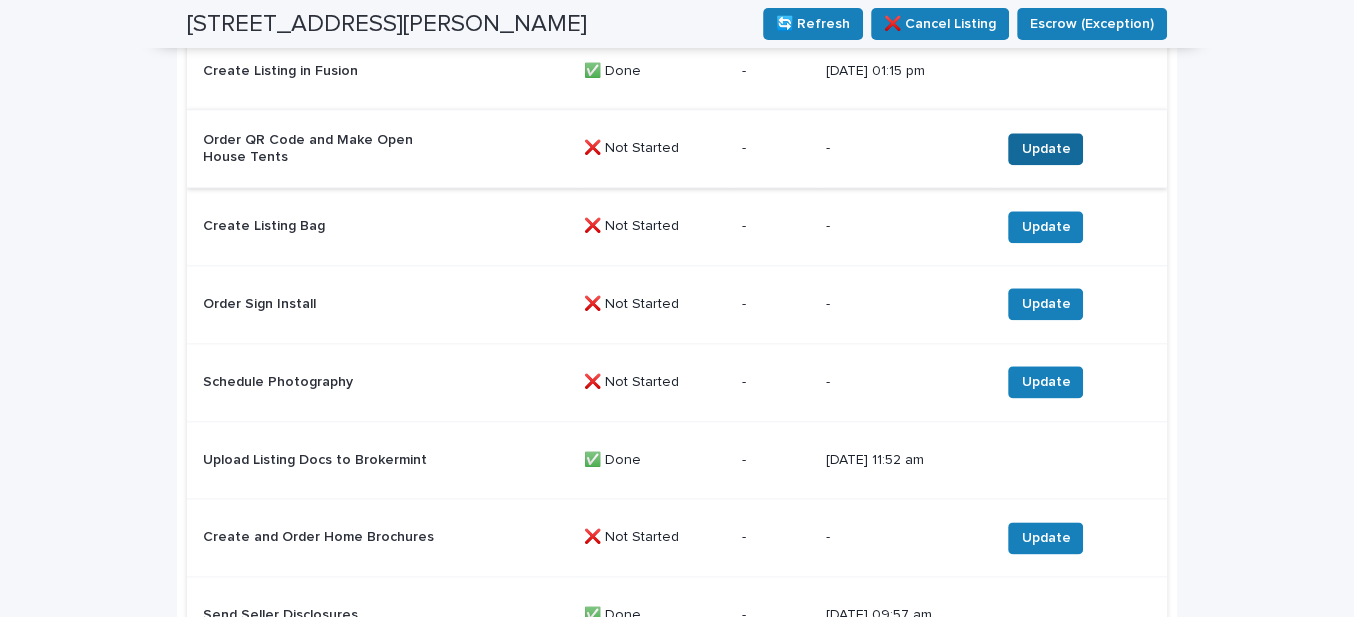 click on "Update" at bounding box center (1045, 149) 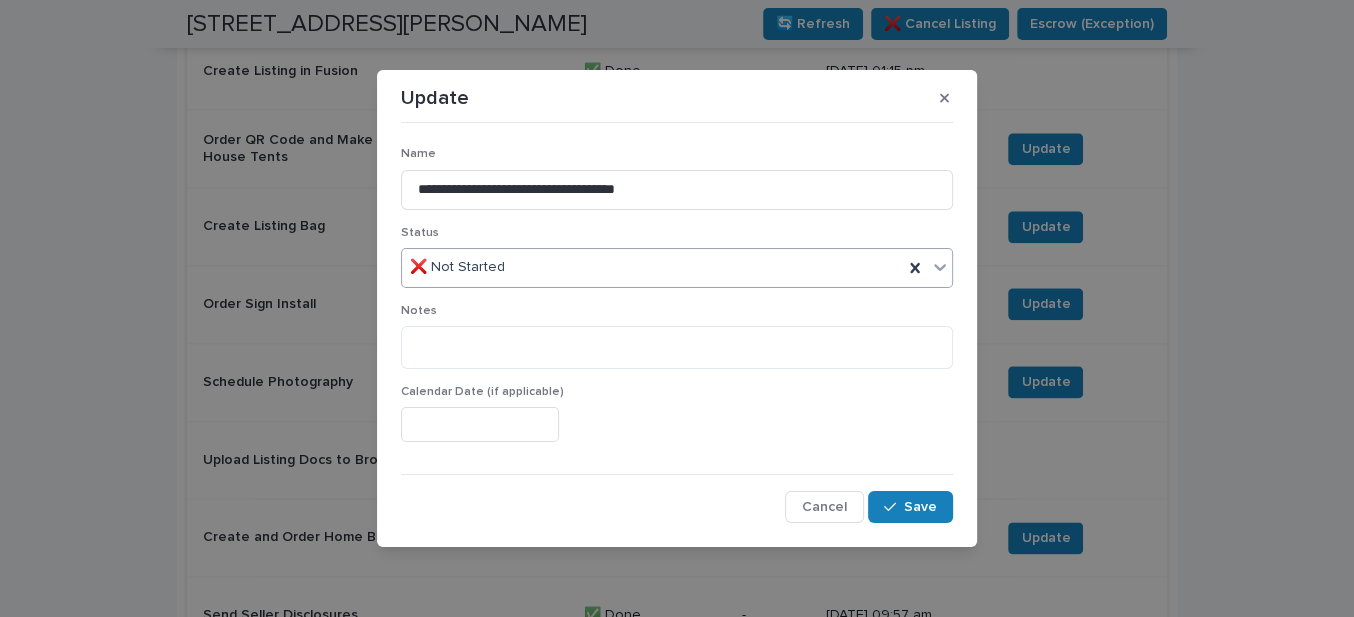 click on "❌ Not Started" at bounding box center [652, 267] 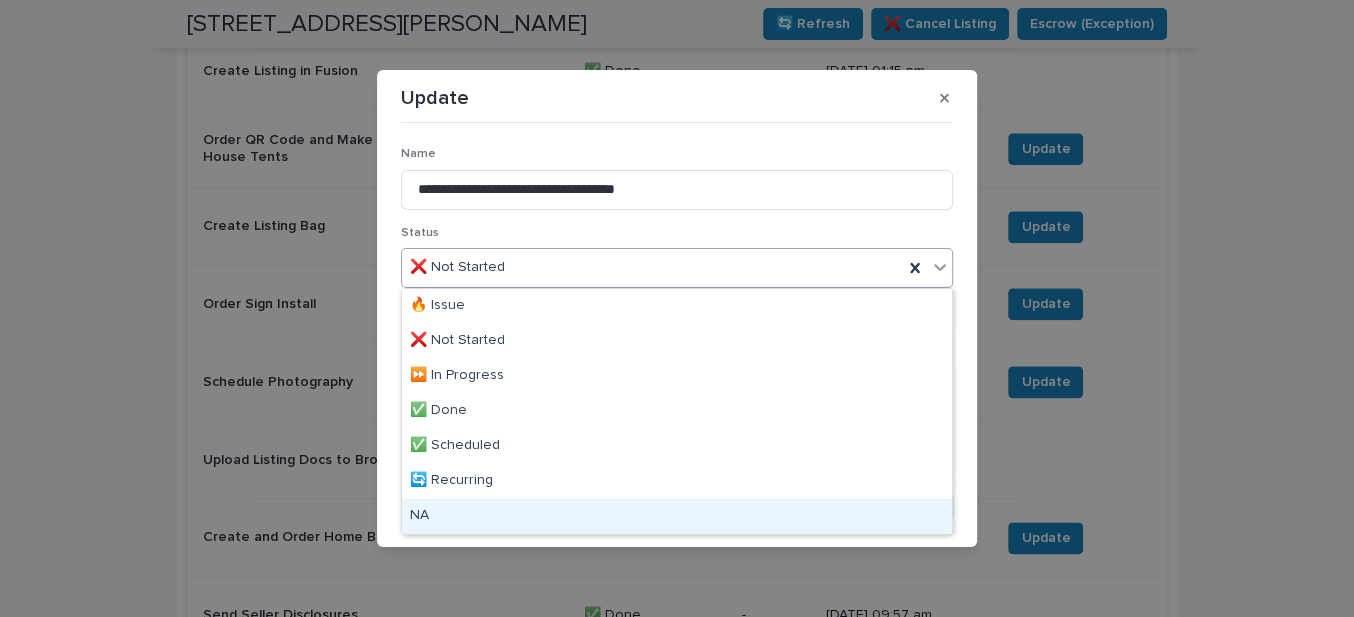 drag, startPoint x: 455, startPoint y: 427, endPoint x: 694, endPoint y: 512, distance: 253.66513 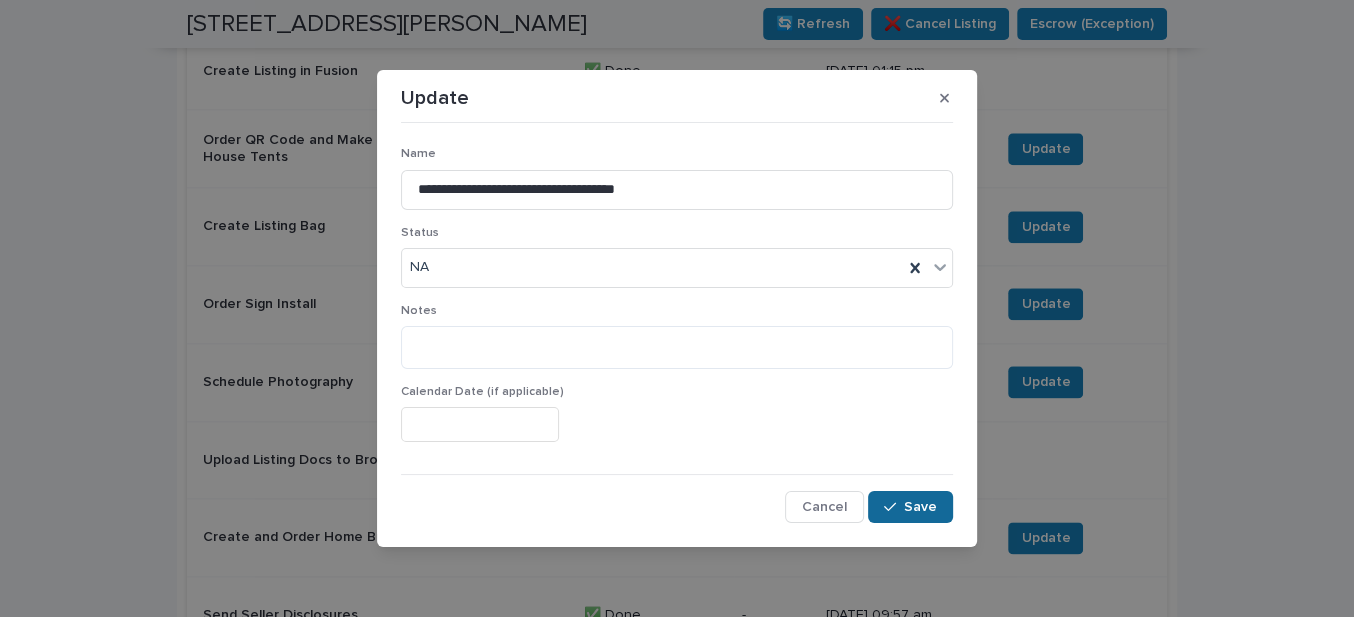 click on "Save" at bounding box center [910, 507] 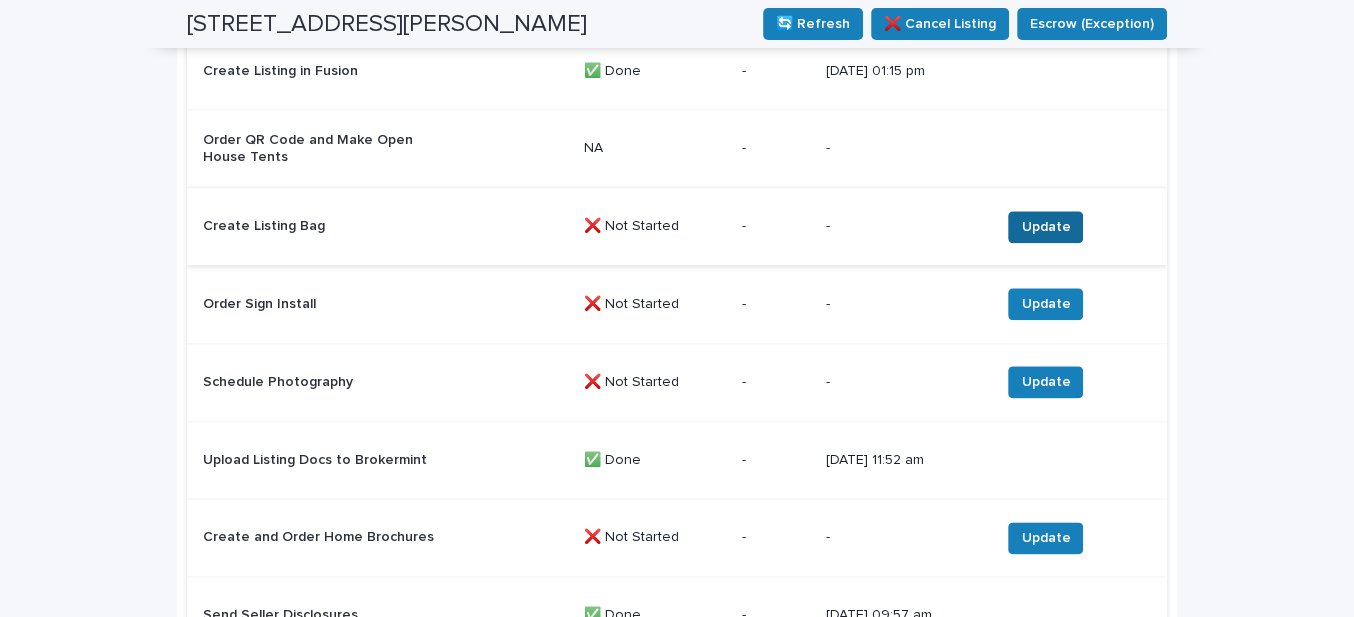 click on "Update" at bounding box center (1045, 227) 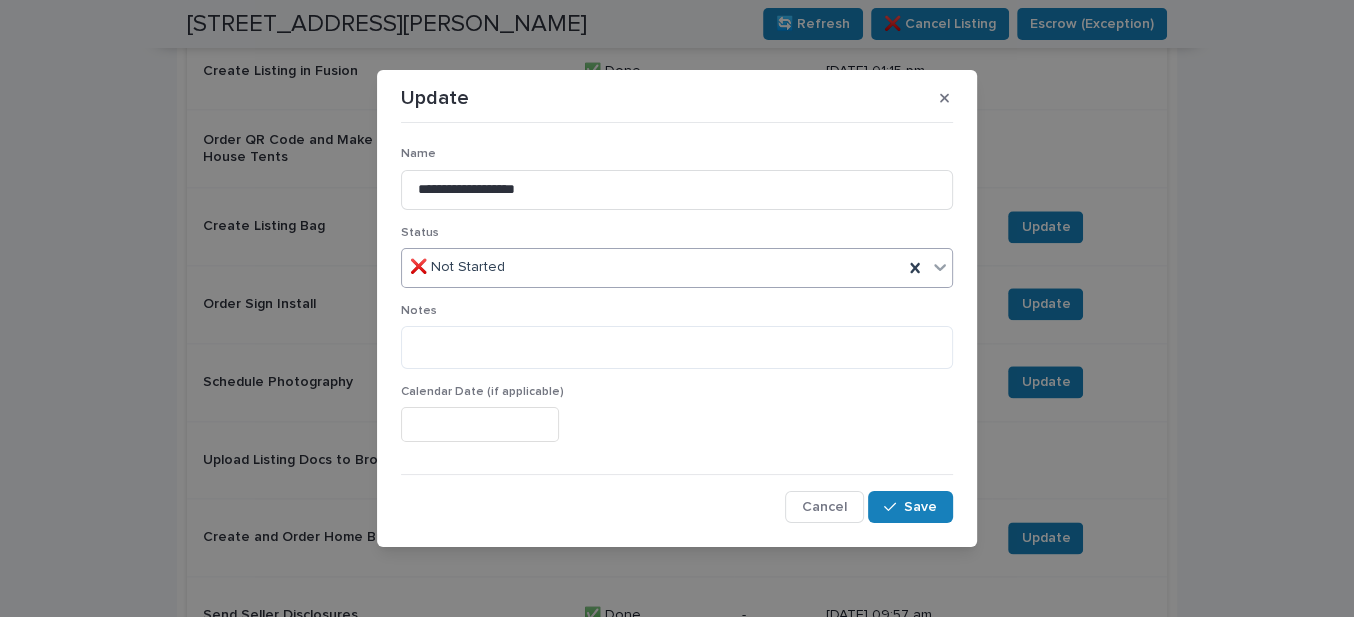 click on "❌ Not Started" at bounding box center [652, 267] 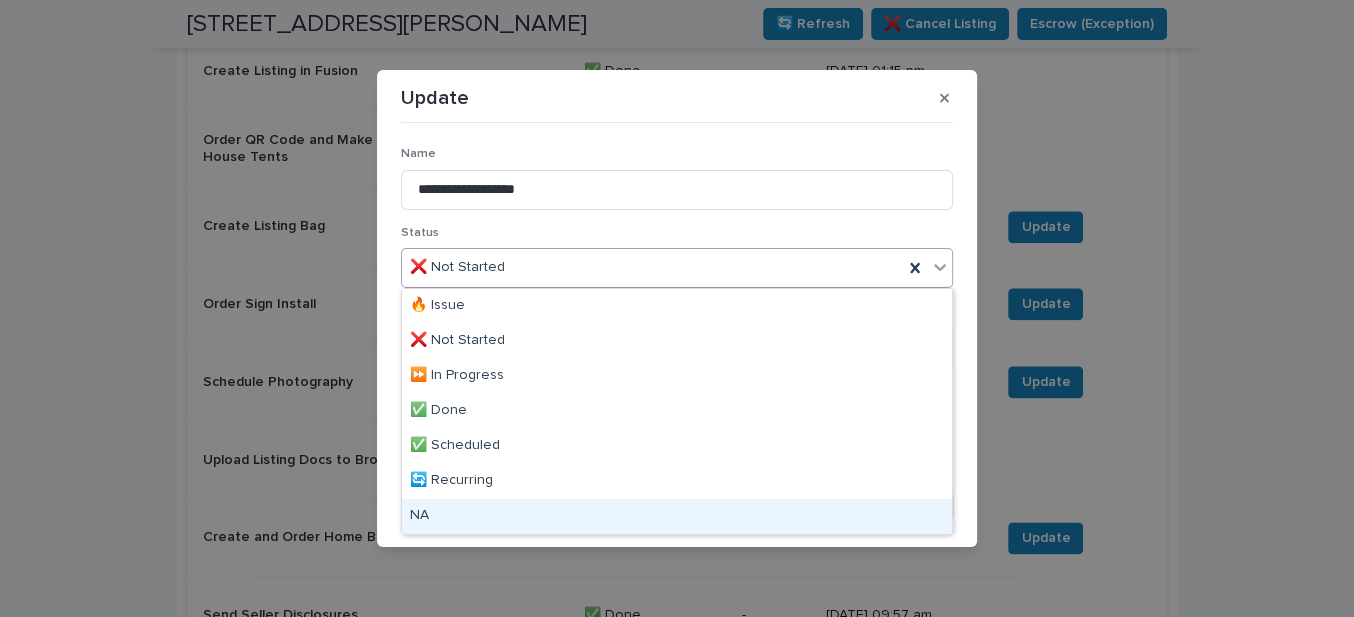 drag, startPoint x: 435, startPoint y: 515, endPoint x: 715, endPoint y: 515, distance: 280 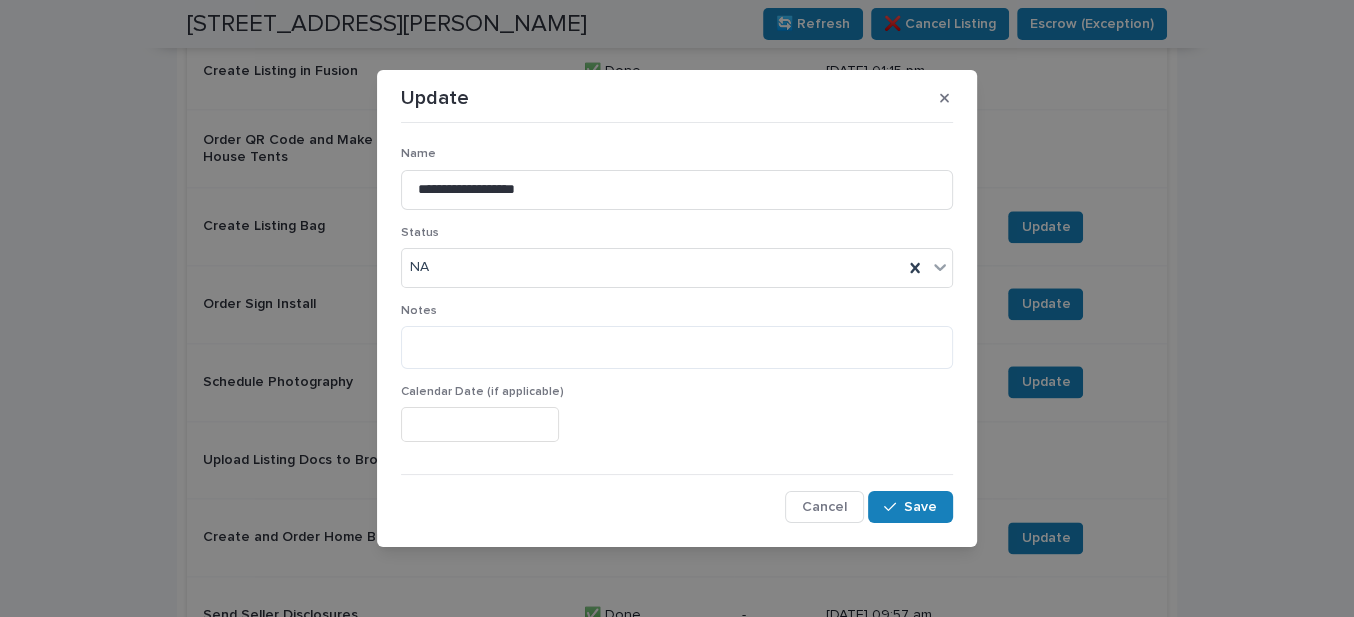 drag, startPoint x: 927, startPoint y: 507, endPoint x: 814, endPoint y: 433, distance: 135.07405 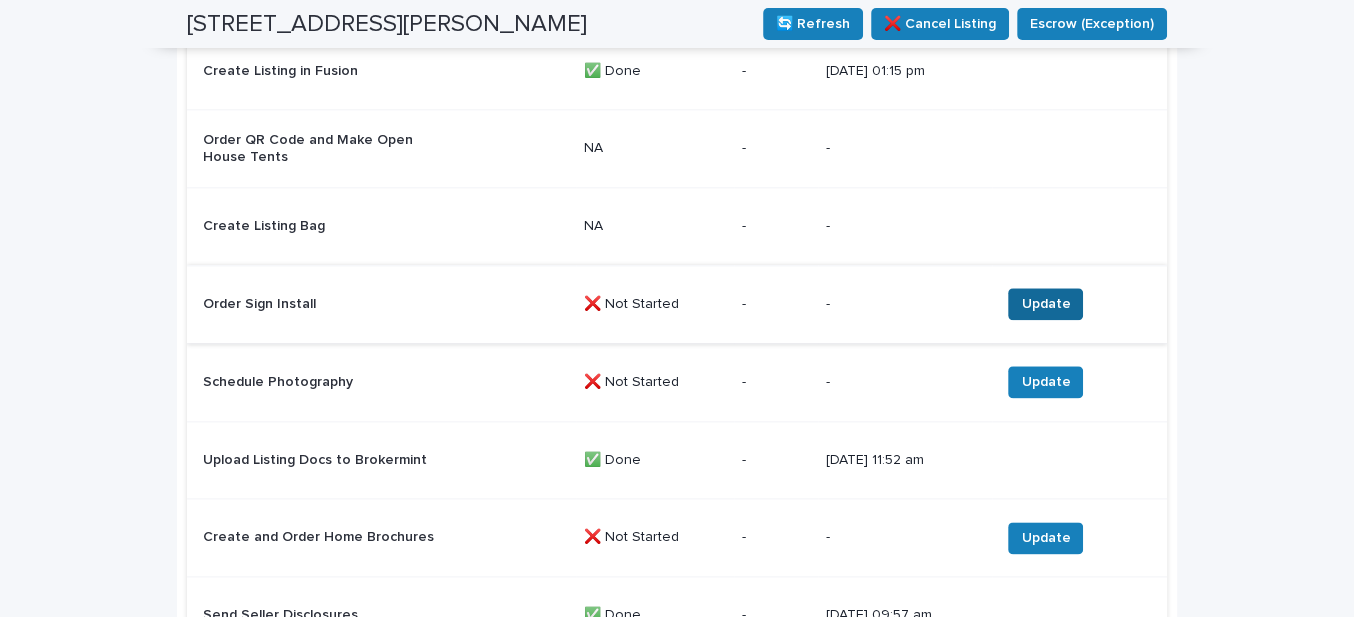 click on "Update" at bounding box center (1045, 304) 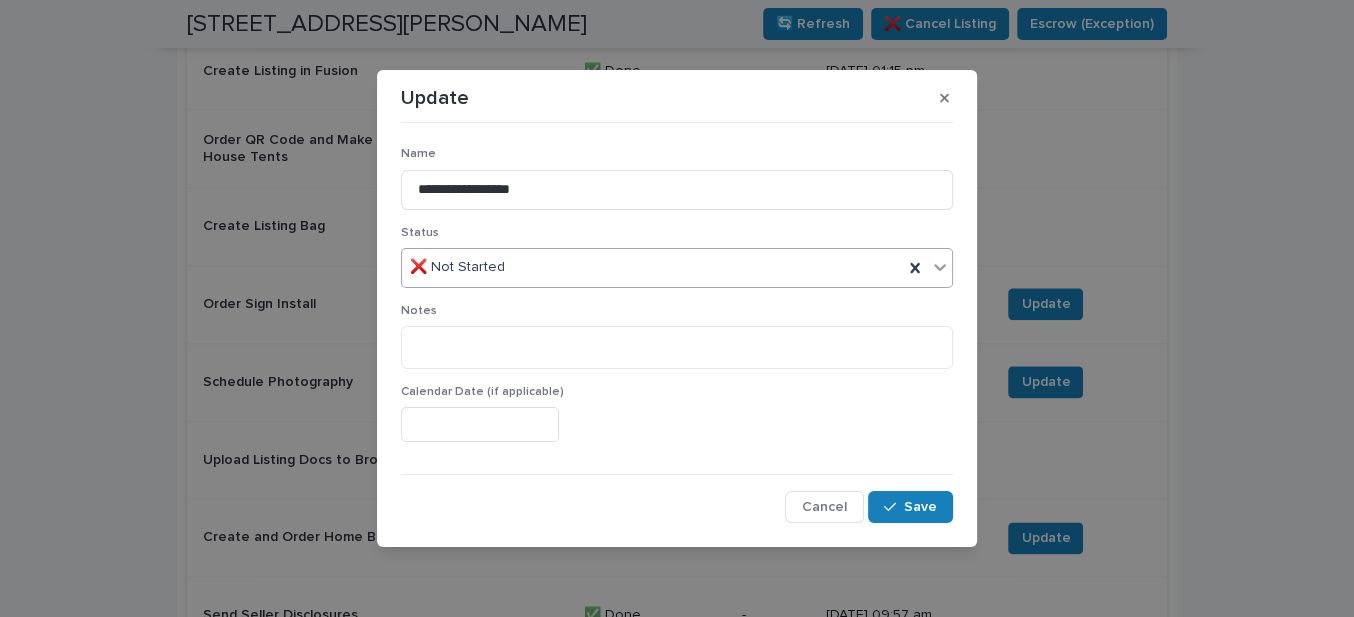 drag, startPoint x: 541, startPoint y: 274, endPoint x: 533, endPoint y: 287, distance: 15.264338 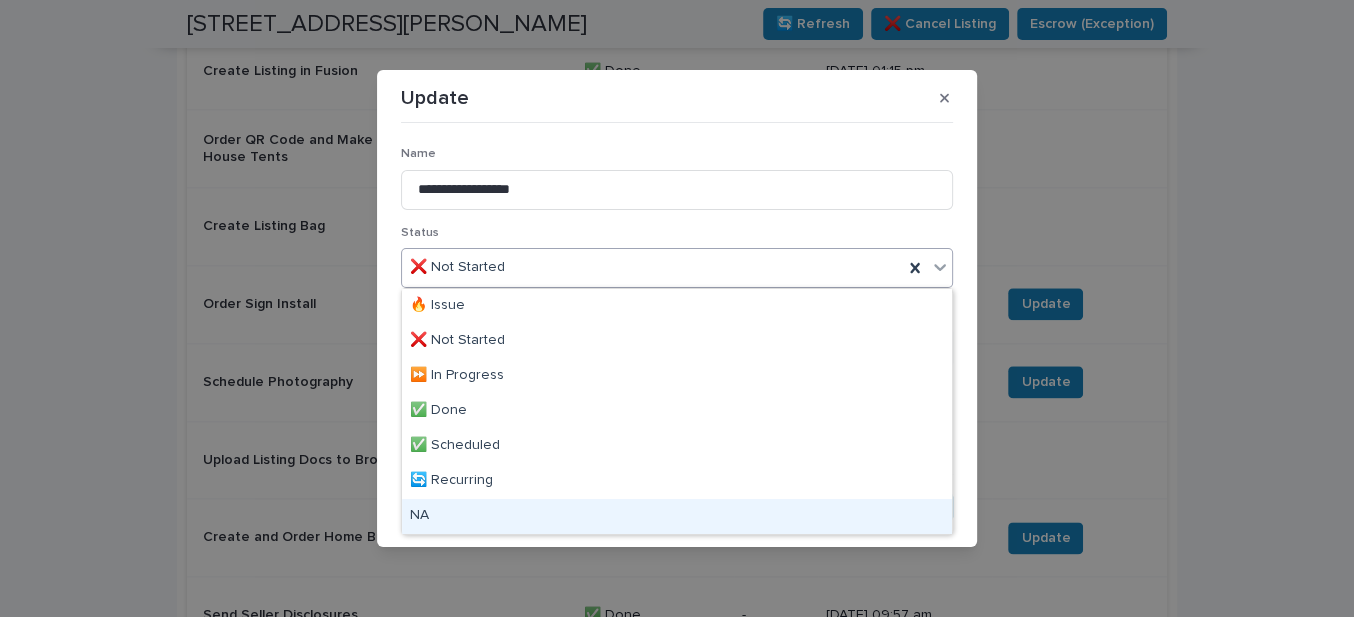 drag, startPoint x: 433, startPoint y: 520, endPoint x: 553, endPoint y: 521, distance: 120.004166 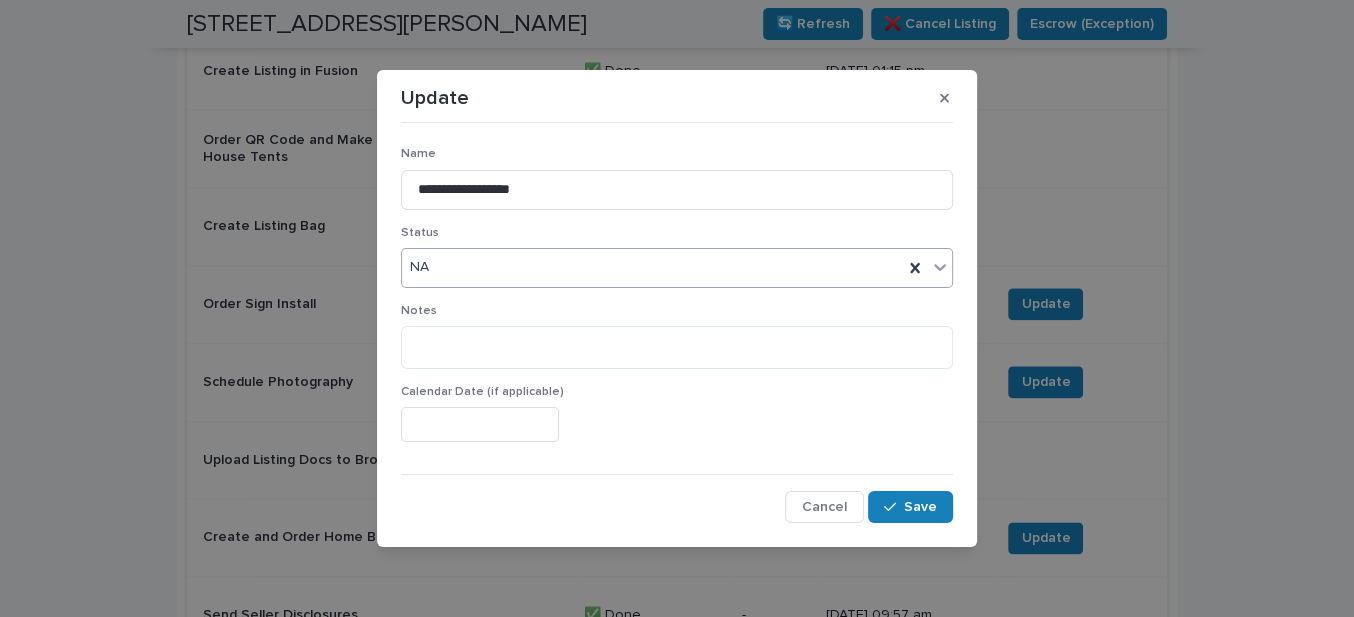 drag, startPoint x: 900, startPoint y: 505, endPoint x: 854, endPoint y: 480, distance: 52.35456 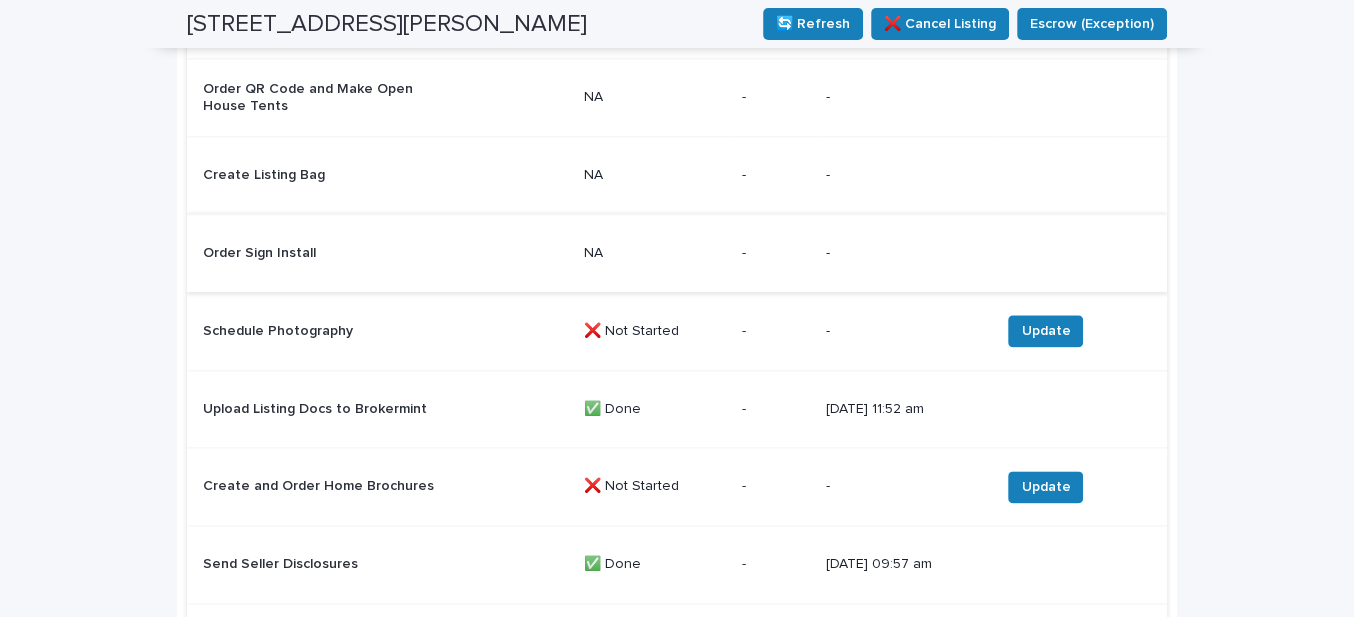 scroll, scrollTop: 1909, scrollLeft: 0, axis: vertical 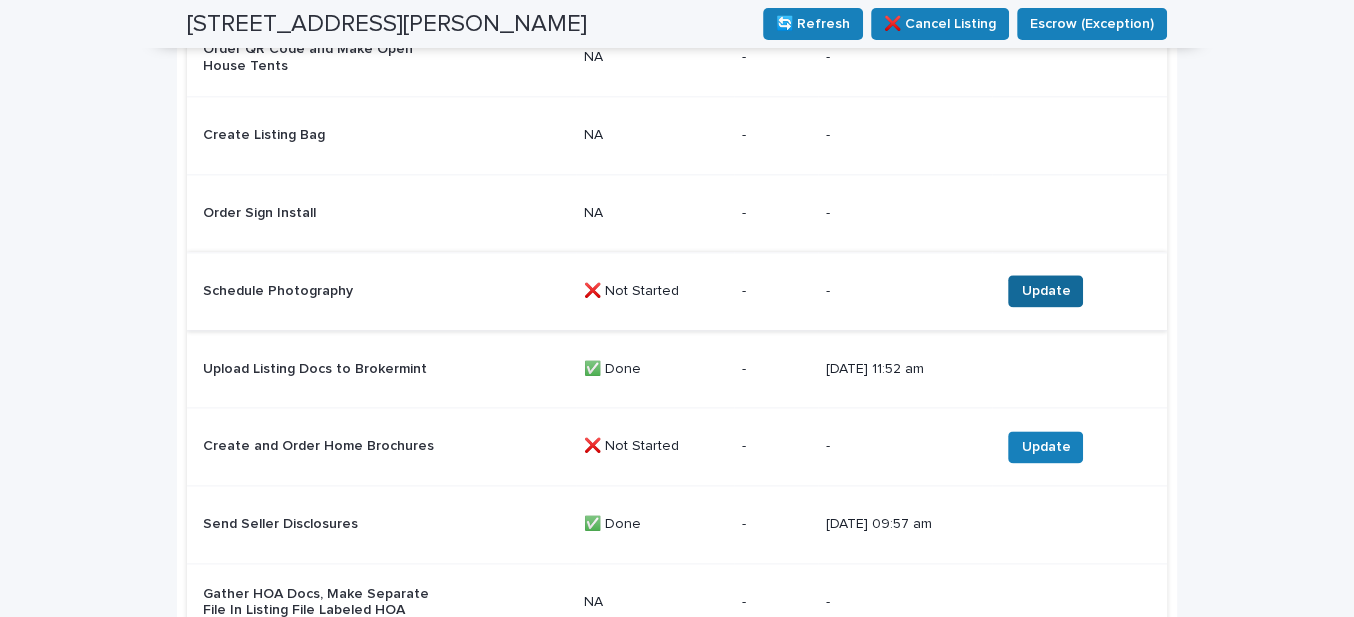 click on "Update" at bounding box center (1045, 291) 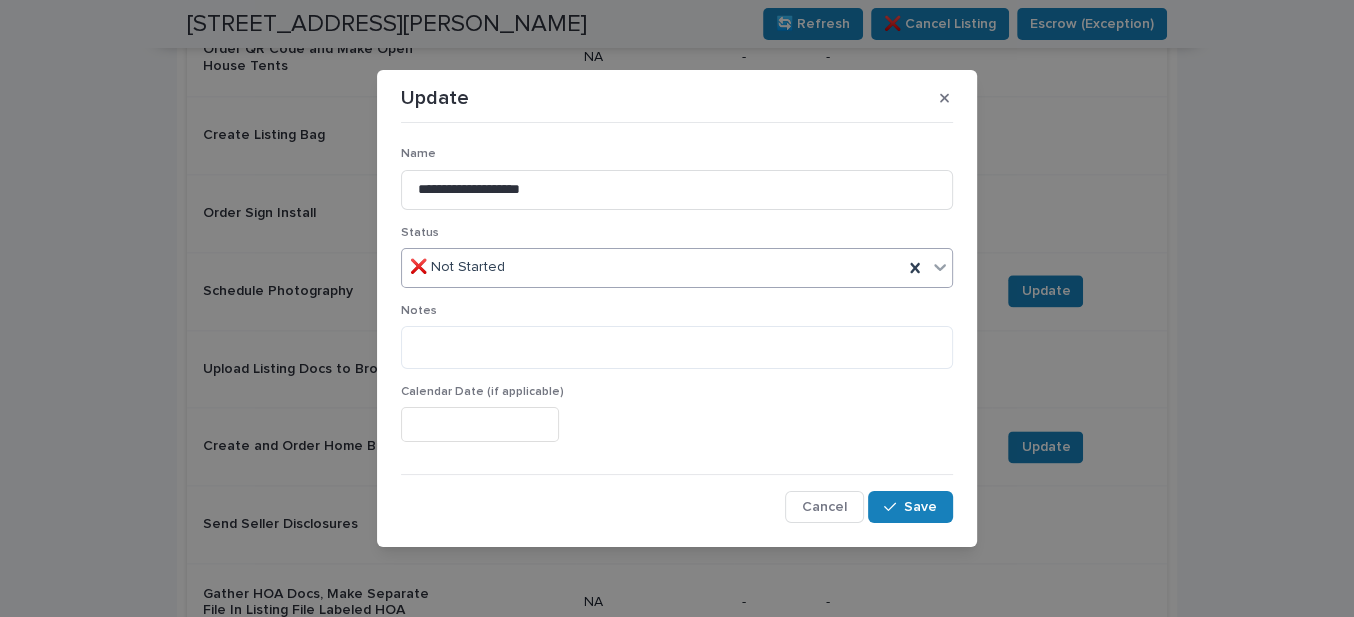 click on "❌ Not Started" at bounding box center (652, 267) 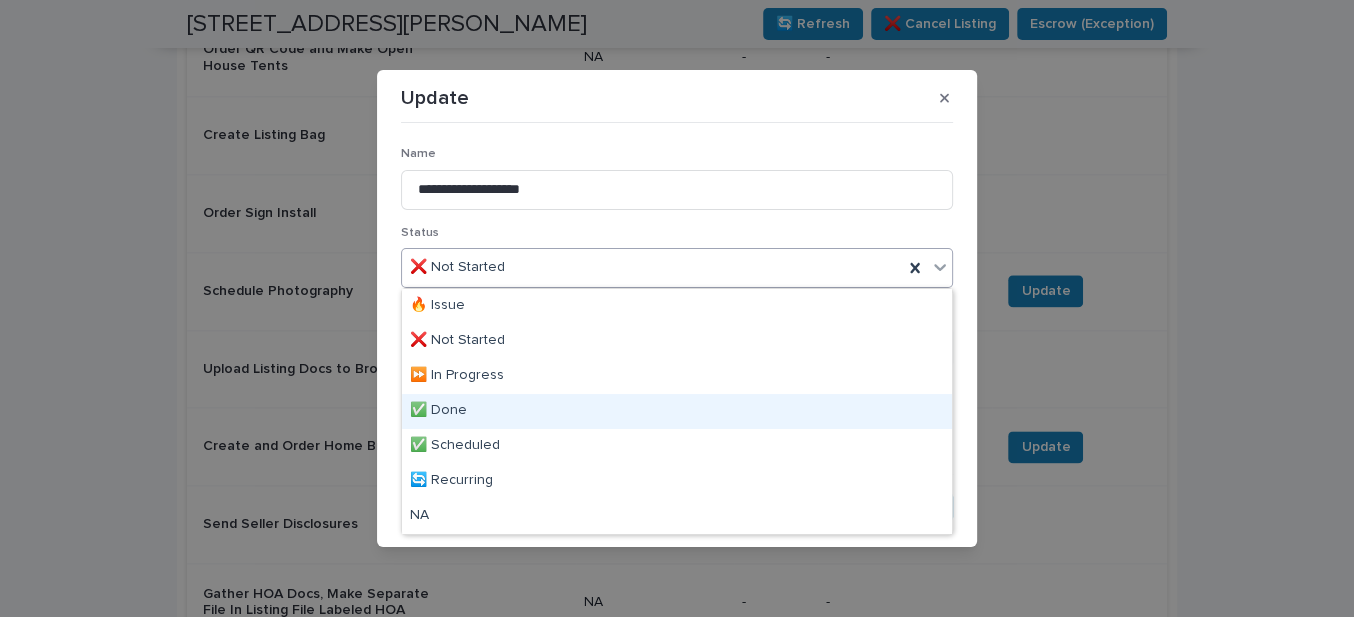 click on "✅ Done" at bounding box center [677, 411] 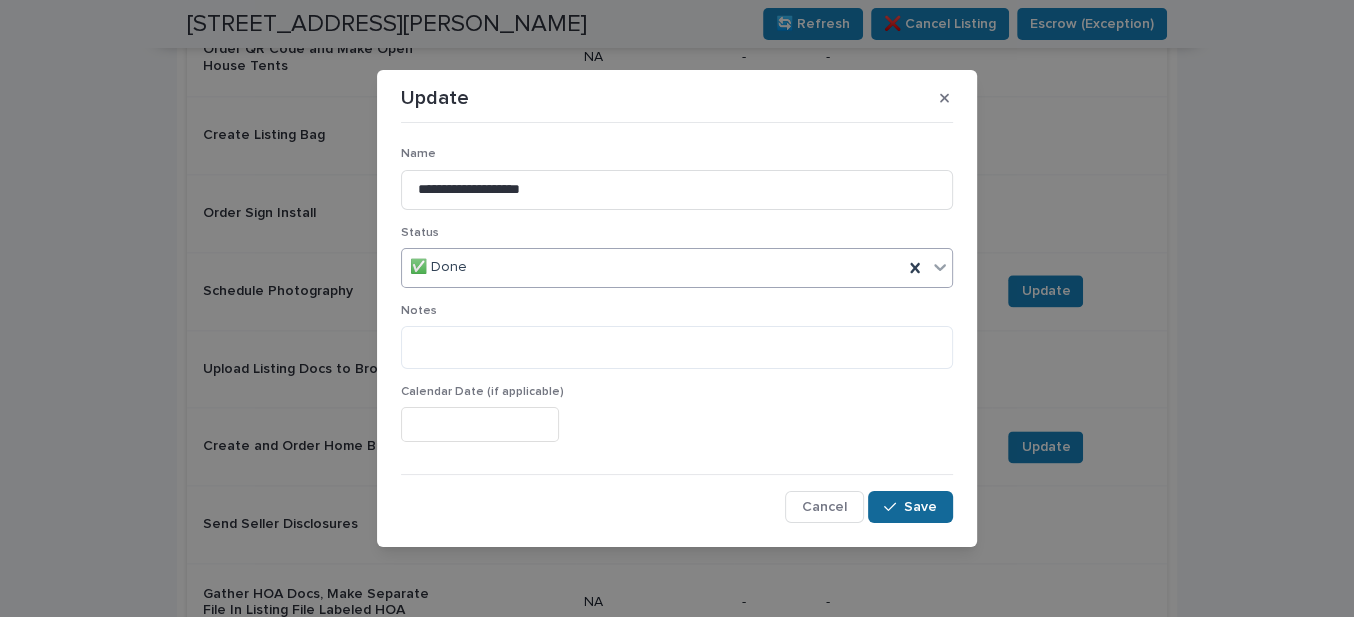 click on "Save" at bounding box center (920, 507) 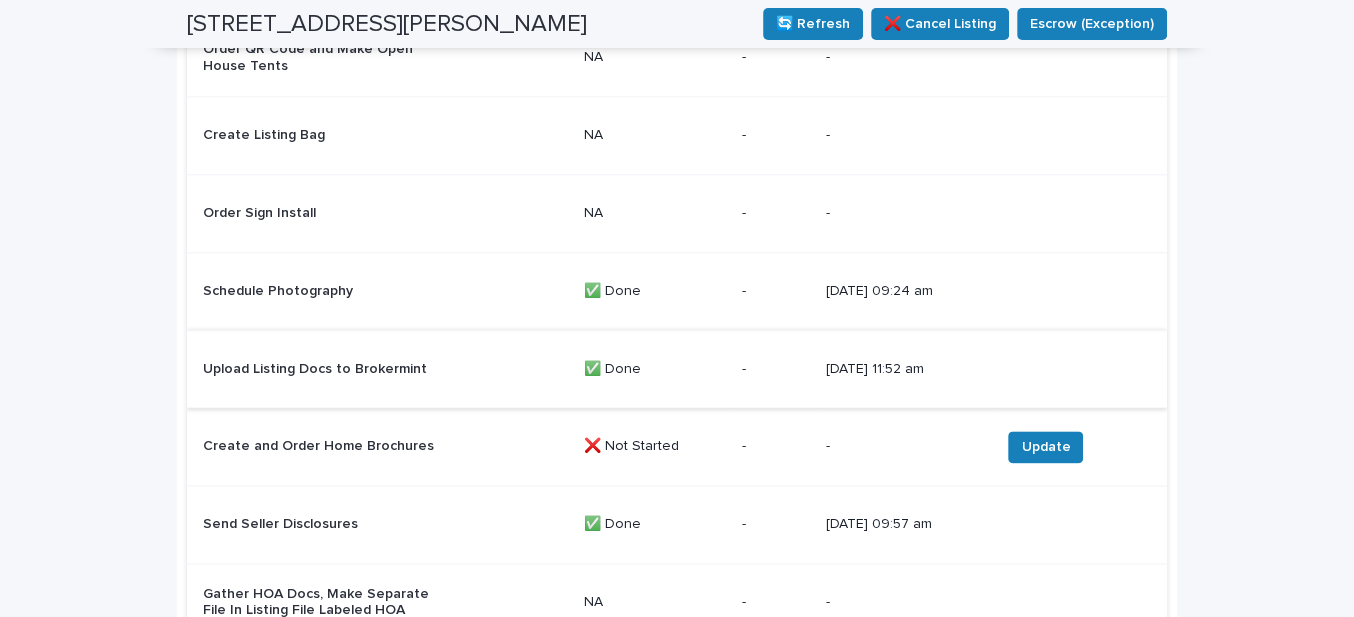 scroll, scrollTop: 2000, scrollLeft: 0, axis: vertical 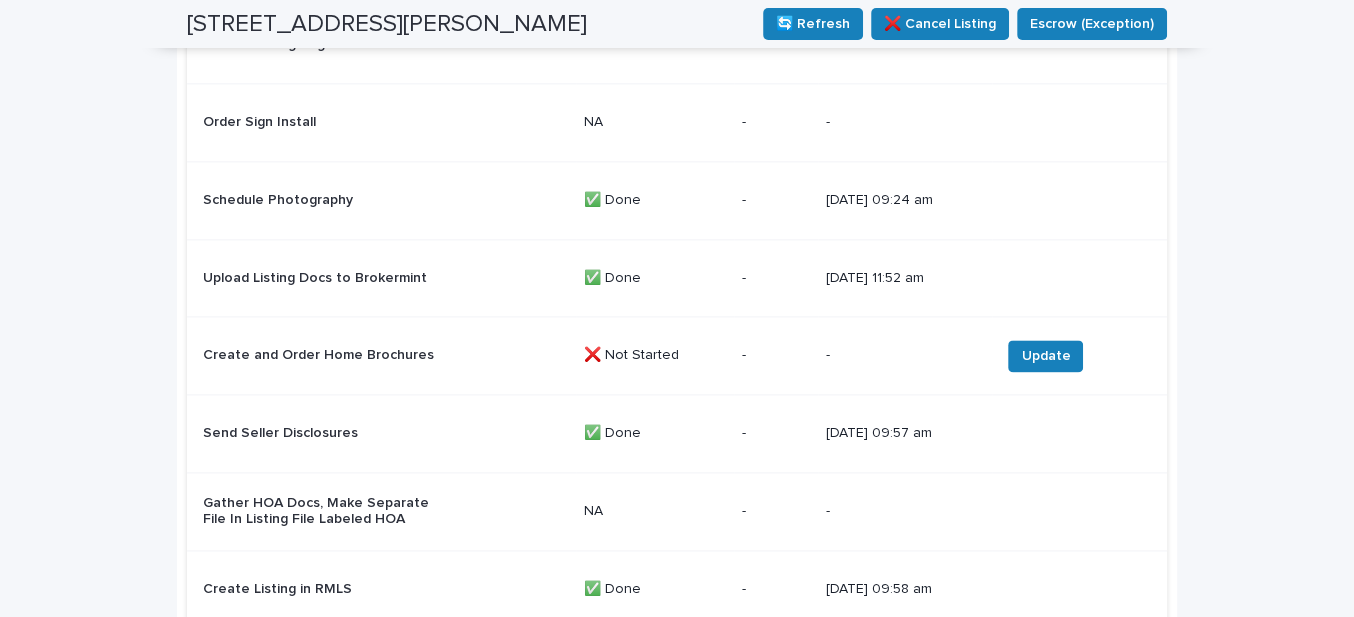 click on "Update" at bounding box center (1079, 356) 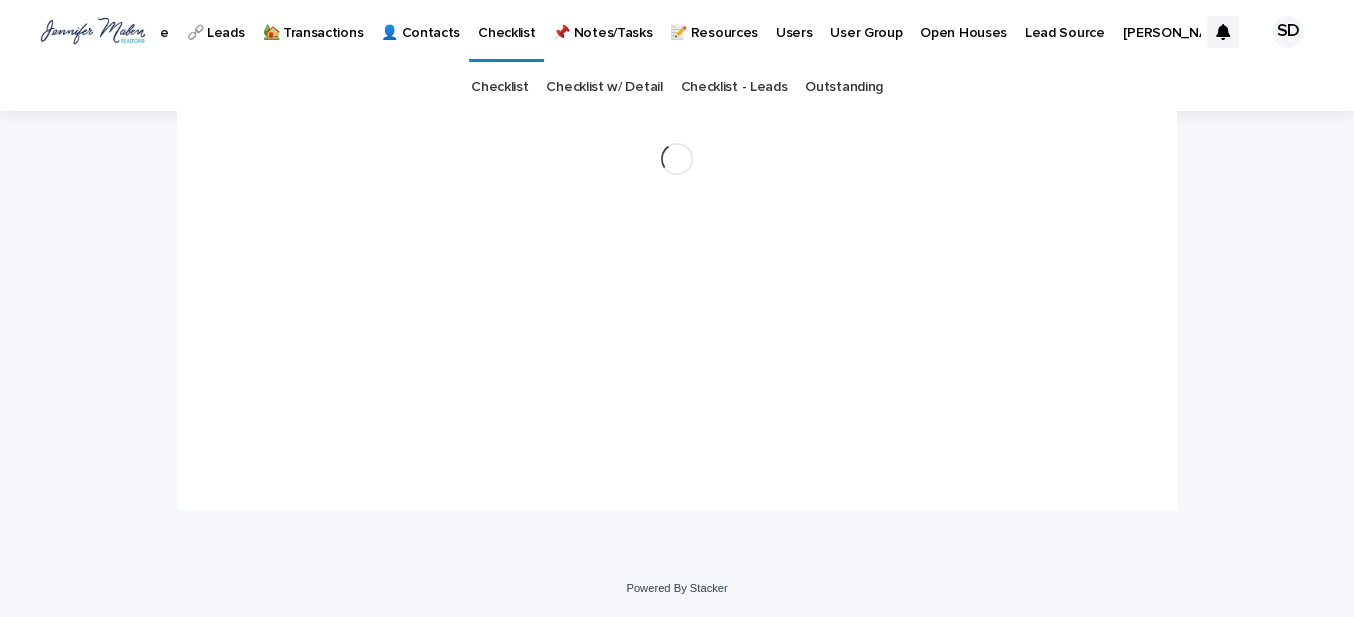 scroll, scrollTop: 0, scrollLeft: 0, axis: both 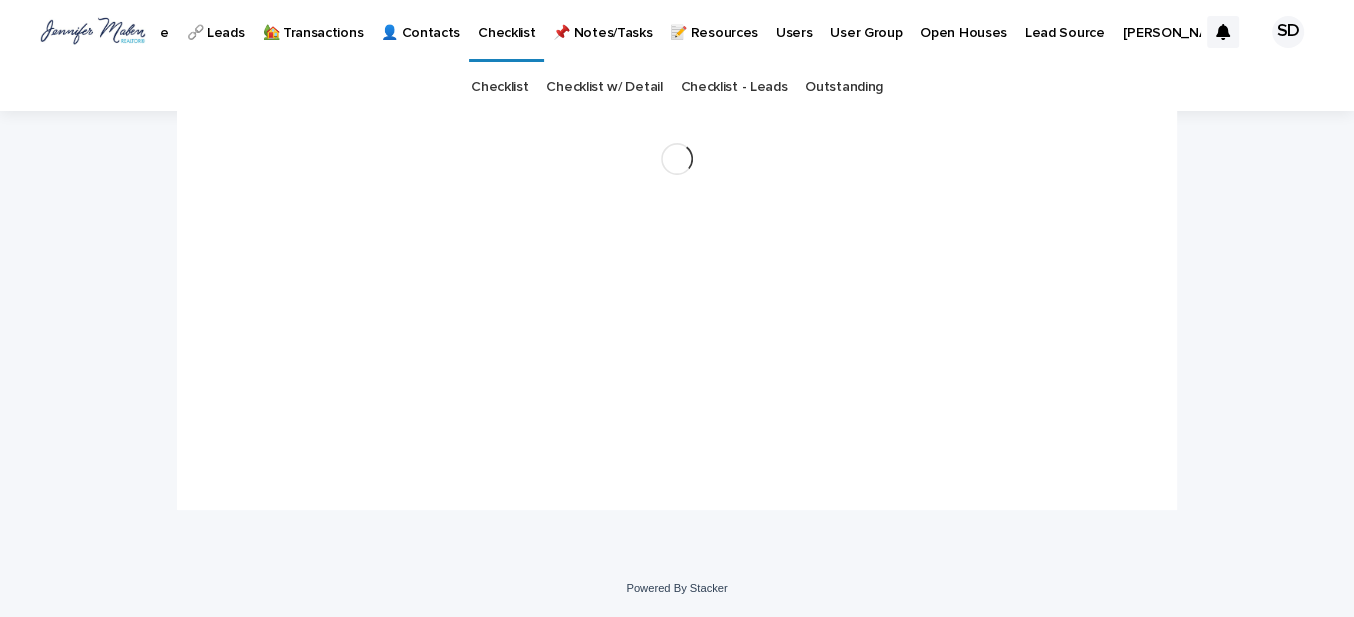 click on "Loading... Saving… Loading... Saving…" at bounding box center (677, 310) 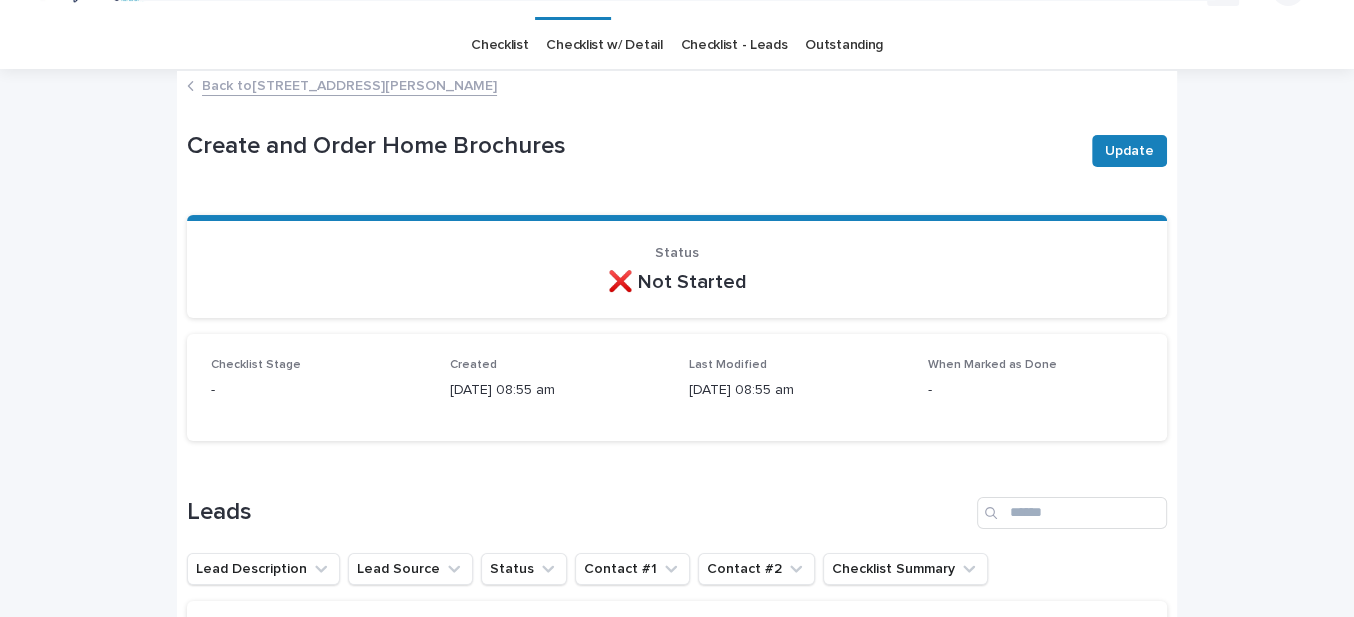scroll, scrollTop: 0, scrollLeft: 0, axis: both 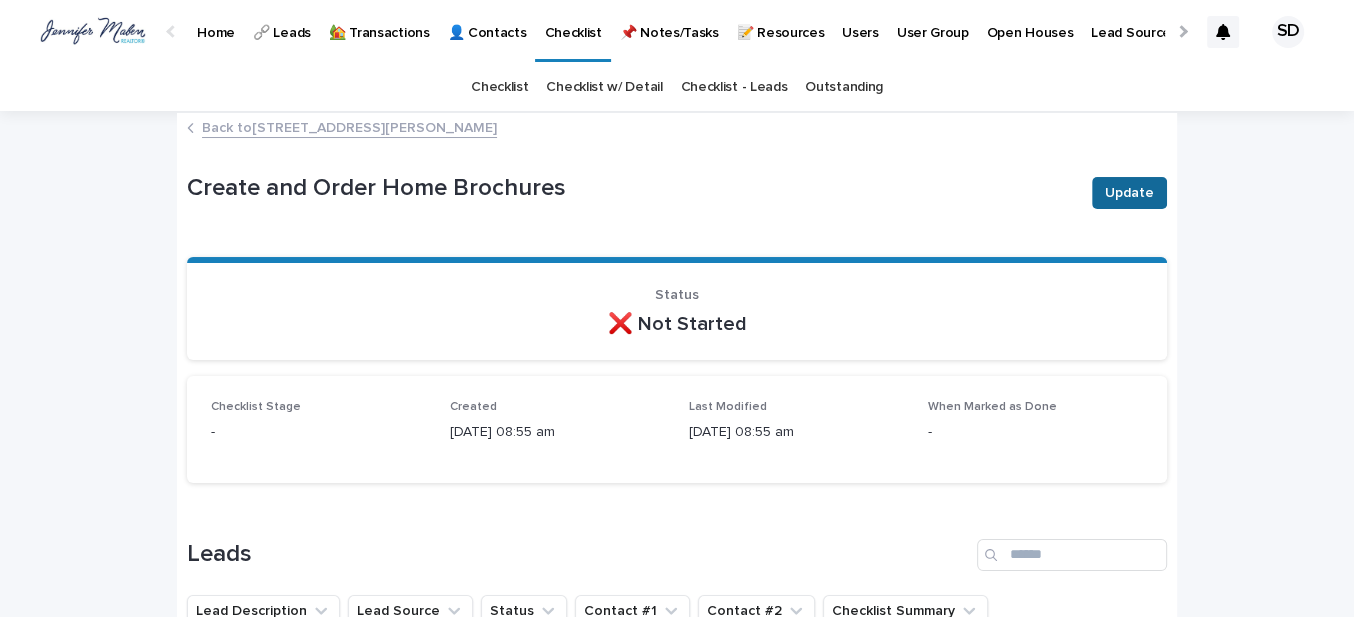 click on "Update" at bounding box center (1129, 193) 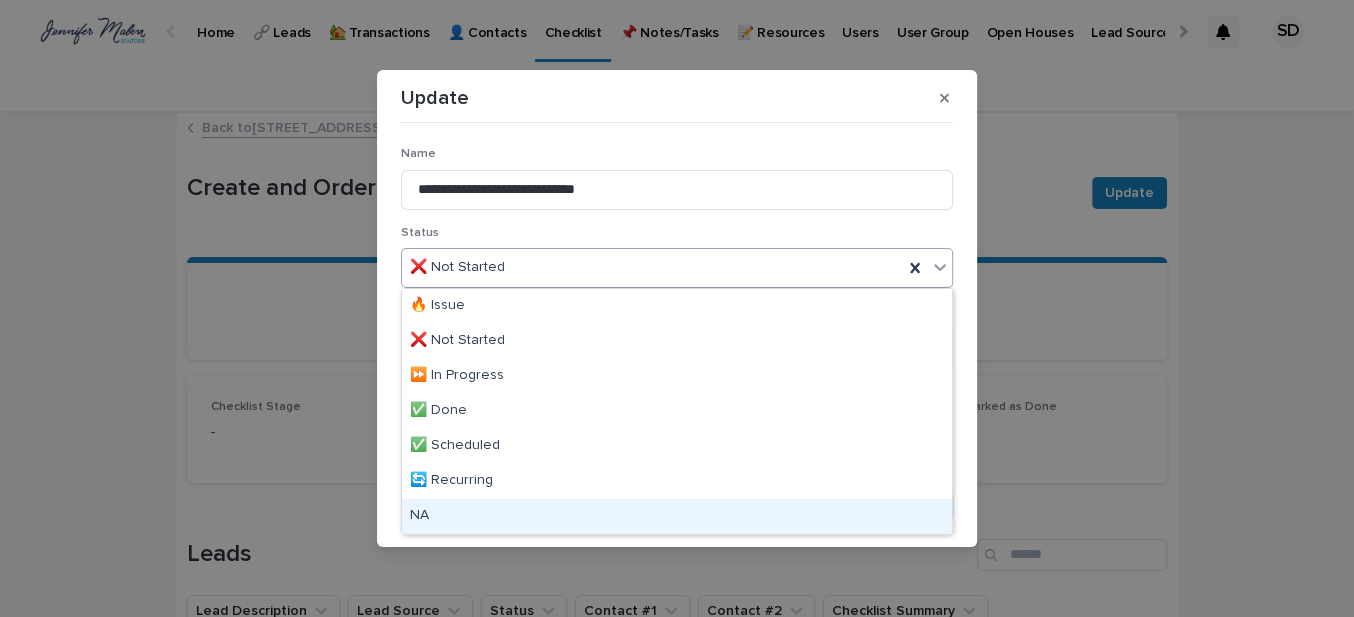 drag, startPoint x: 482, startPoint y: 515, endPoint x: 745, endPoint y: 519, distance: 263.03043 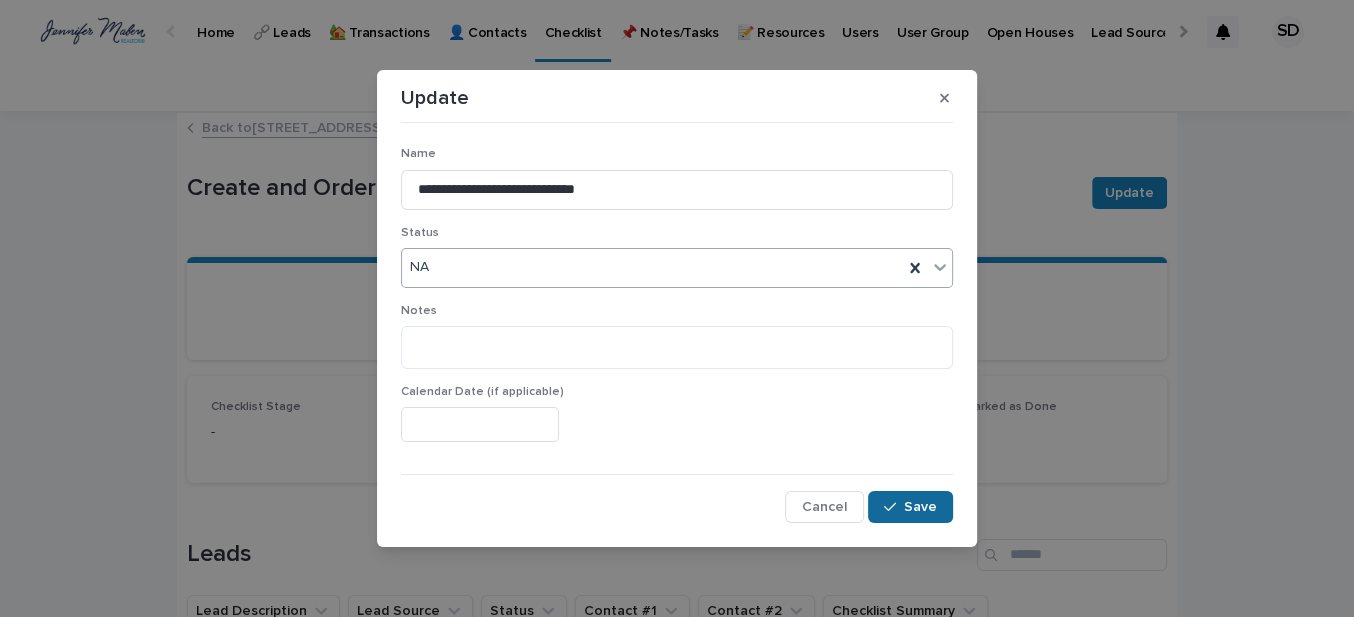 click at bounding box center [894, 507] 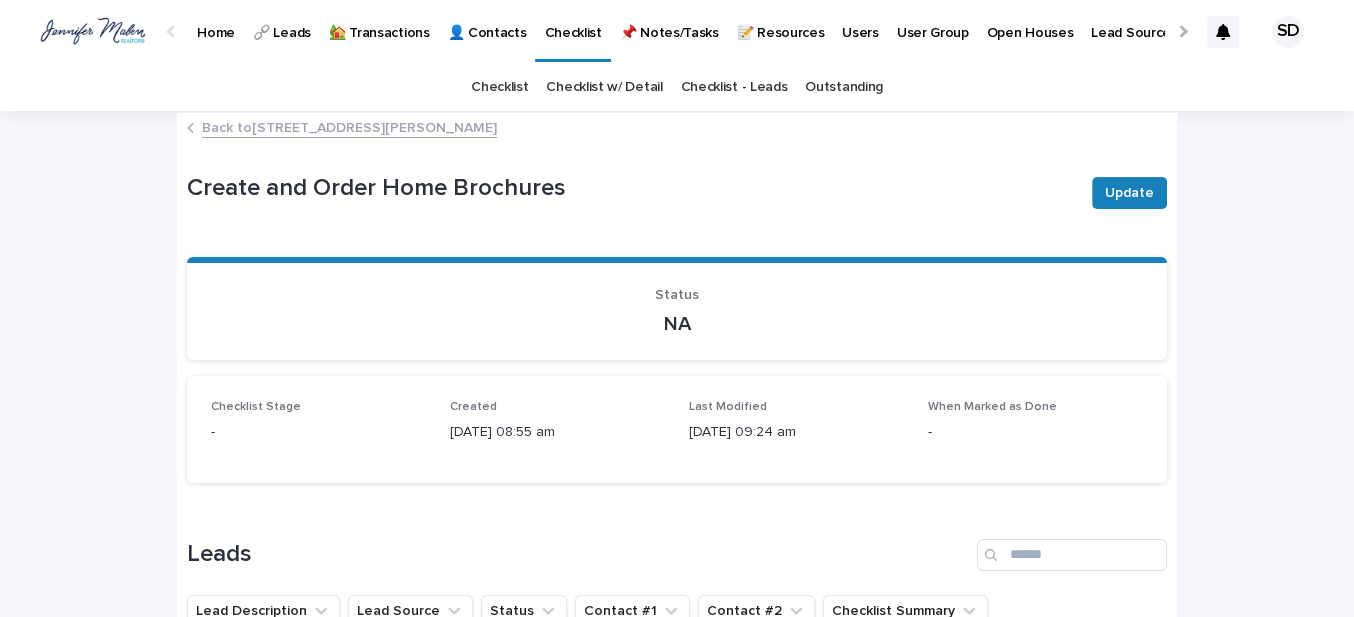 scroll, scrollTop: 0, scrollLeft: 0, axis: both 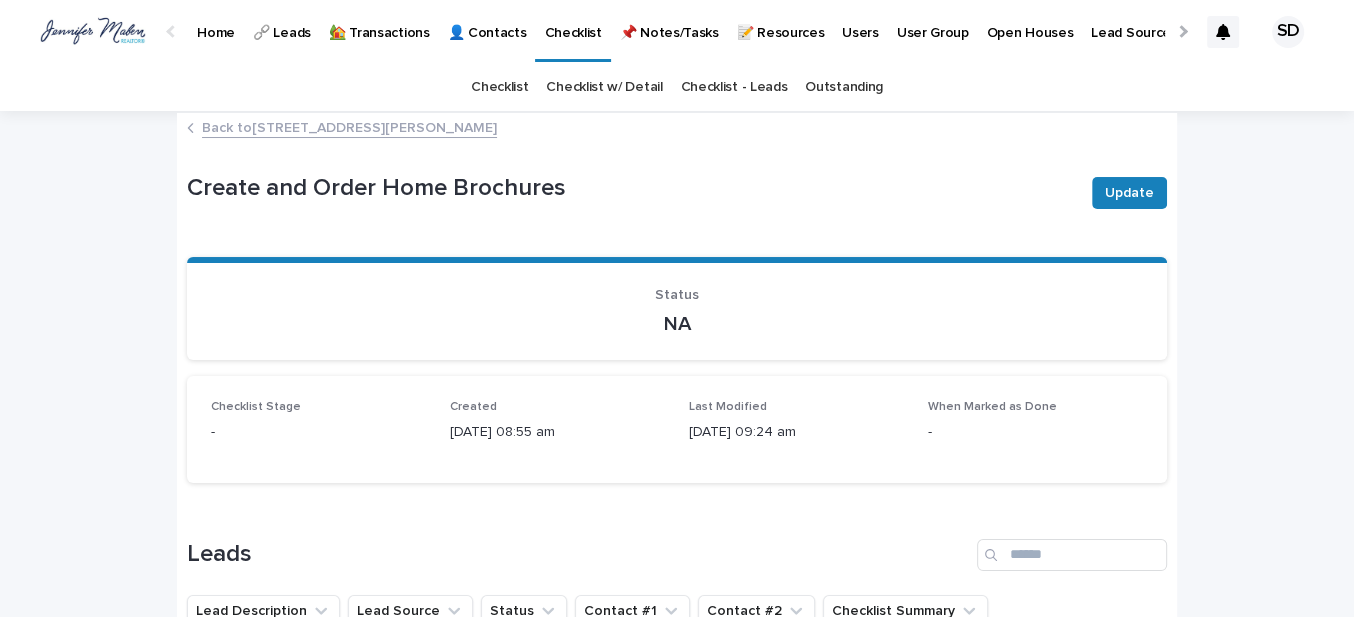 click on "Back to  [STREET_ADDRESS][PERSON_NAME]" at bounding box center (349, 126) 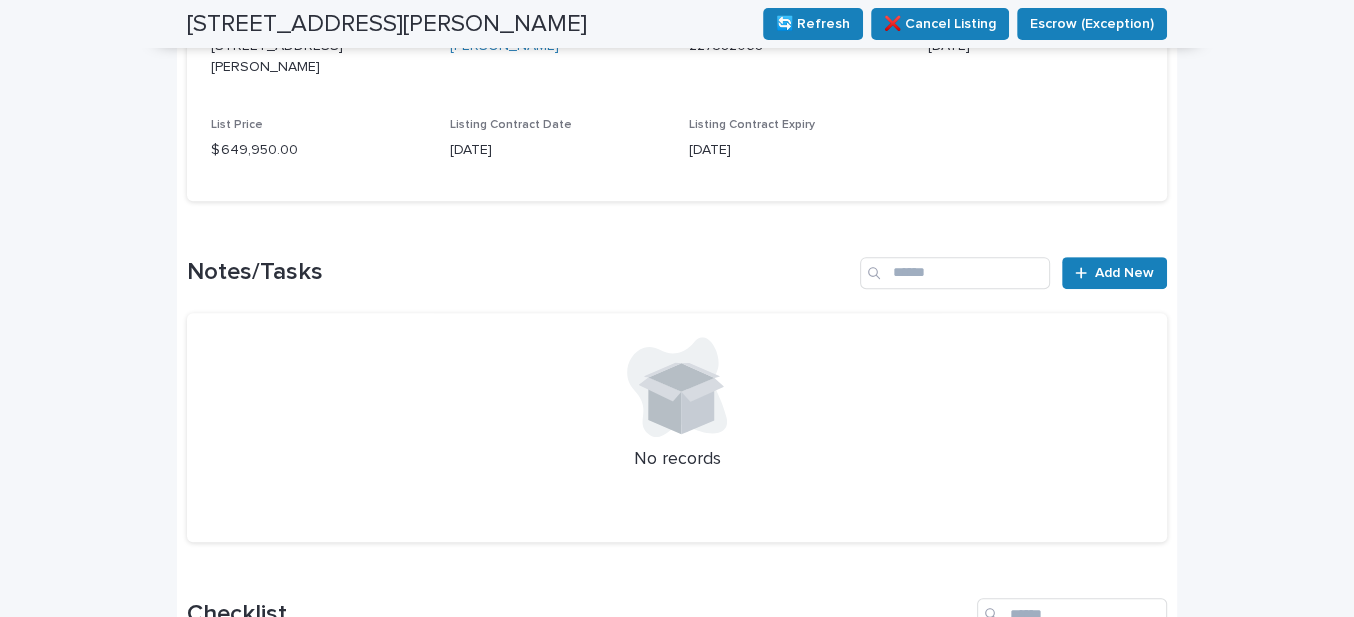scroll, scrollTop: 636, scrollLeft: 0, axis: vertical 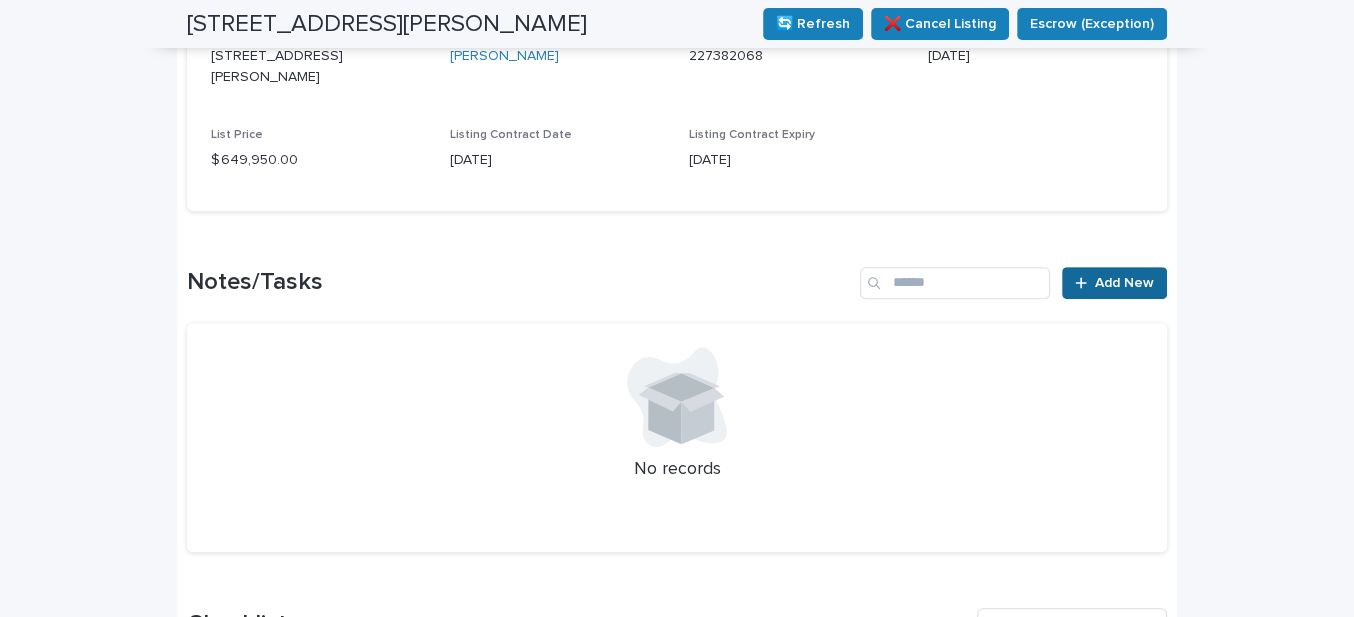 click on "Add New" at bounding box center (1114, 283) 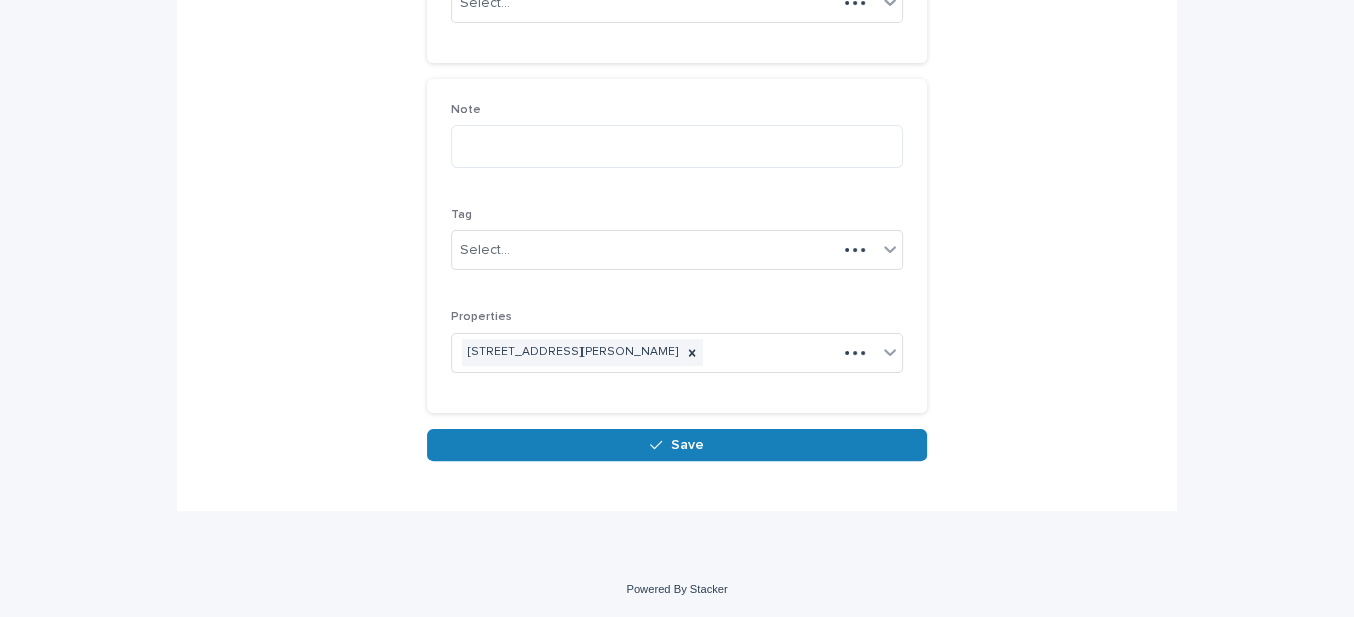 scroll, scrollTop: 286, scrollLeft: 0, axis: vertical 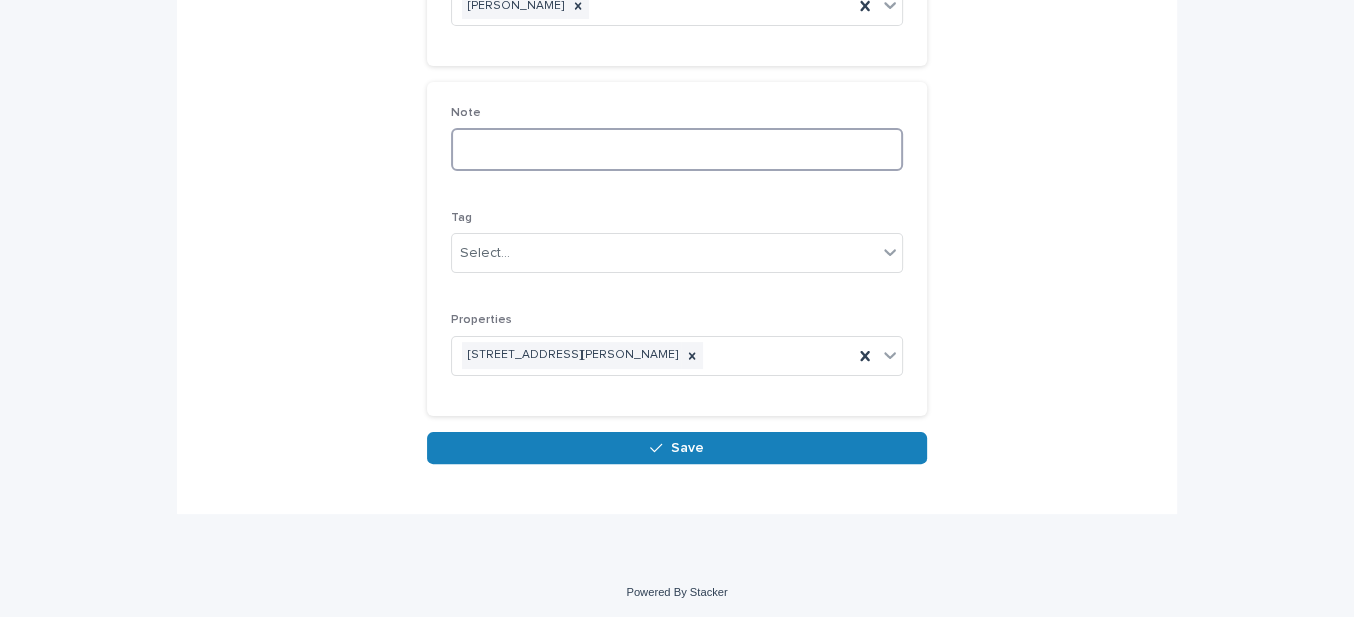 click at bounding box center (677, 149) 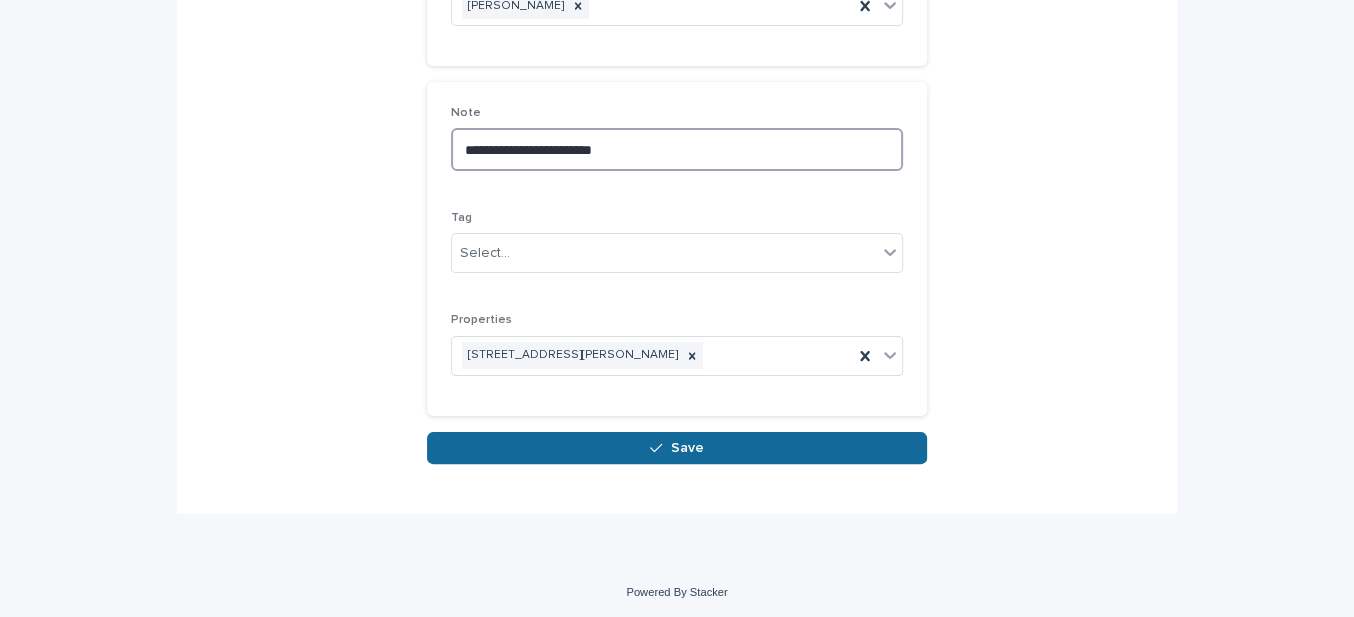type on "**********" 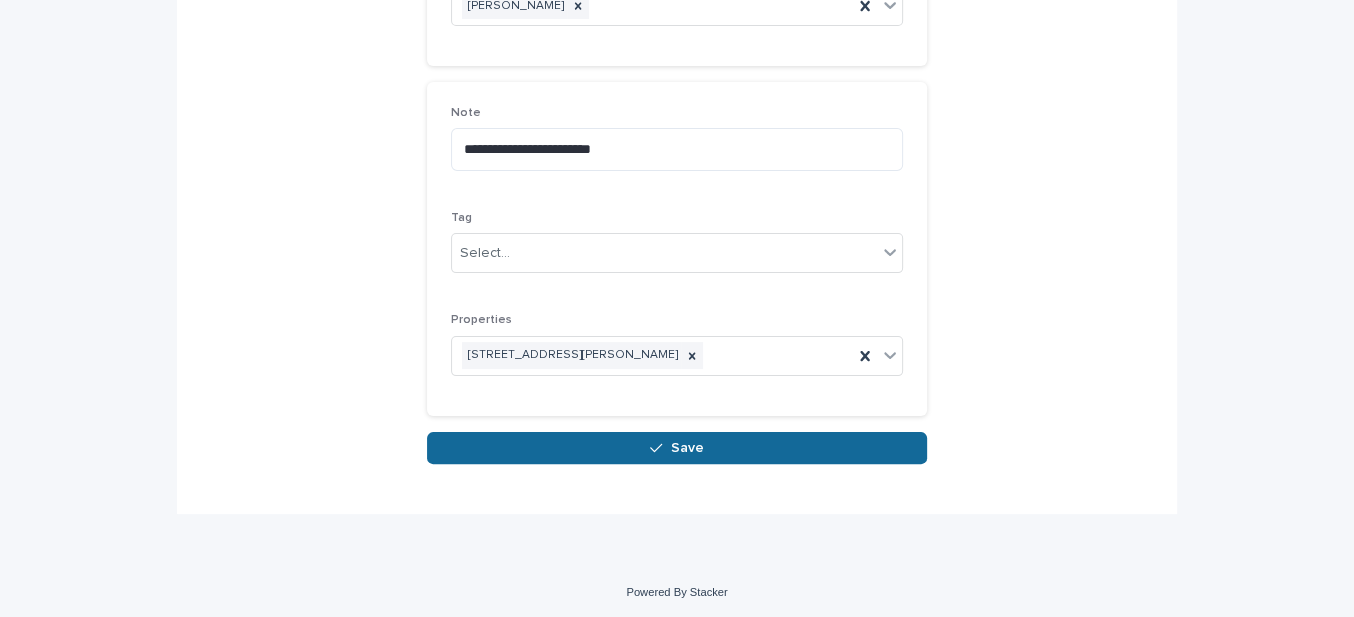 click on "Save" at bounding box center [687, 448] 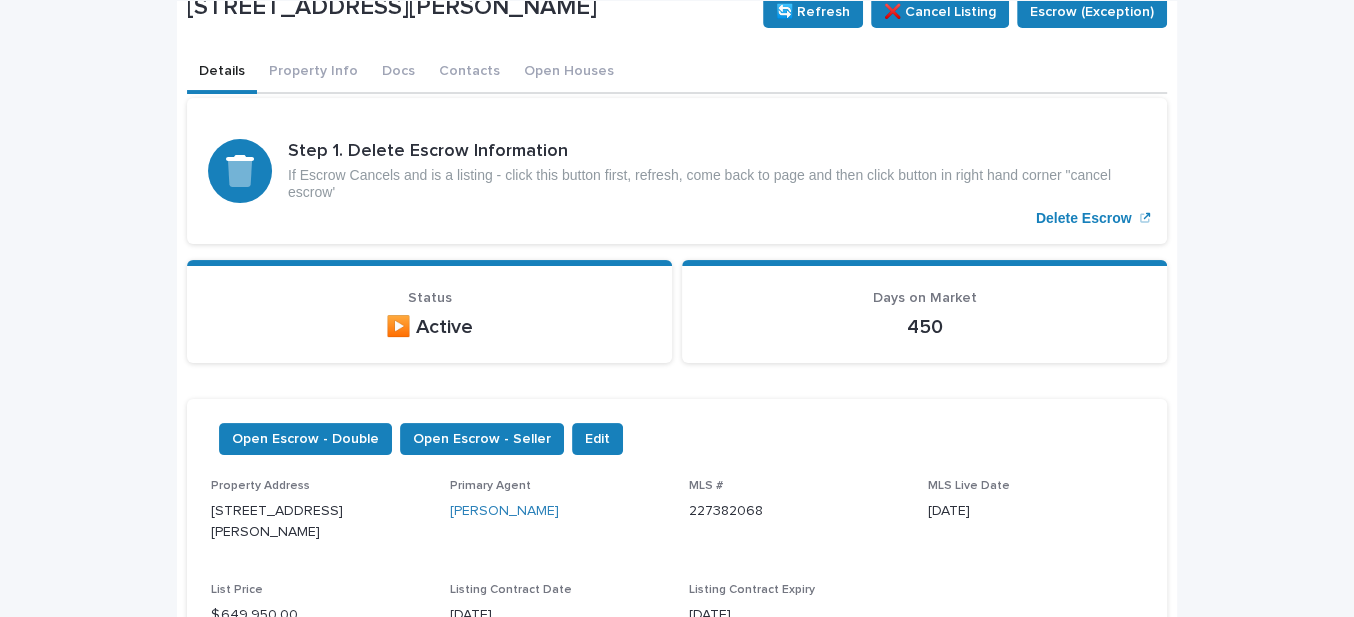 scroll, scrollTop: 0, scrollLeft: 0, axis: both 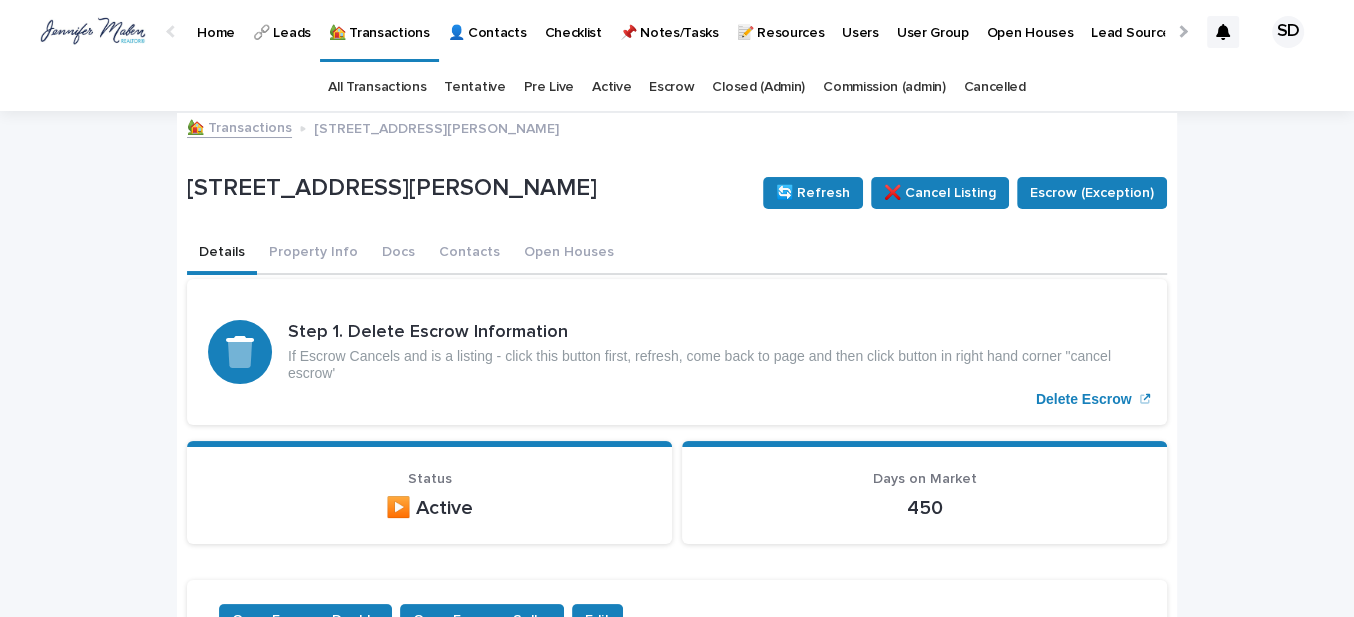 click on "🏡 Transactions" at bounding box center [239, 126] 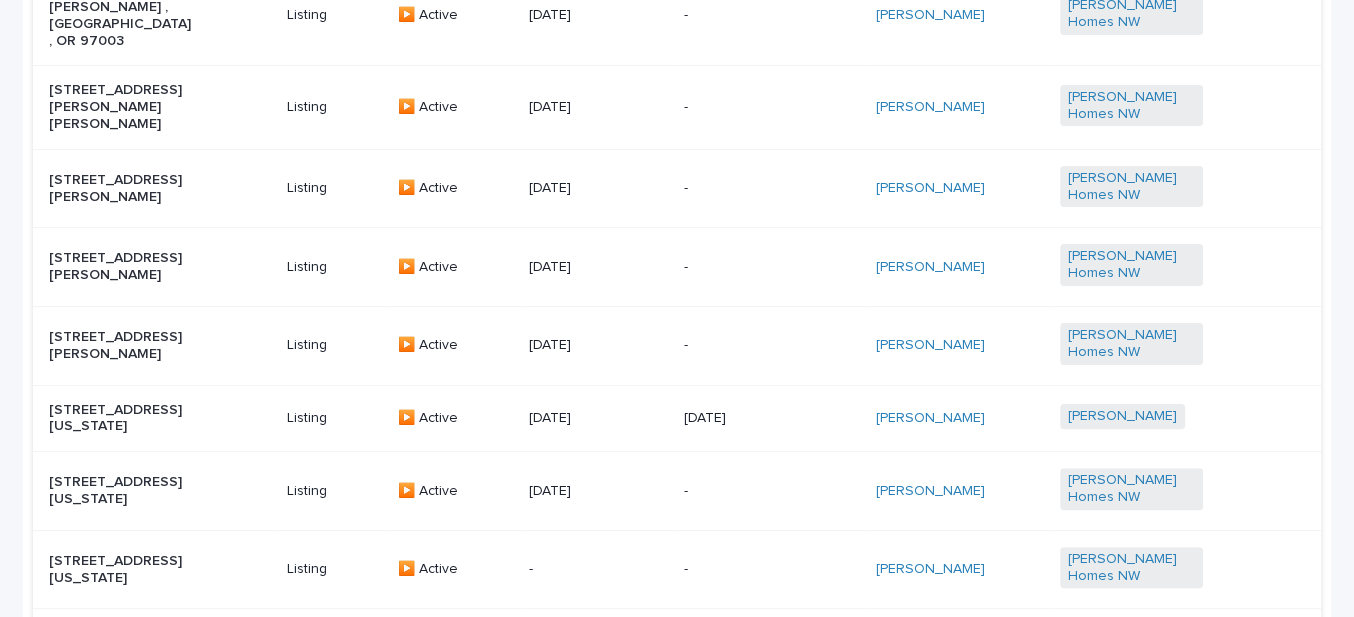 scroll, scrollTop: 363, scrollLeft: 0, axis: vertical 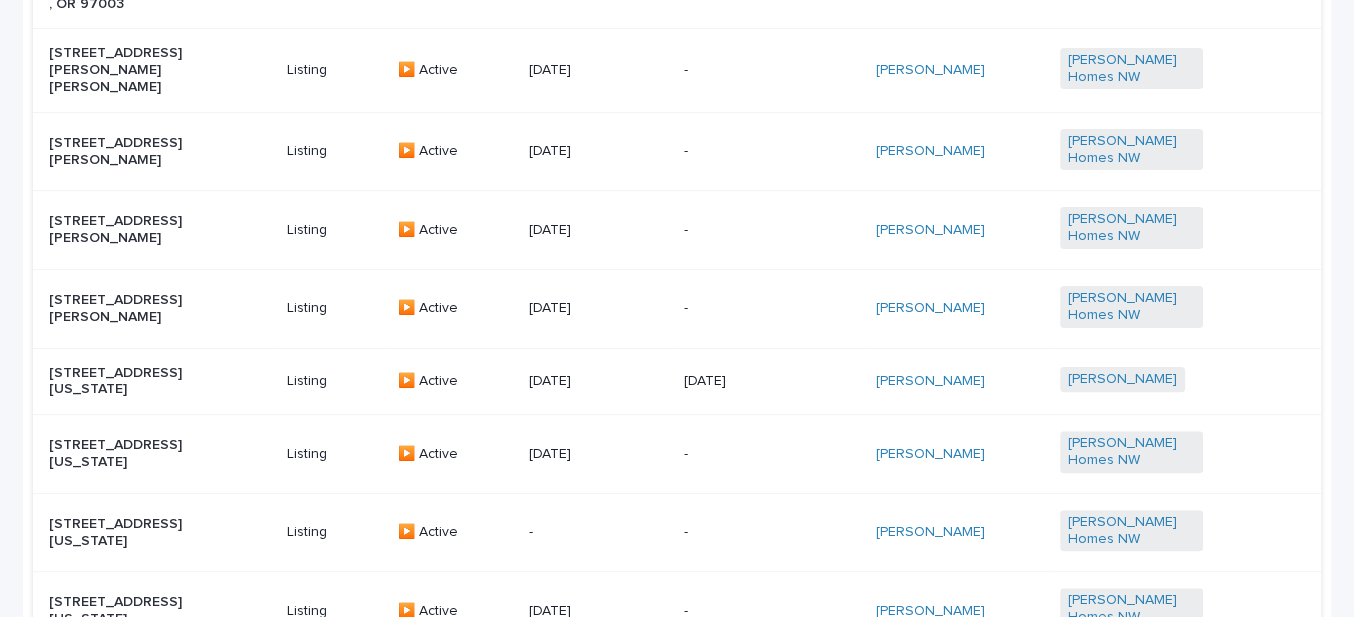 click on "[STREET_ADDRESS][PERSON_NAME]" at bounding box center [120, 230] 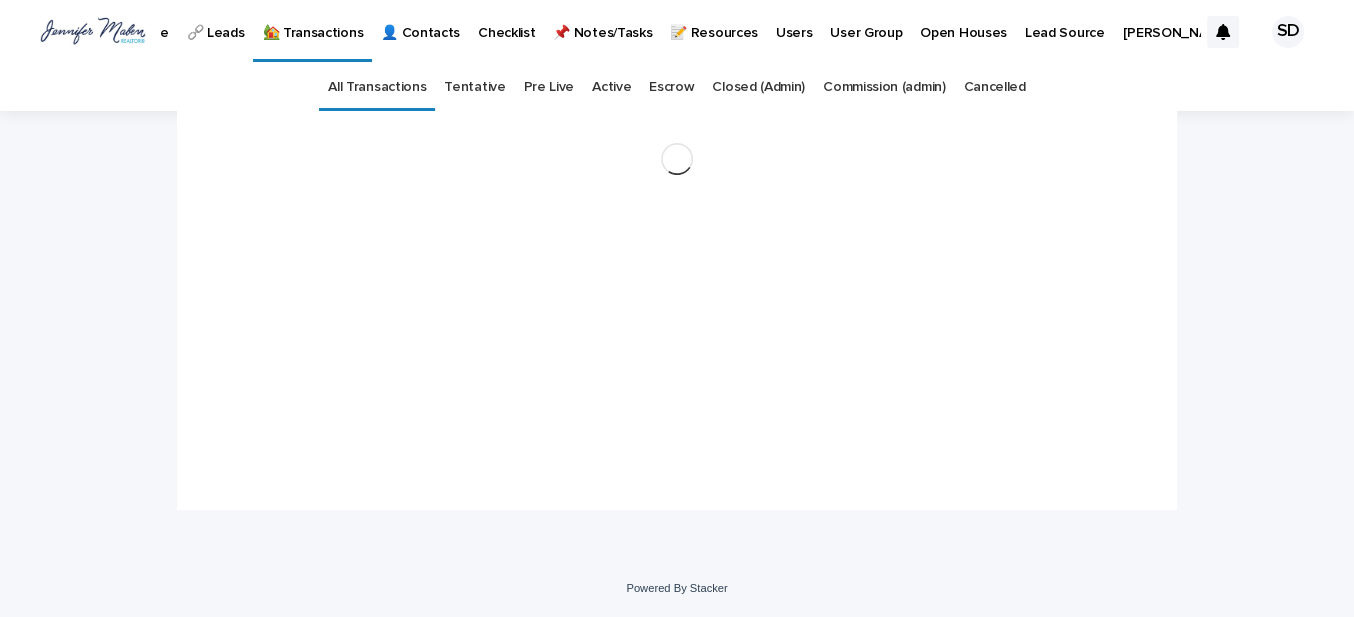 scroll, scrollTop: 0, scrollLeft: 0, axis: both 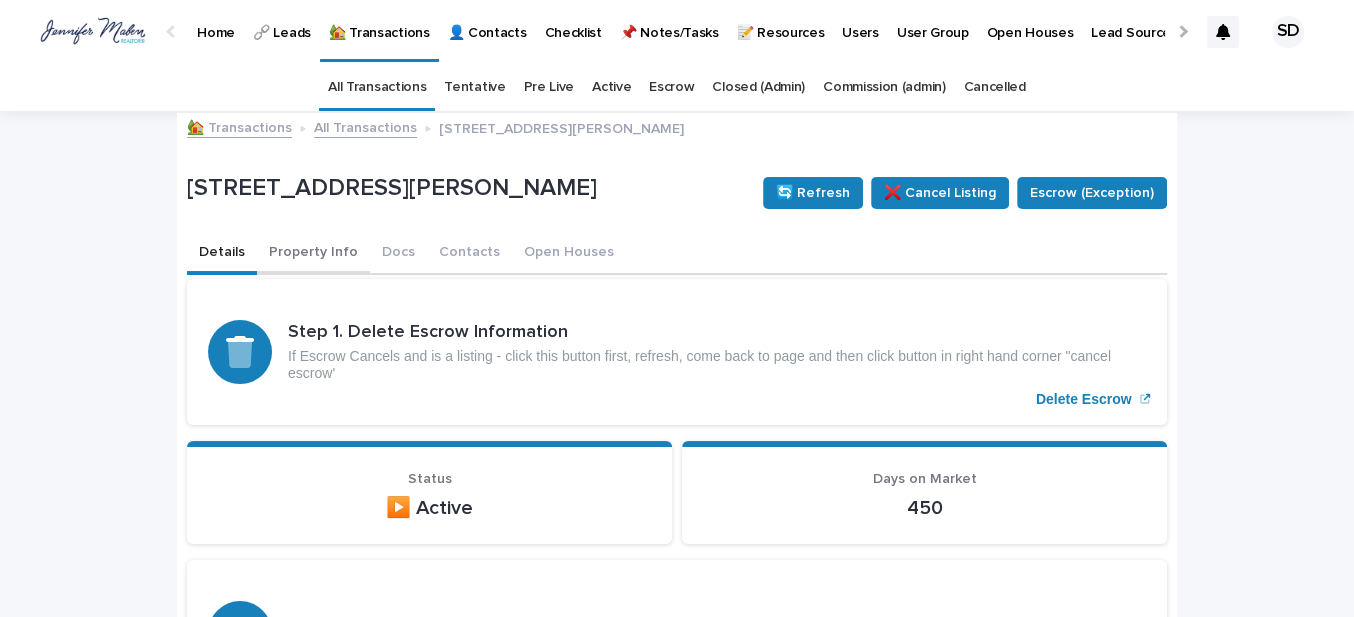 click on "Property Info" at bounding box center [313, 254] 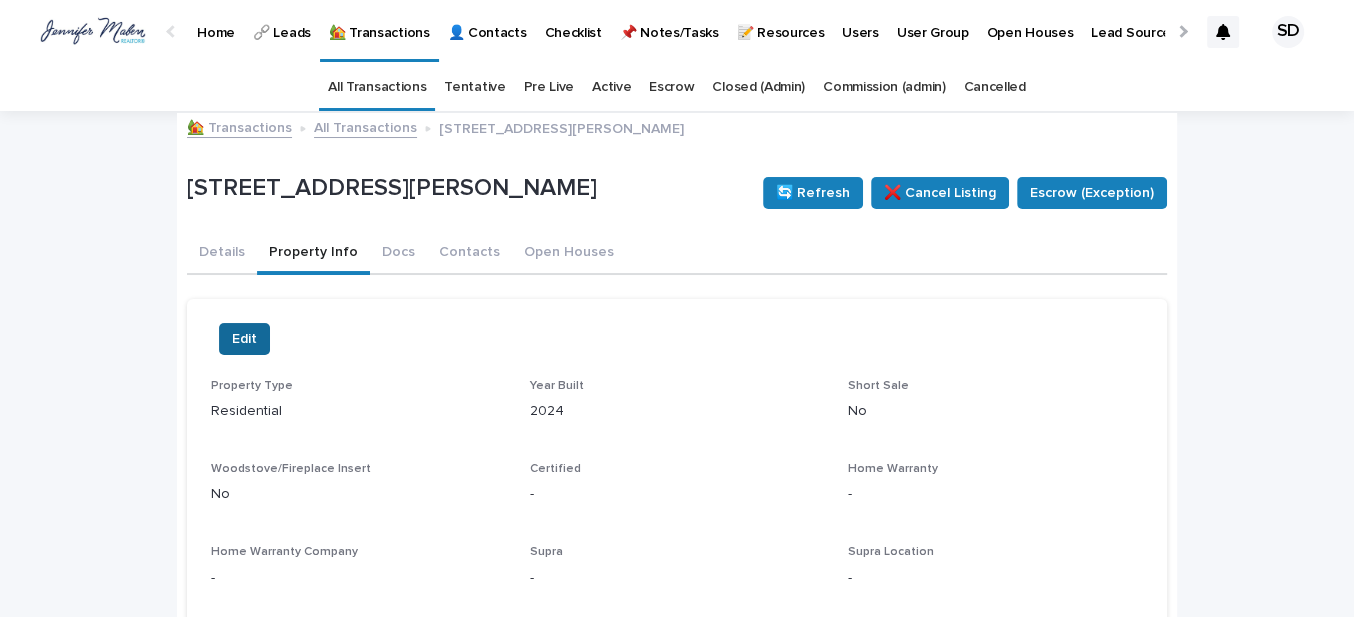 click on "Edit" at bounding box center [244, 339] 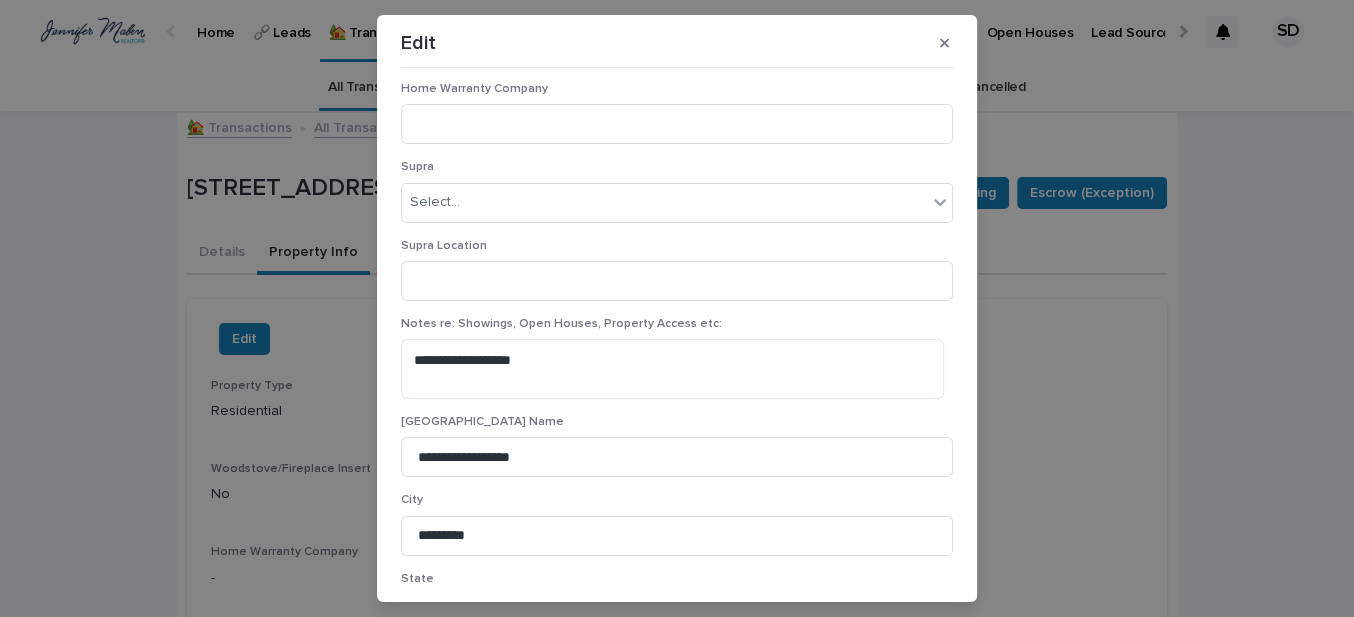 scroll, scrollTop: 545, scrollLeft: 0, axis: vertical 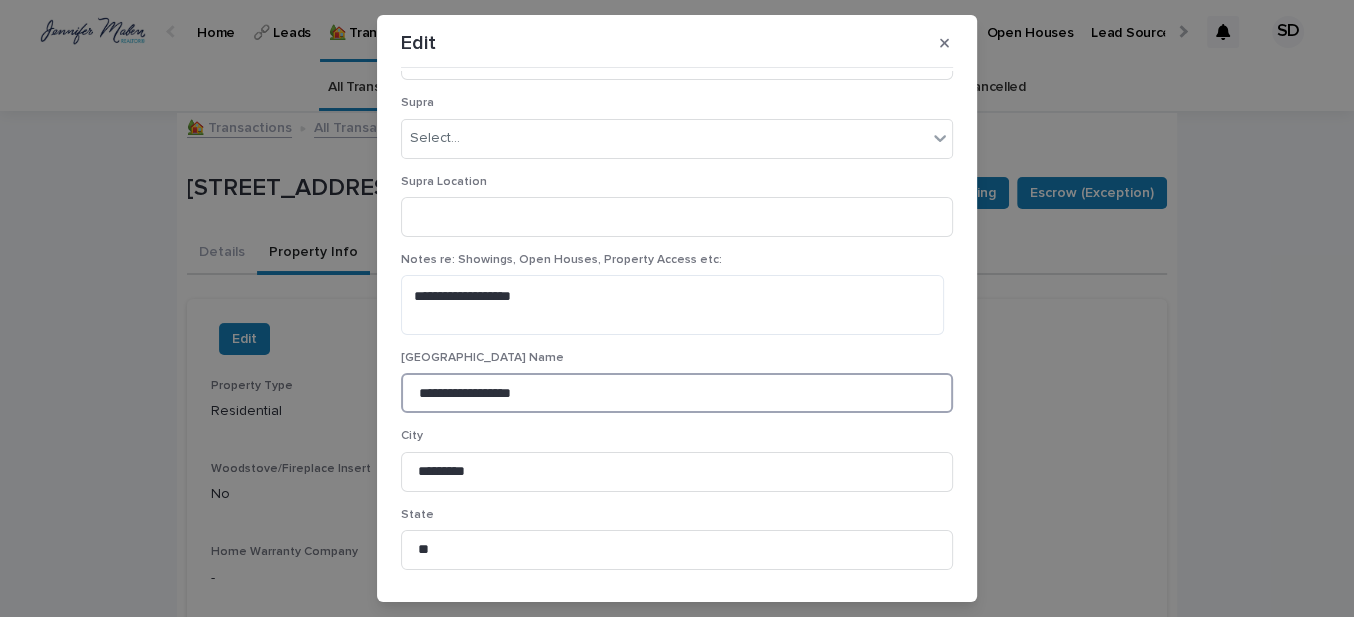 click on "**********" at bounding box center (677, 393) 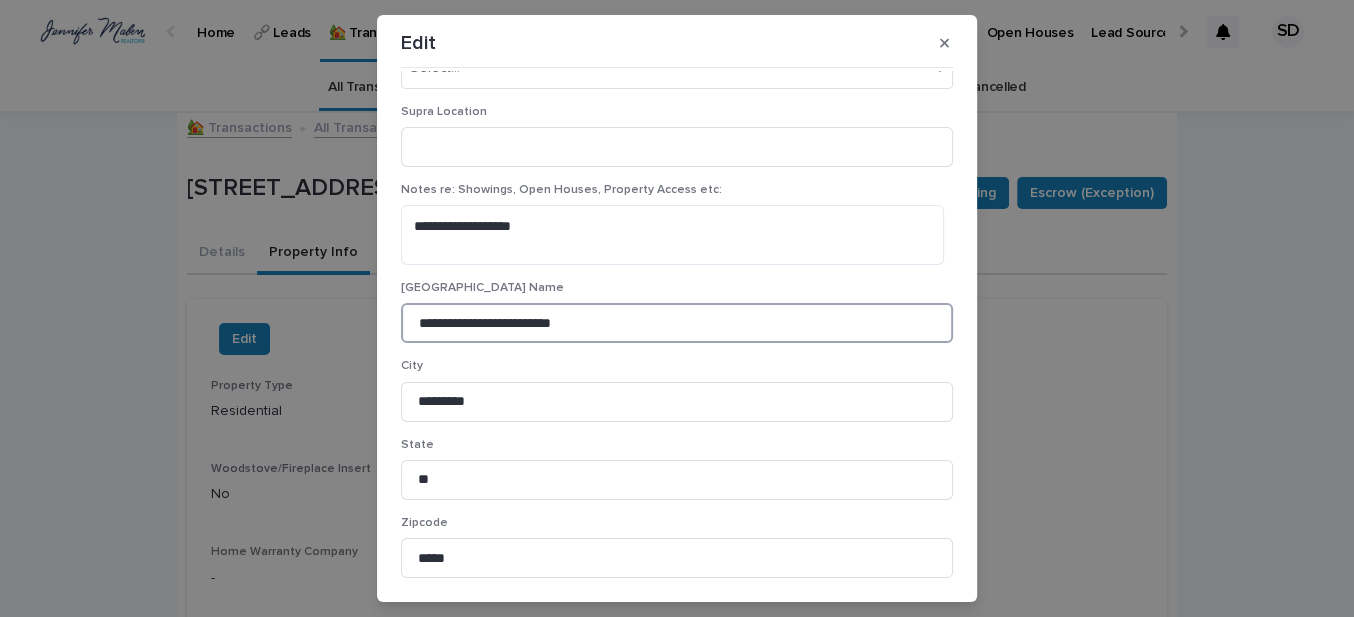 scroll, scrollTop: 687, scrollLeft: 0, axis: vertical 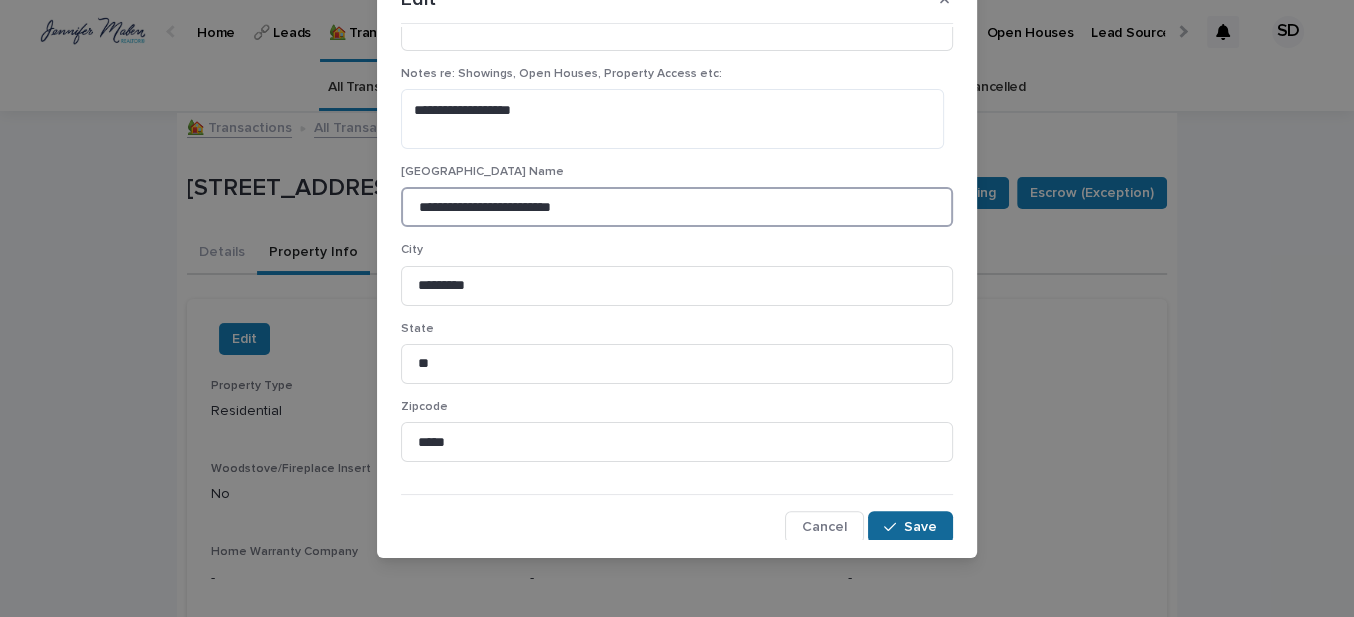 type on "**********" 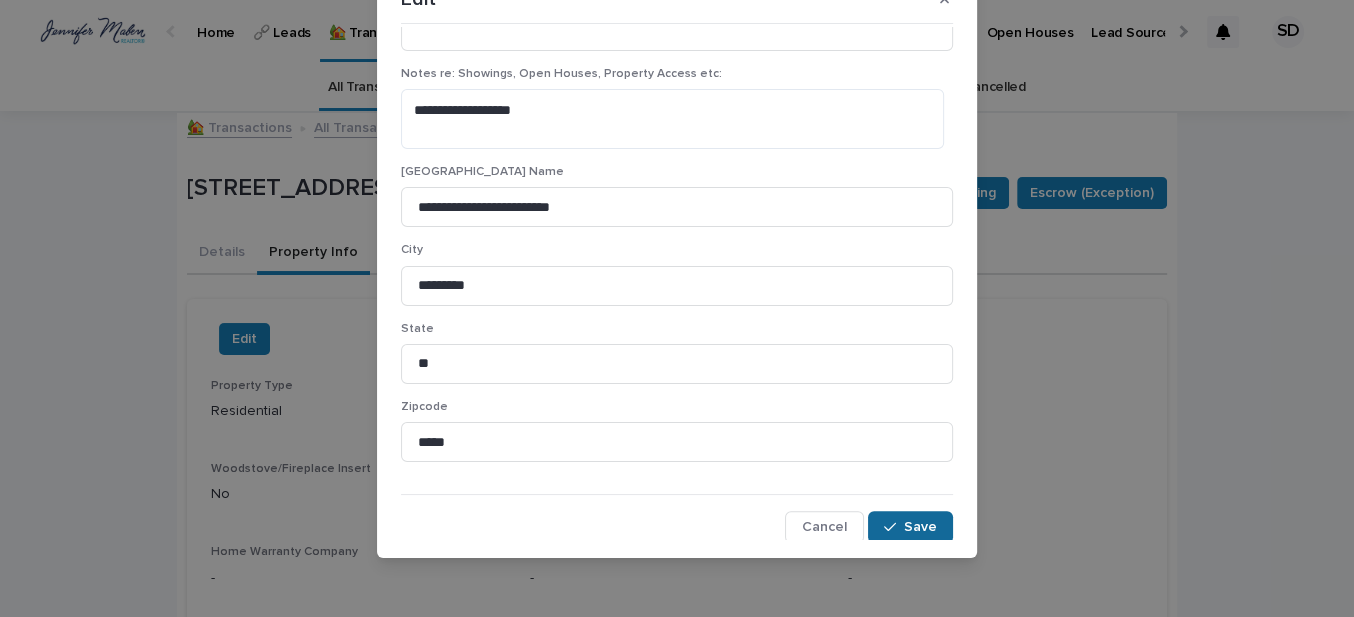 click on "Save" at bounding box center [920, 527] 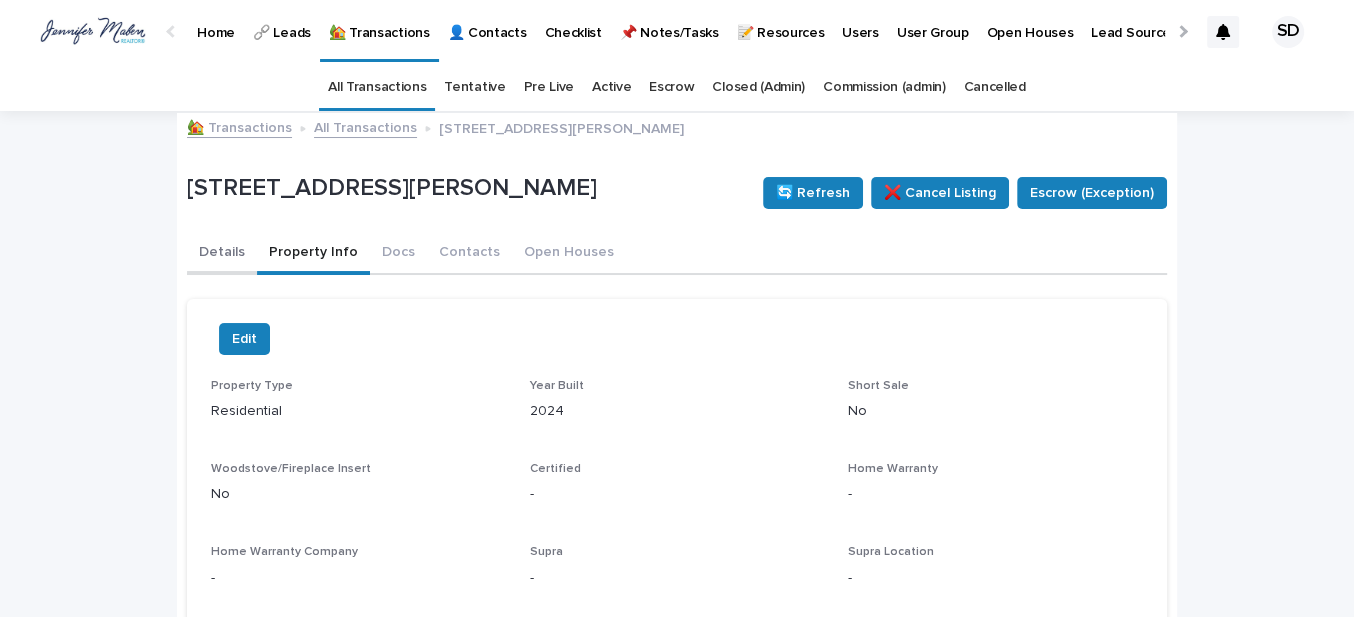 click on "Details" at bounding box center [222, 254] 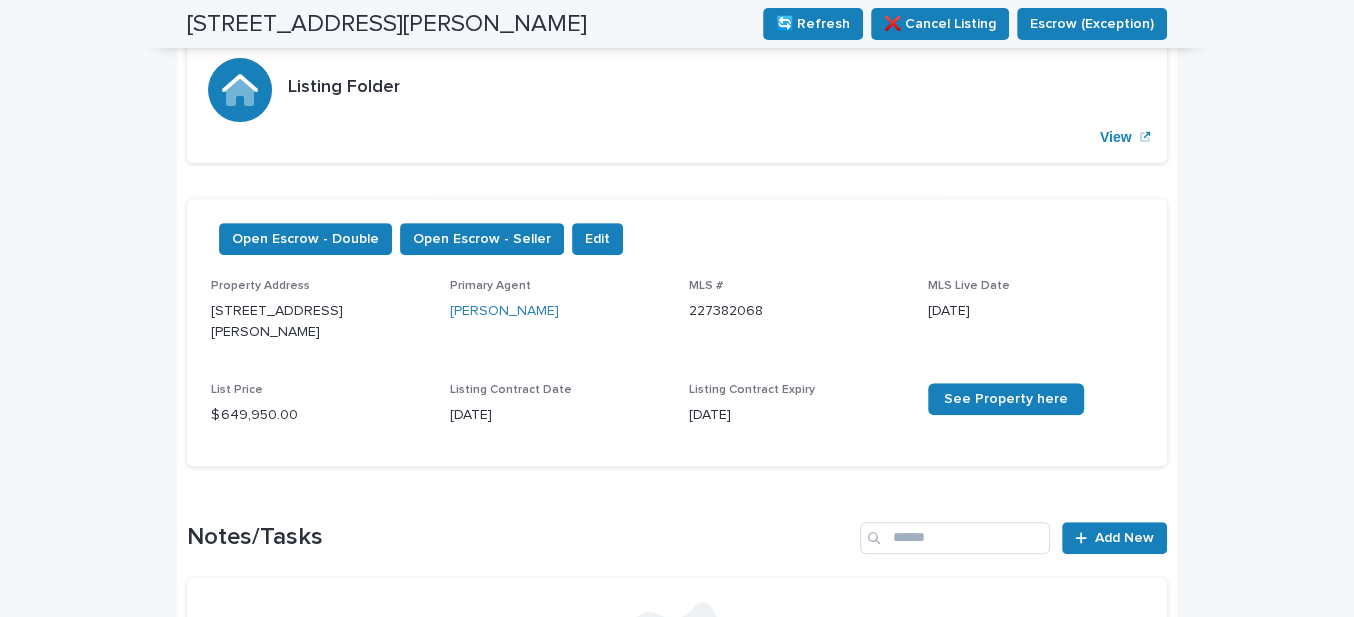 scroll, scrollTop: 545, scrollLeft: 0, axis: vertical 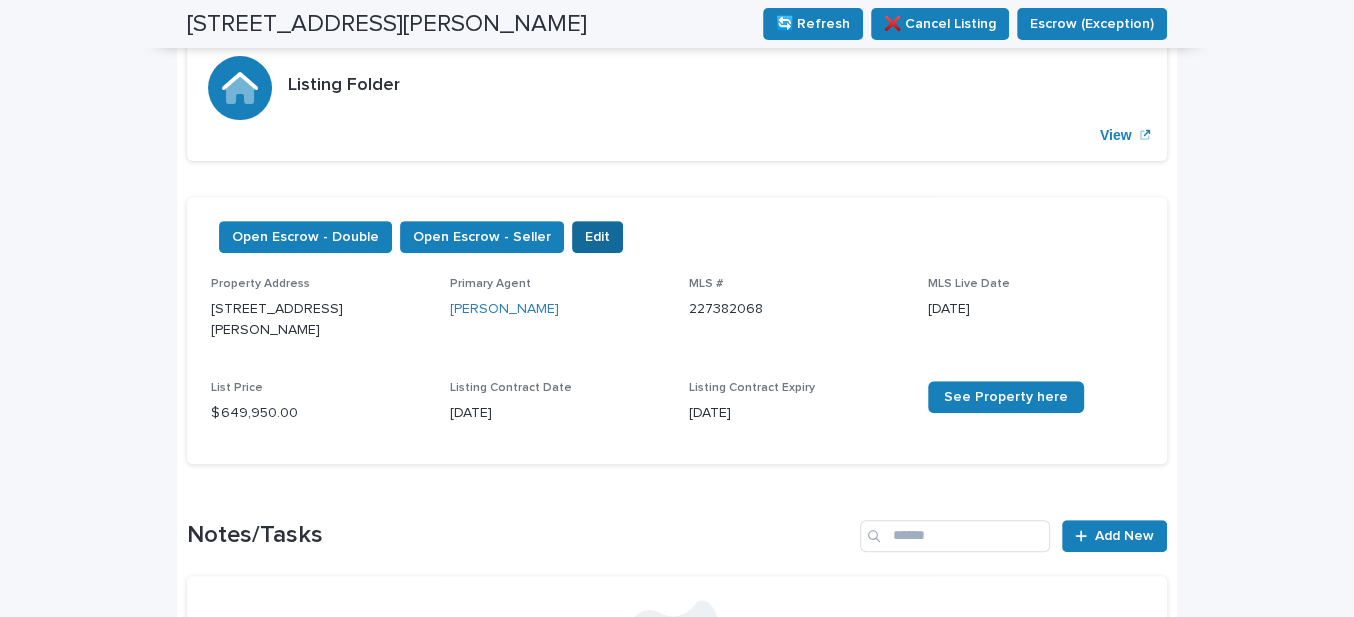 click on "Edit" at bounding box center [597, 237] 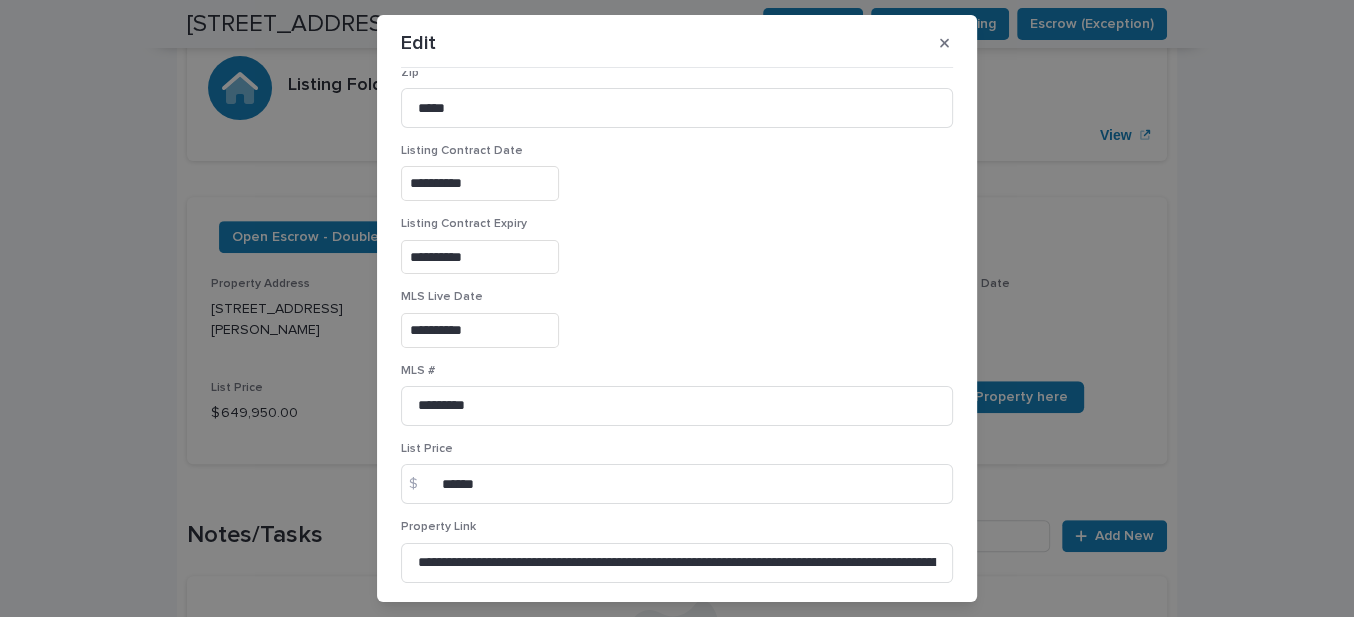 scroll, scrollTop: 272, scrollLeft: 0, axis: vertical 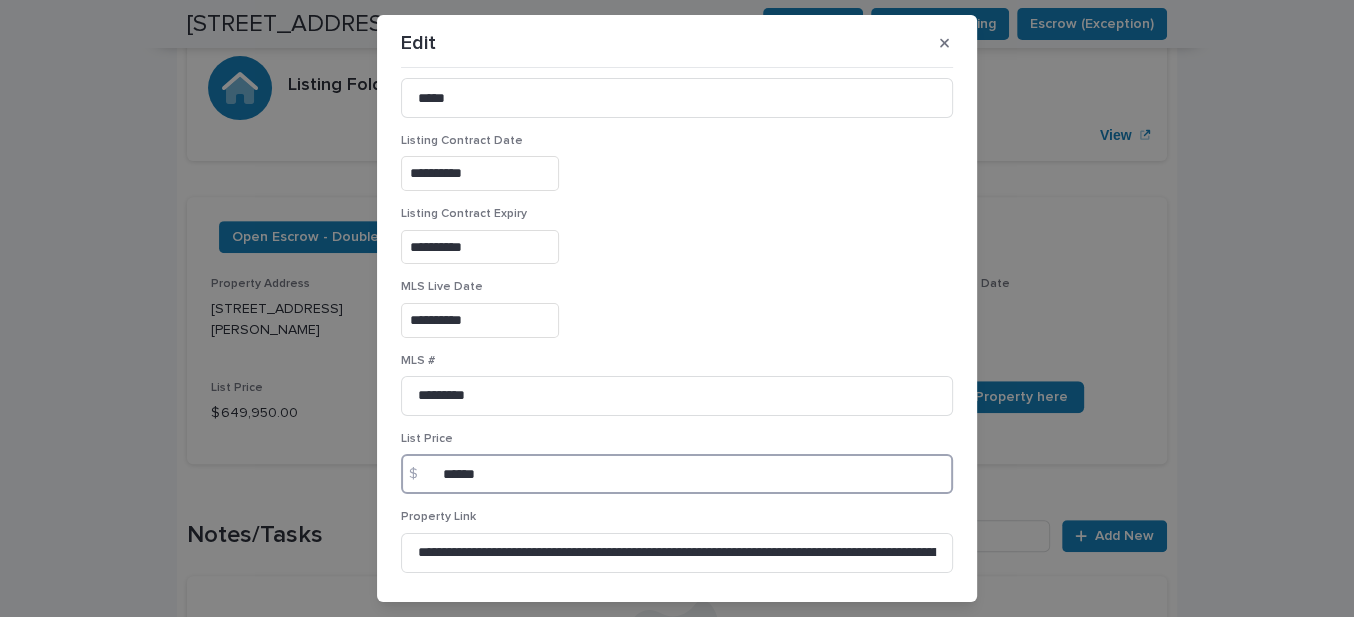 click on "******" at bounding box center [677, 474] 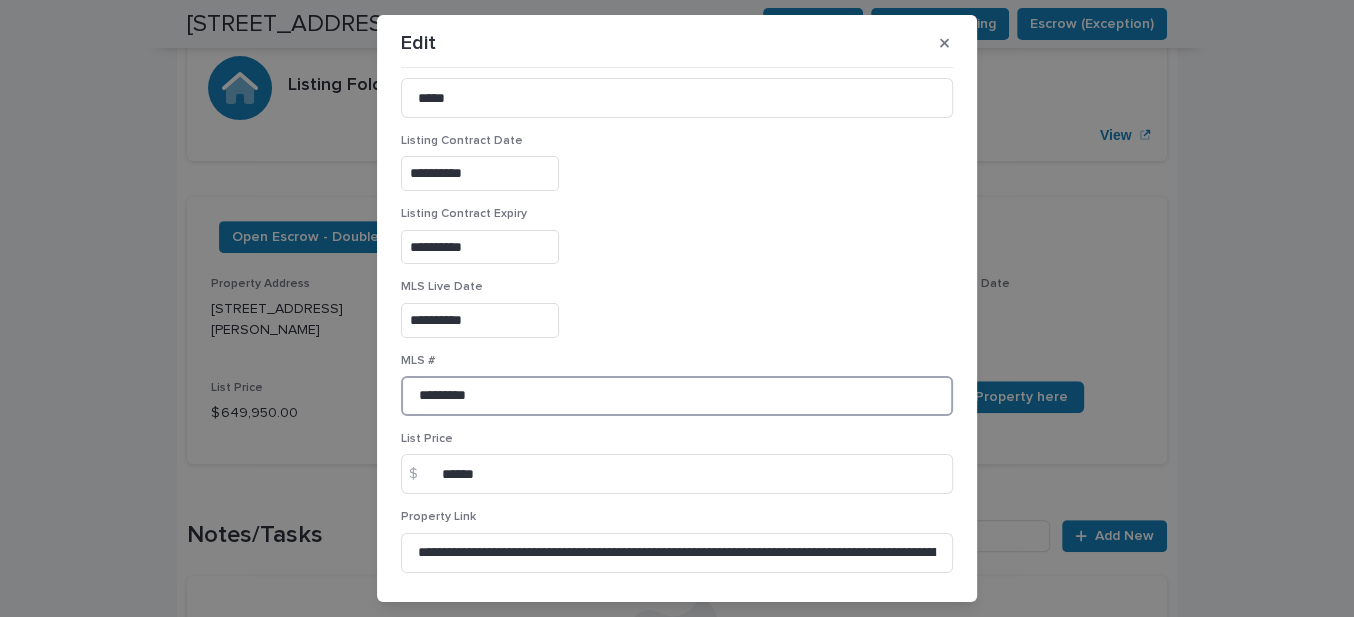 click on "*********" at bounding box center (677, 396) 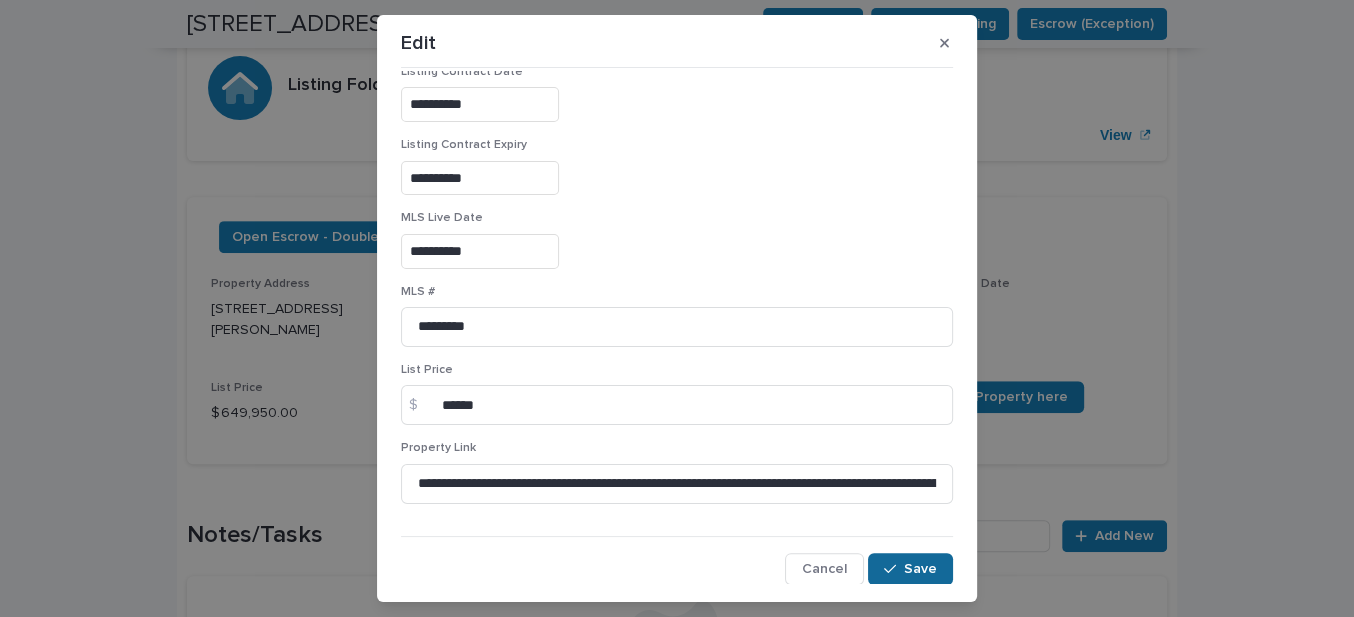click on "Save" at bounding box center [920, 569] 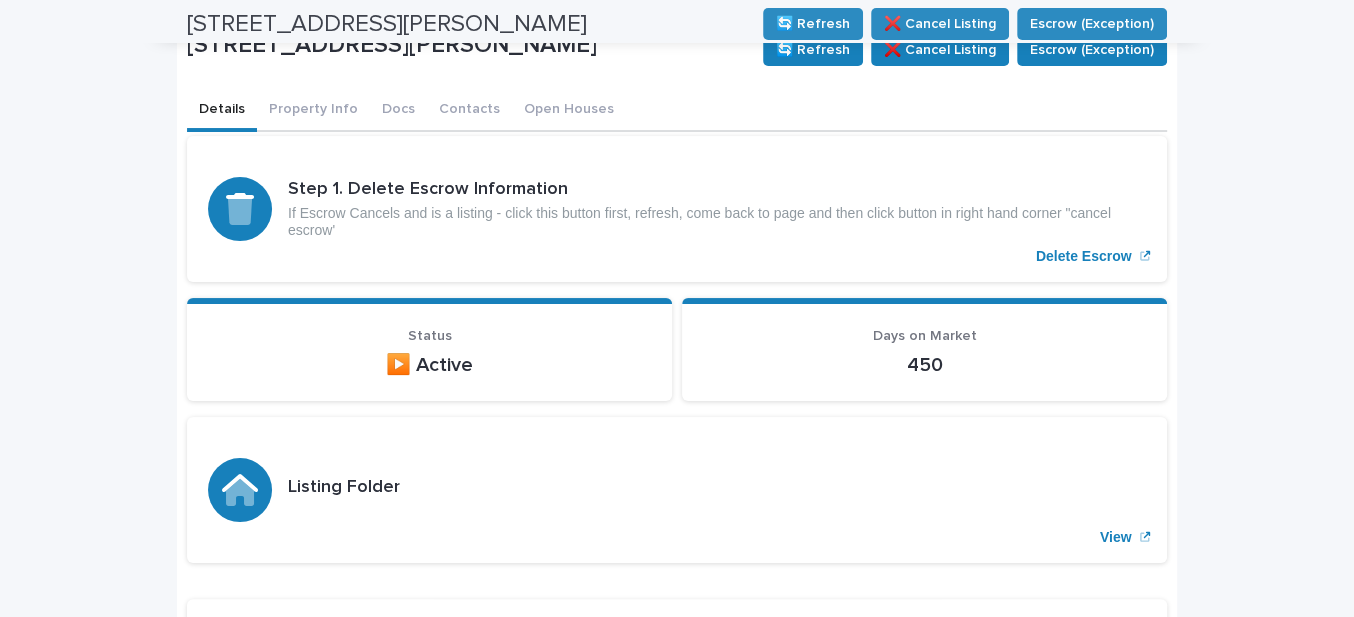 scroll, scrollTop: 0, scrollLeft: 0, axis: both 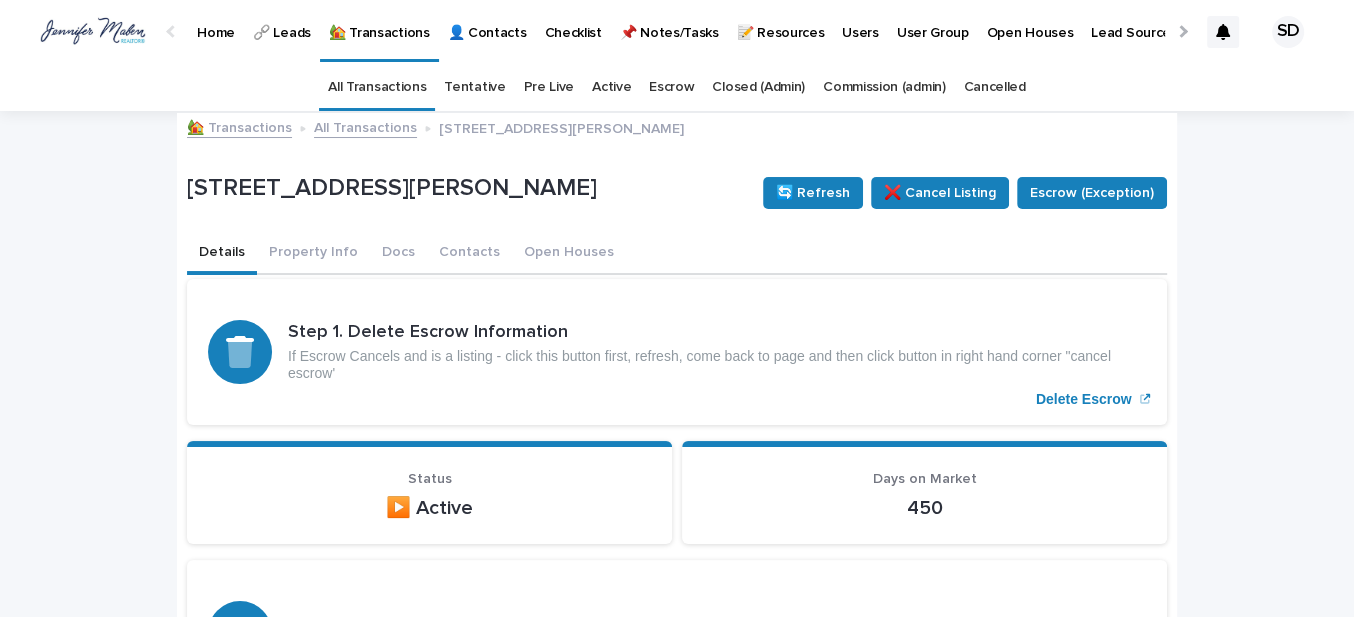 click on "🏡 Transactions" at bounding box center [239, 126] 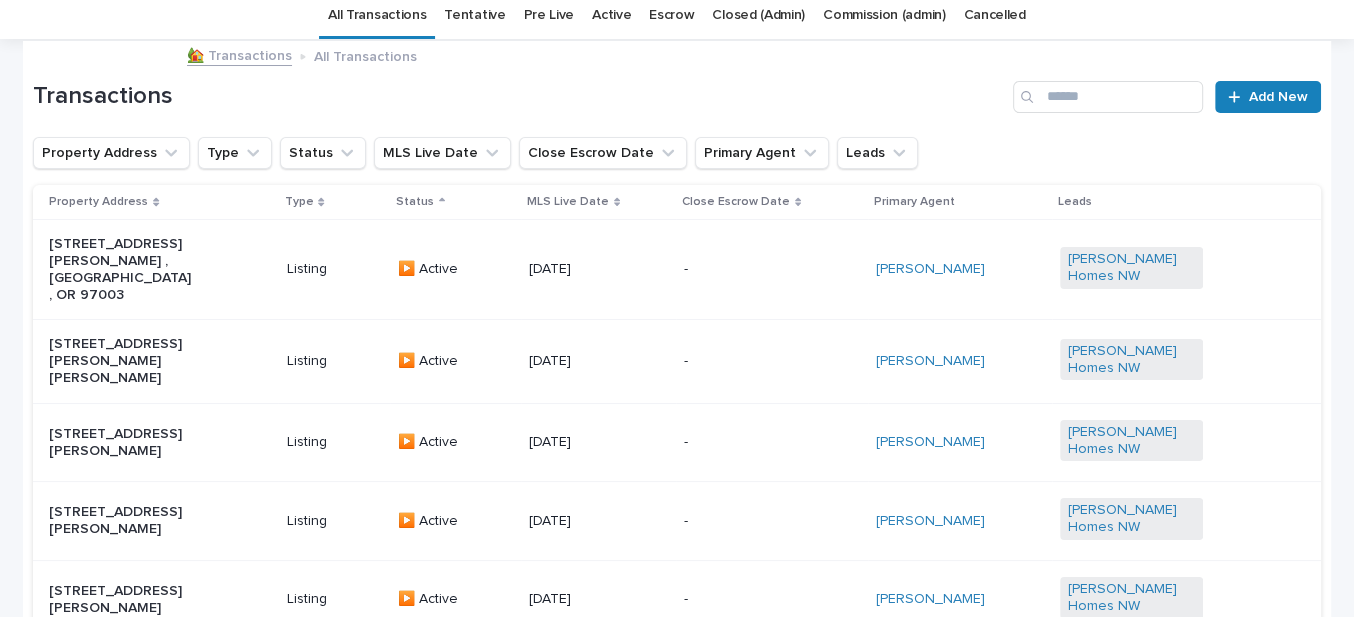 scroll, scrollTop: 181, scrollLeft: 0, axis: vertical 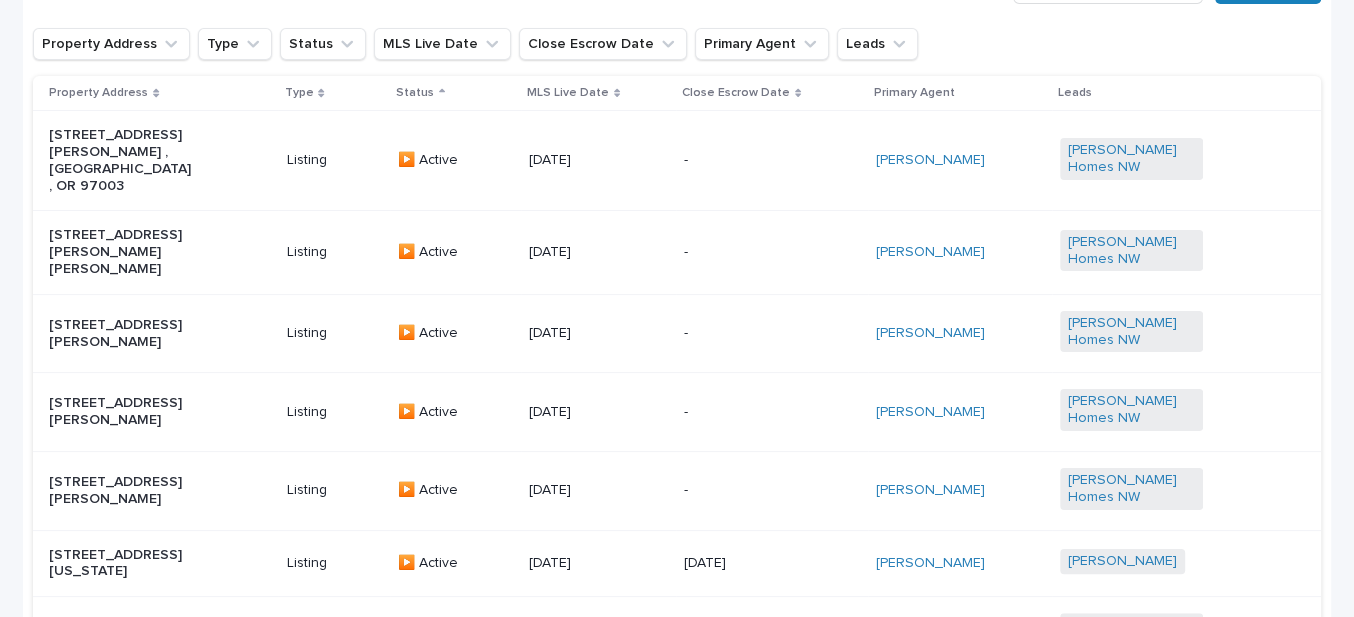 click on "[STREET_ADDRESS][PERSON_NAME] , [GEOGRAPHIC_DATA], OR 97003" at bounding box center (120, 160) 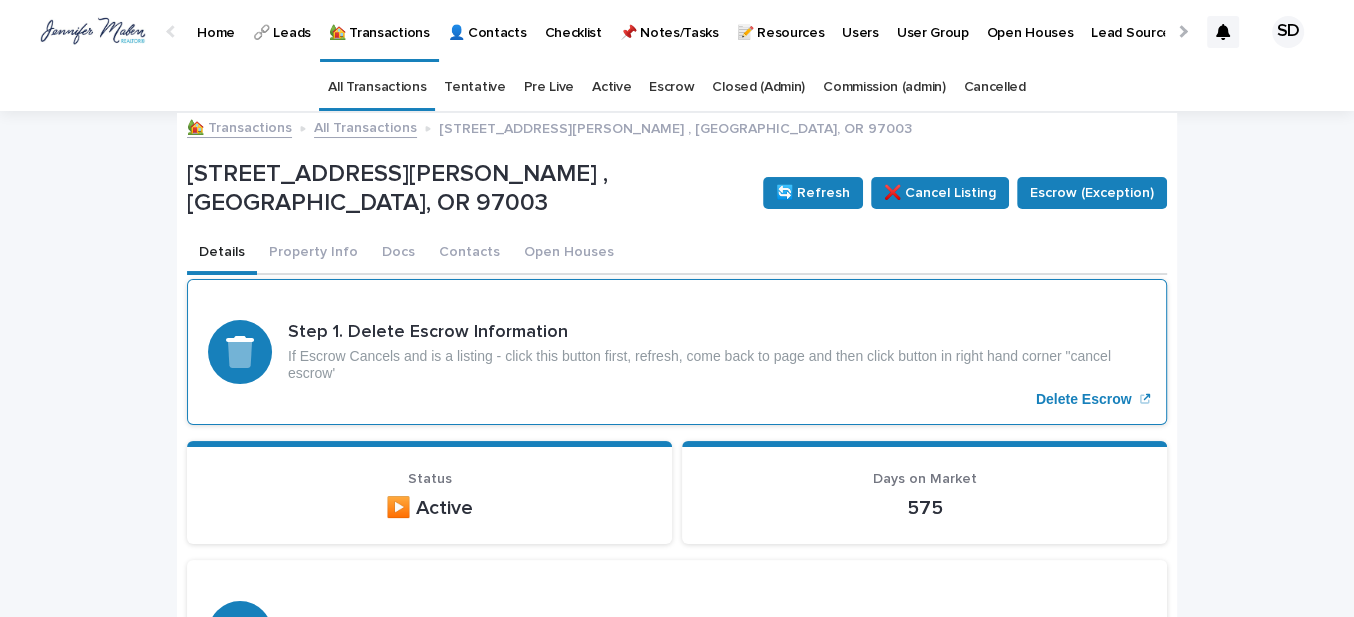 scroll, scrollTop: 363, scrollLeft: 0, axis: vertical 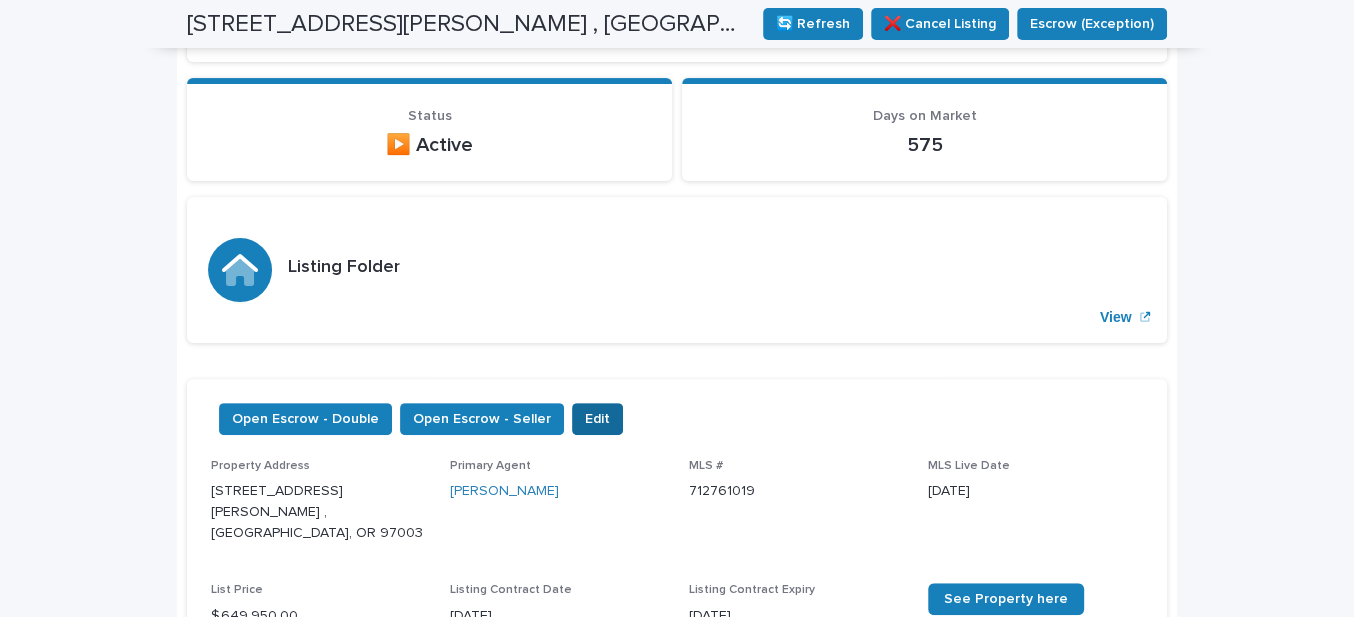 click on "Edit" at bounding box center [597, 419] 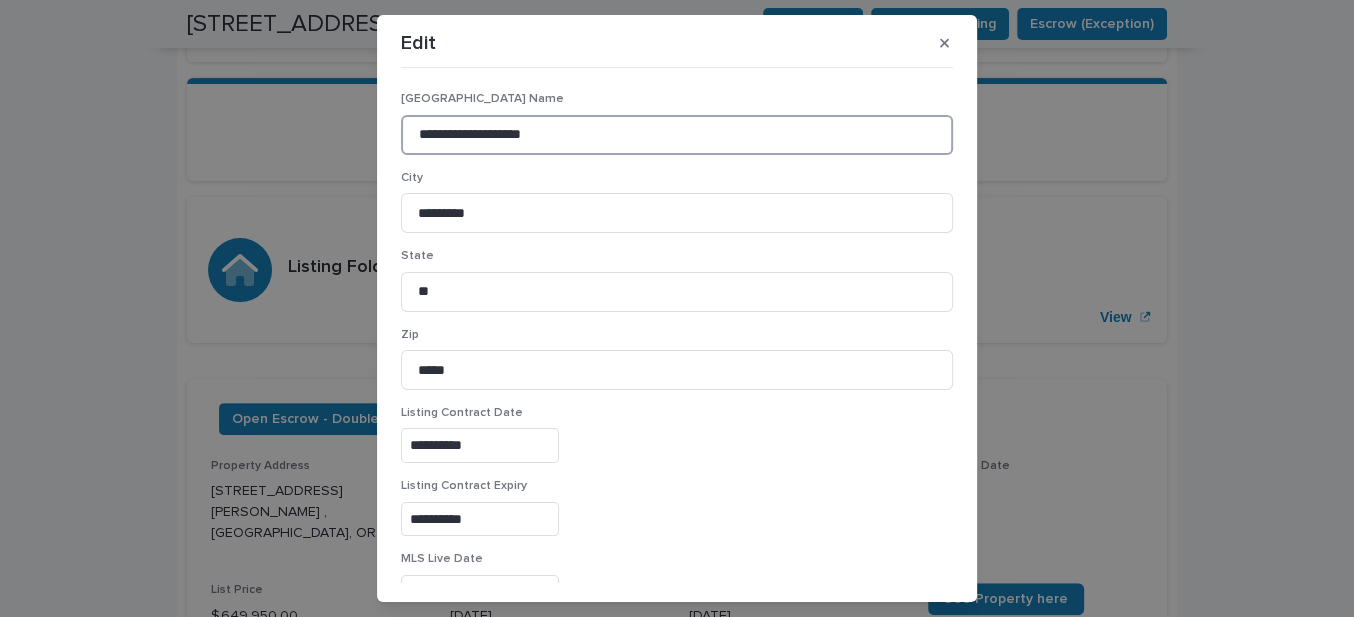 click on "**********" at bounding box center (677, 135) 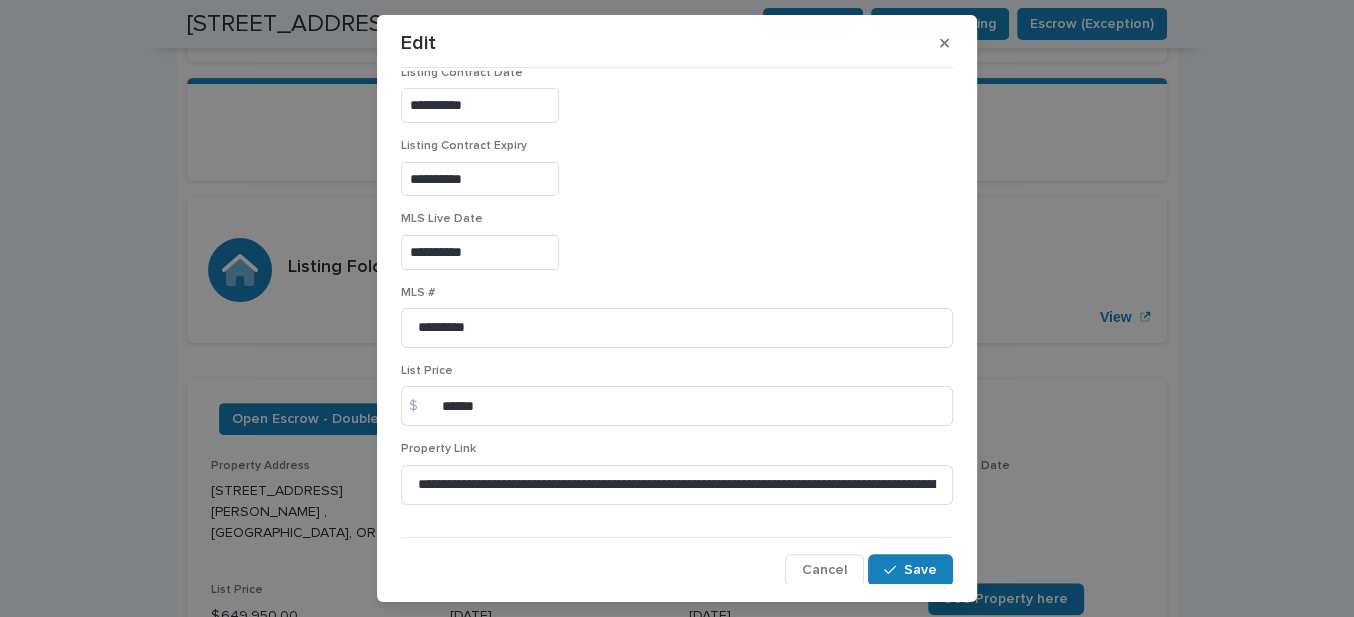 scroll, scrollTop: 341, scrollLeft: 0, axis: vertical 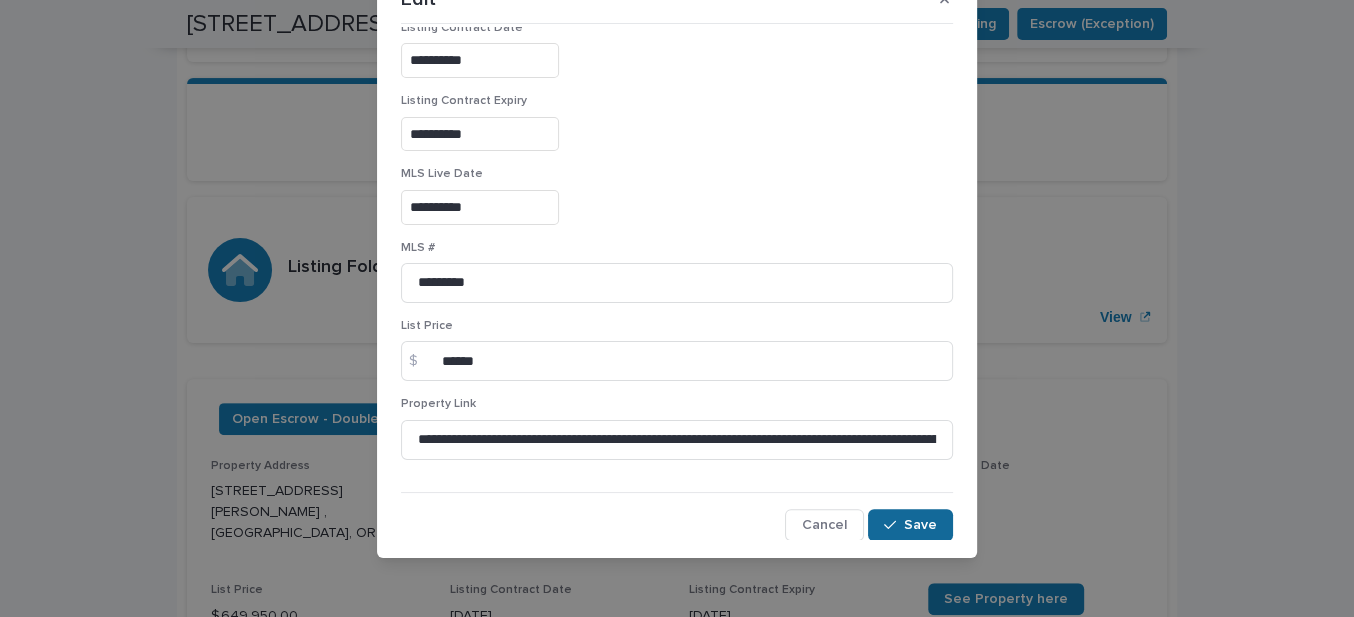 type on "**********" 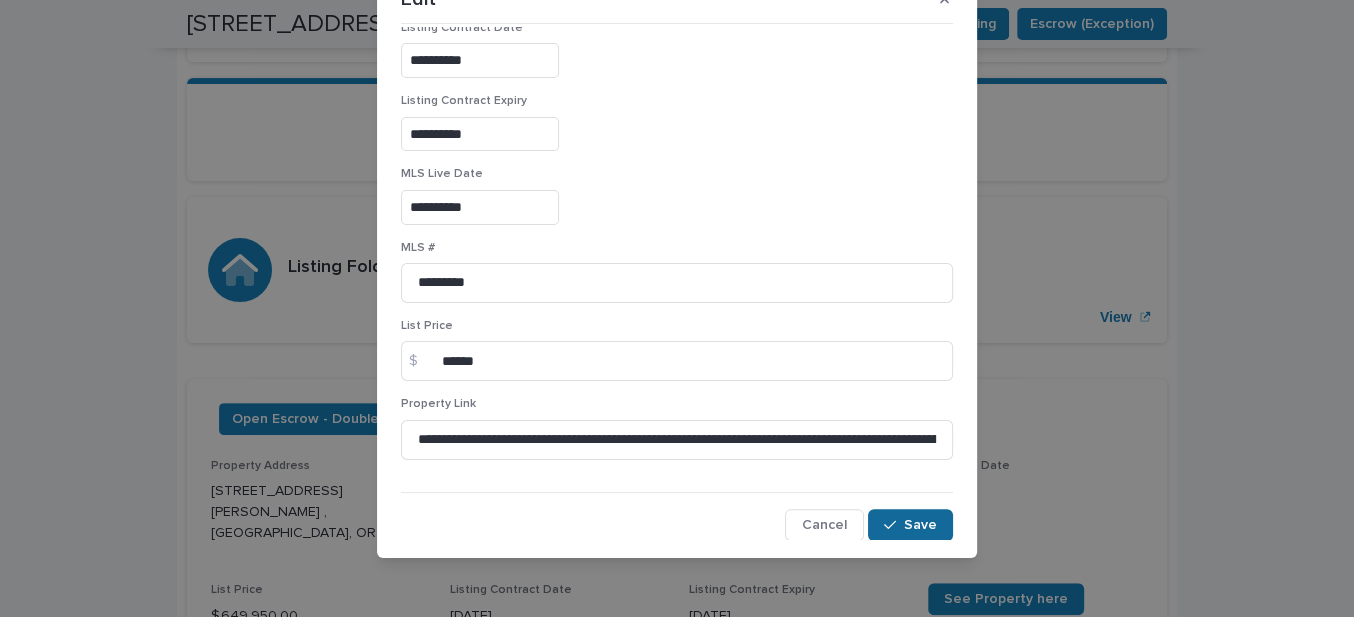 click on "Save" at bounding box center [920, 525] 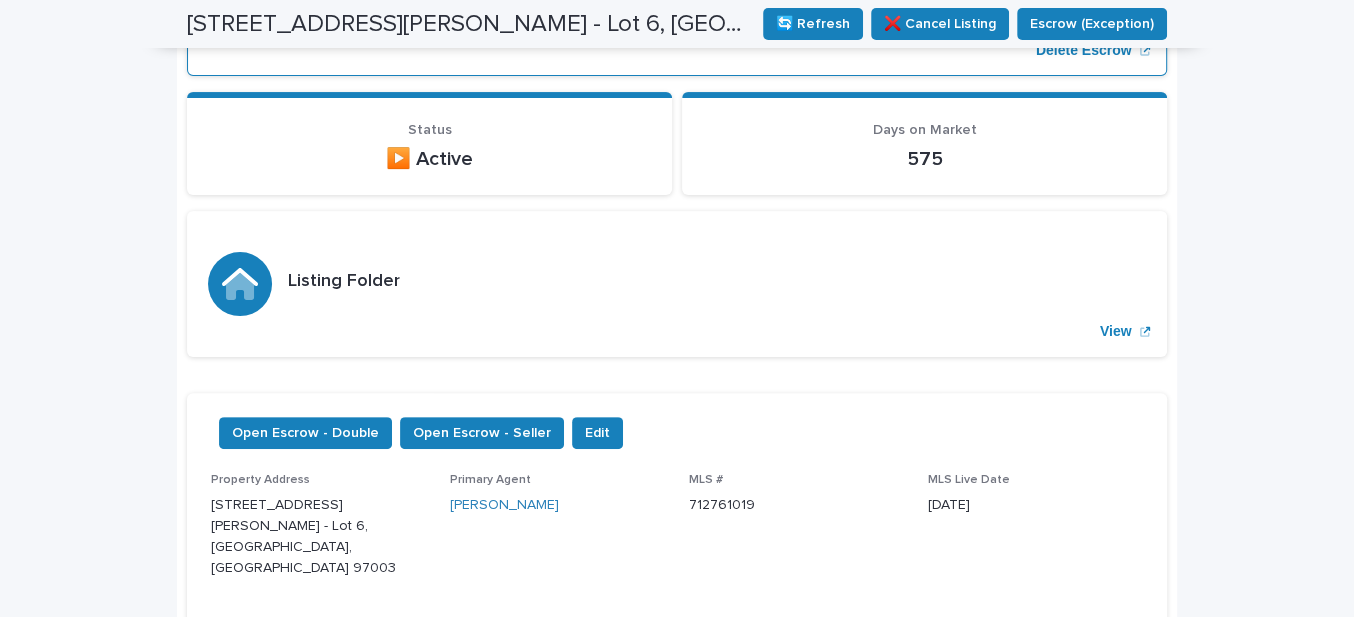 scroll, scrollTop: 0, scrollLeft: 0, axis: both 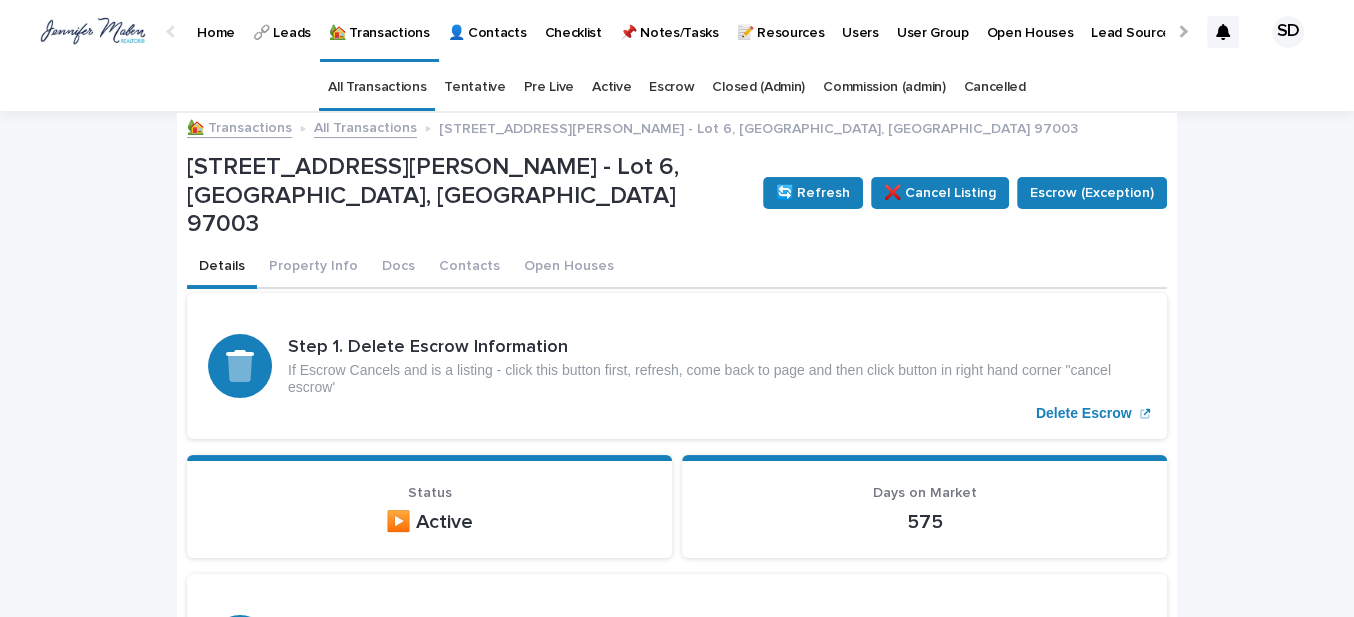 click on "All Transactions" at bounding box center [365, 126] 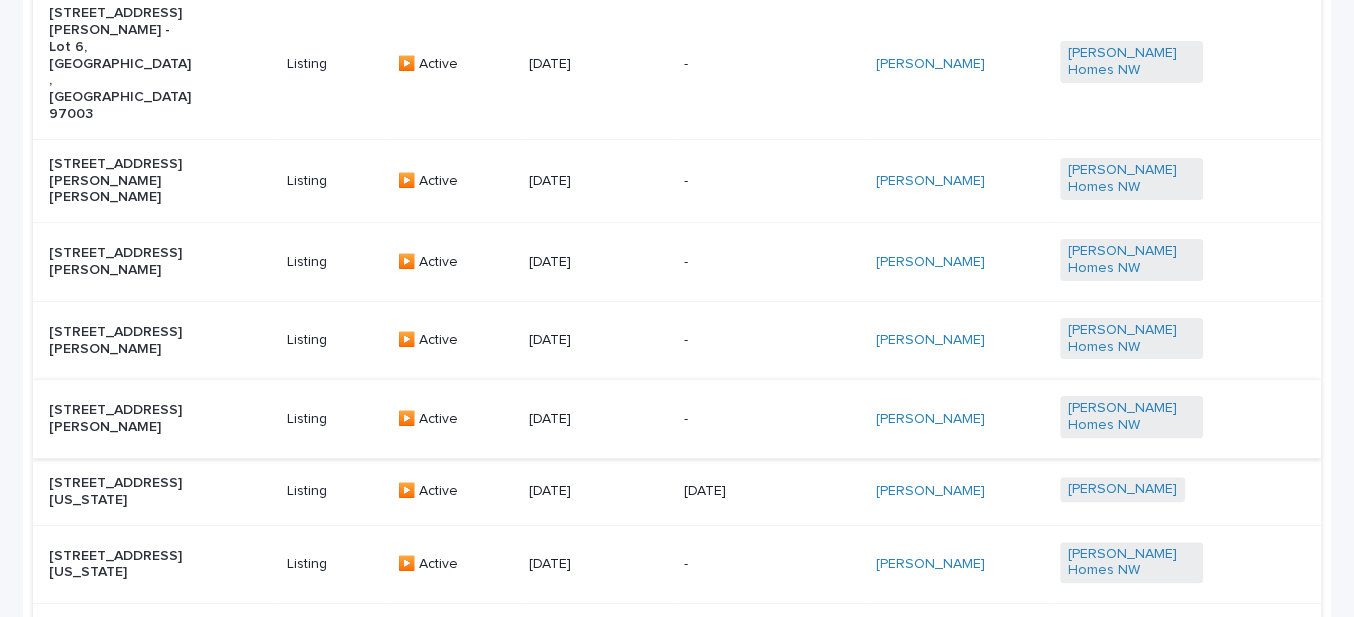 scroll, scrollTop: 272, scrollLeft: 0, axis: vertical 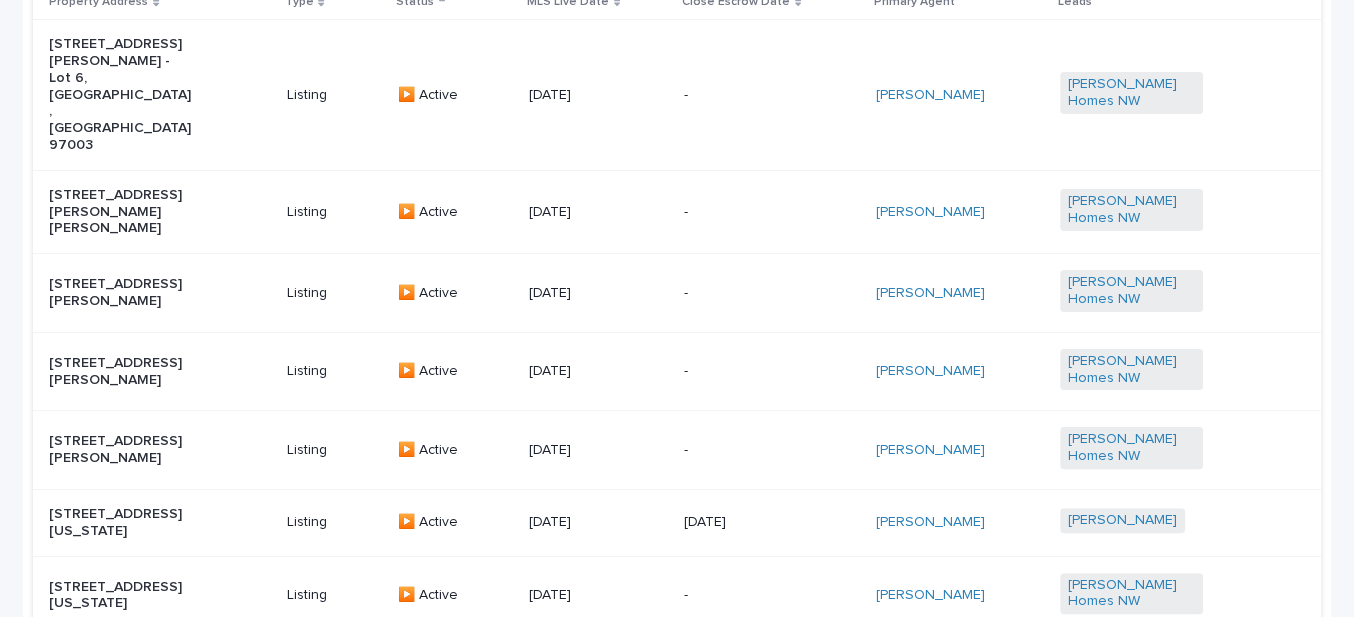 click on "[STREET_ADDRESS][PERSON_NAME]" at bounding box center [120, 450] 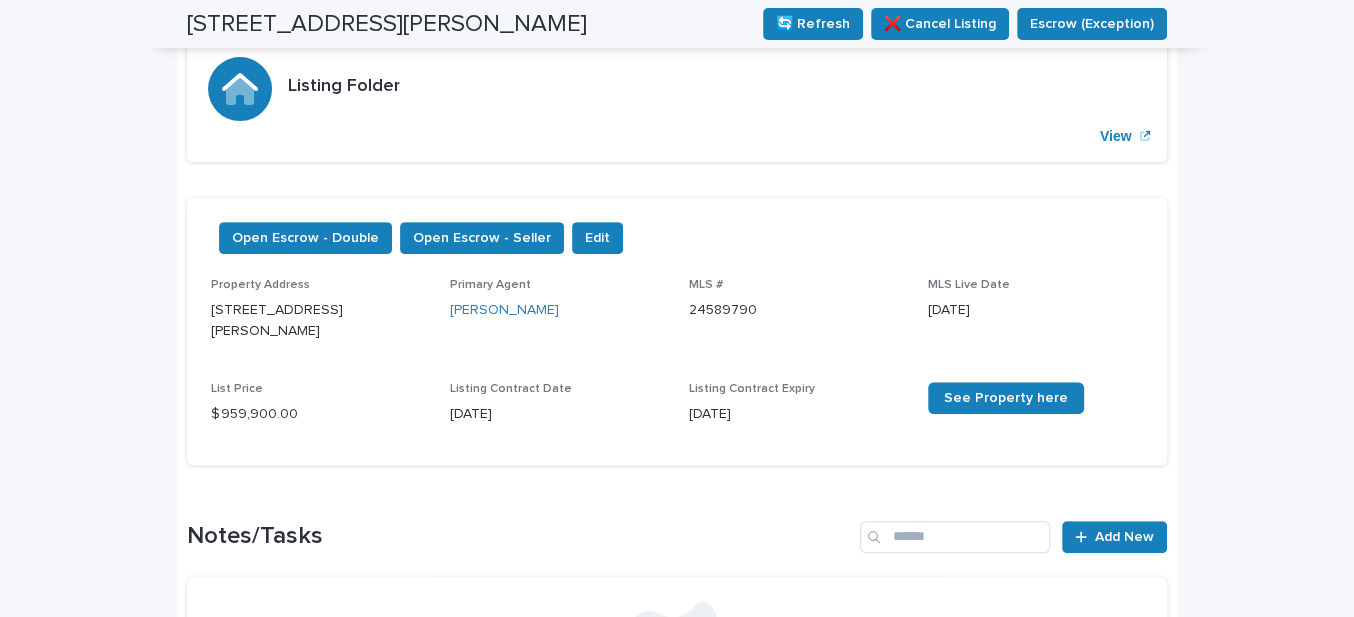 scroll, scrollTop: 545, scrollLeft: 0, axis: vertical 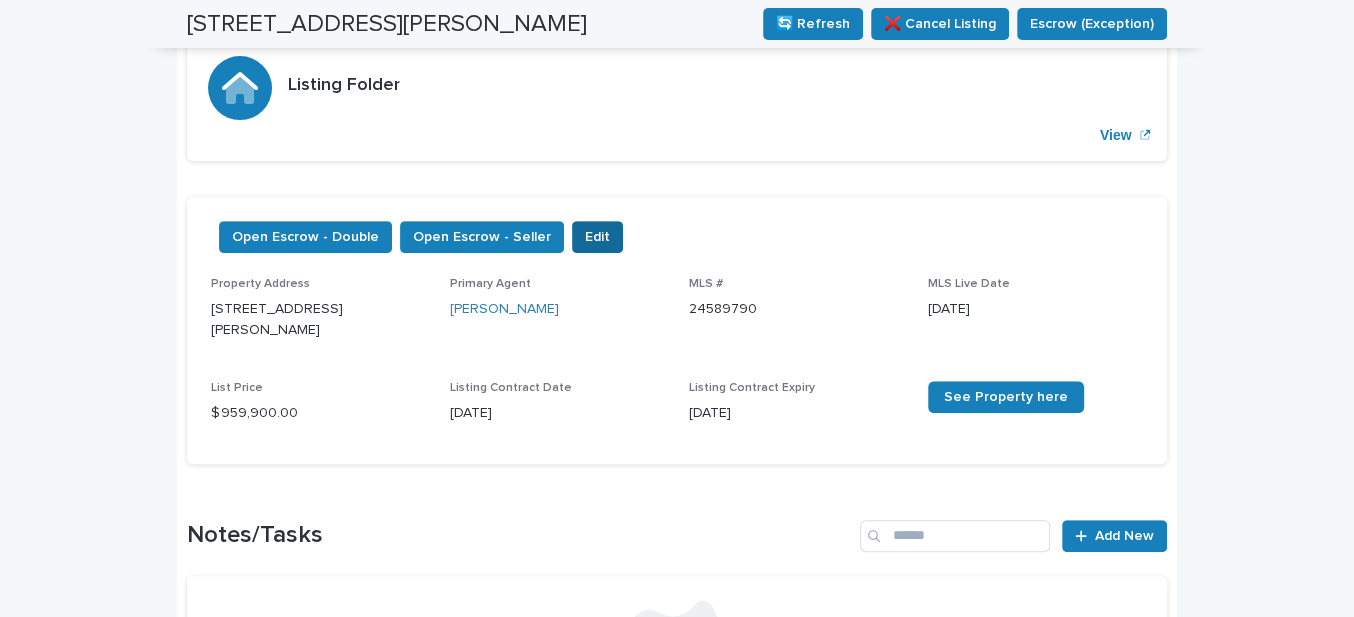 click on "Edit" at bounding box center [597, 237] 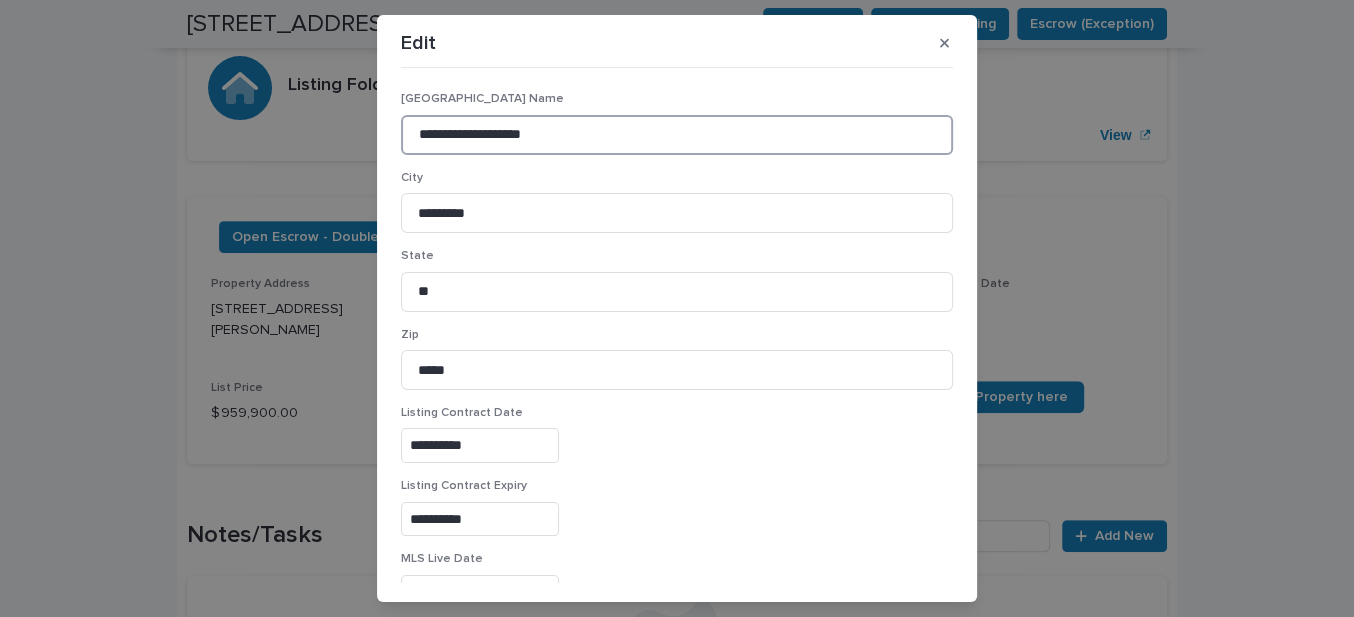 click on "**********" at bounding box center (677, 135) 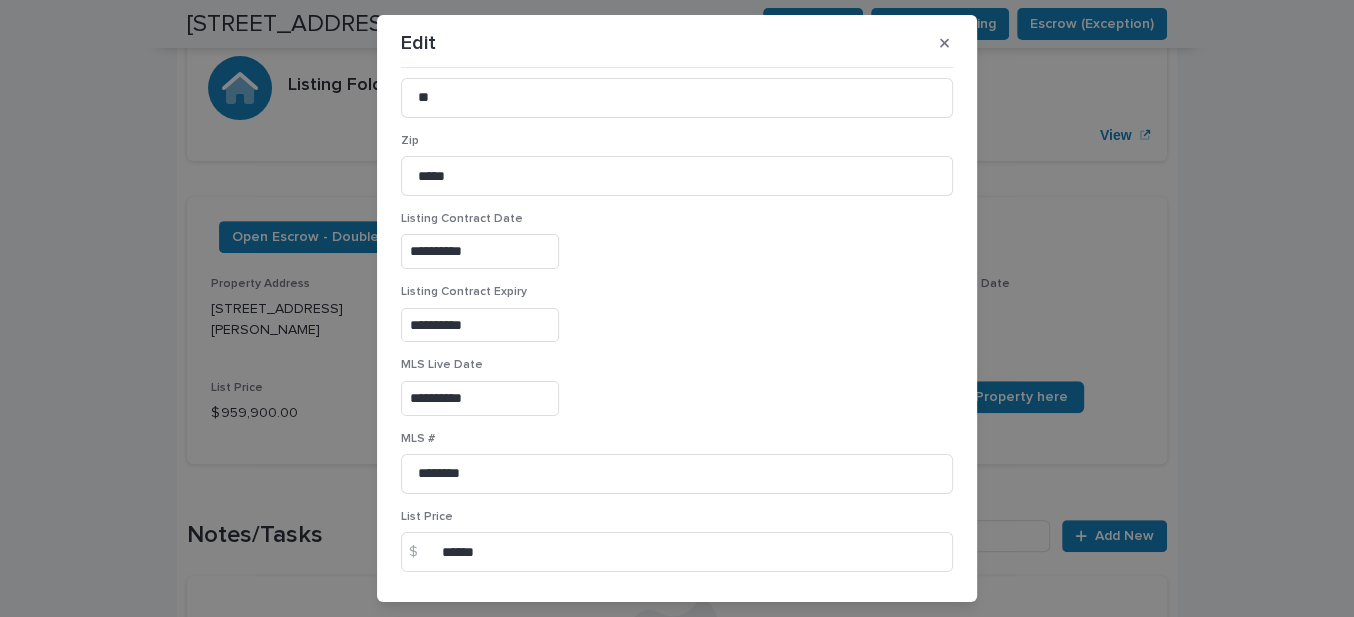 scroll, scrollTop: 341, scrollLeft: 0, axis: vertical 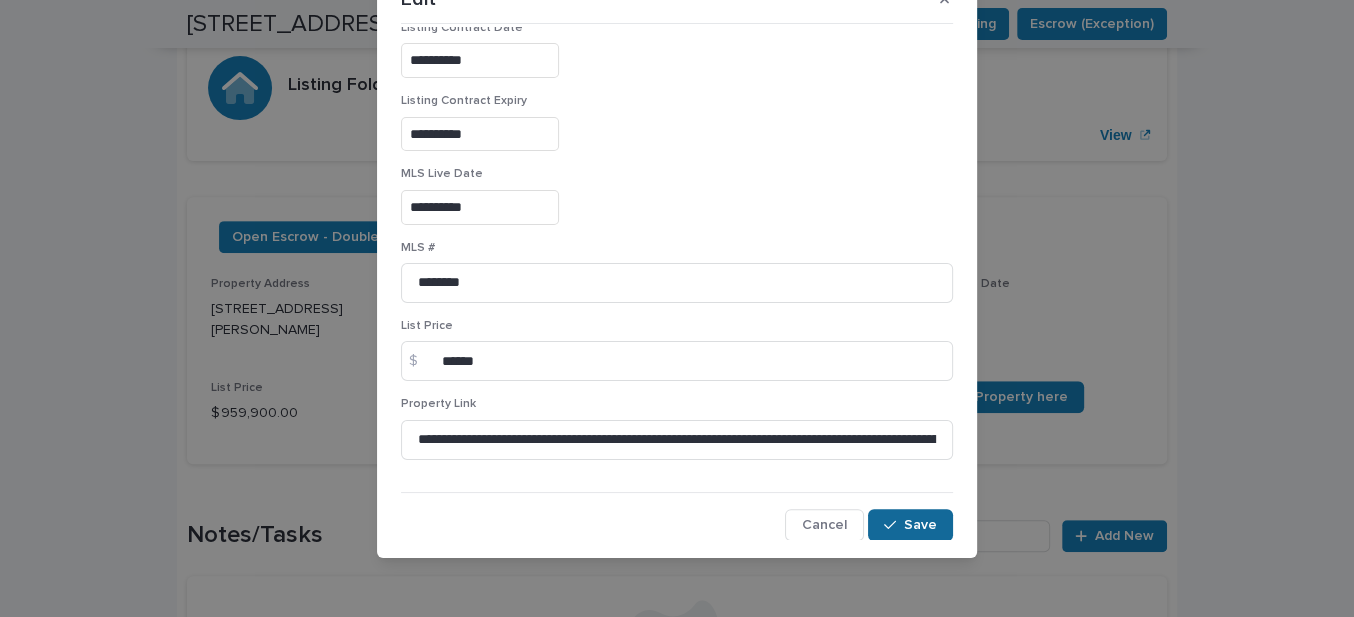 type on "**********" 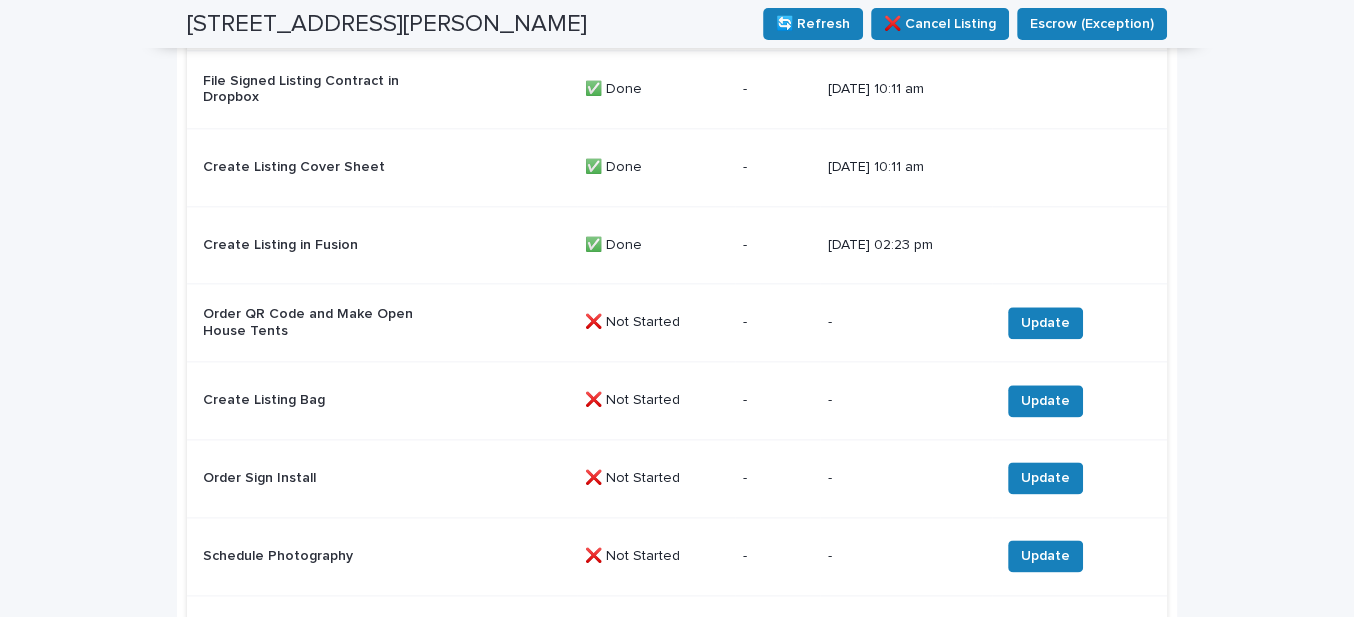 scroll, scrollTop: 2090, scrollLeft: 0, axis: vertical 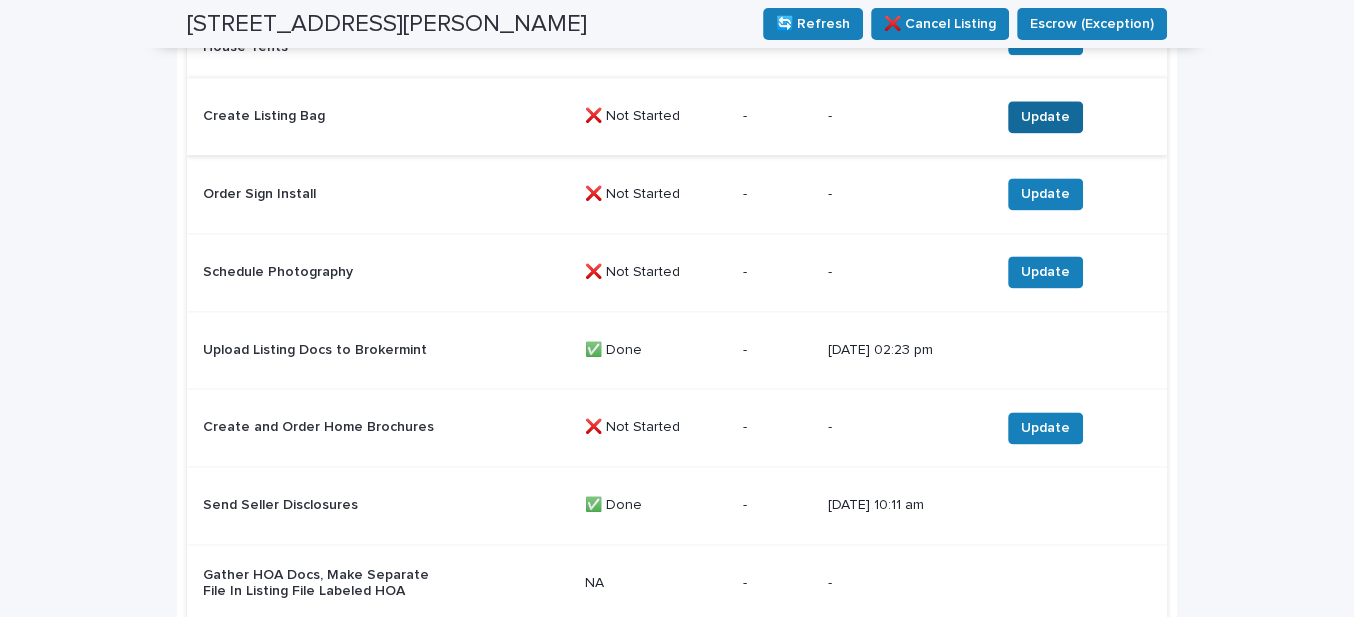 click on "Update" at bounding box center (1045, 117) 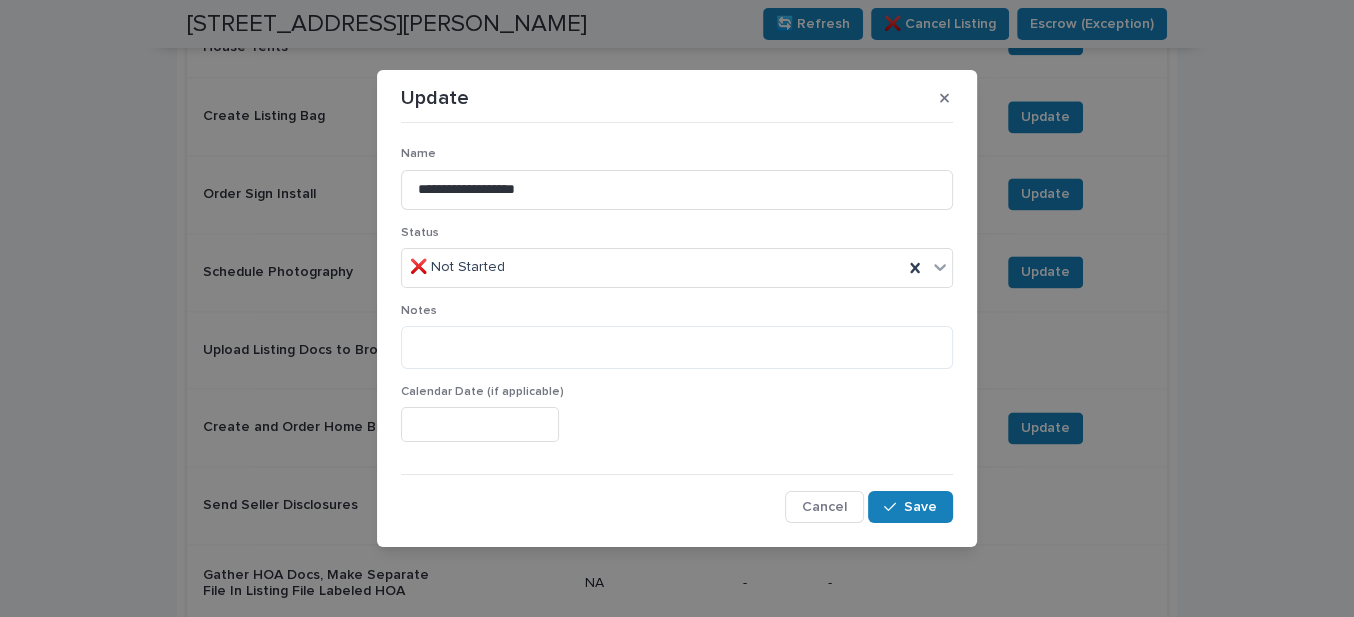 click on "❌ Not Started" at bounding box center (652, 267) 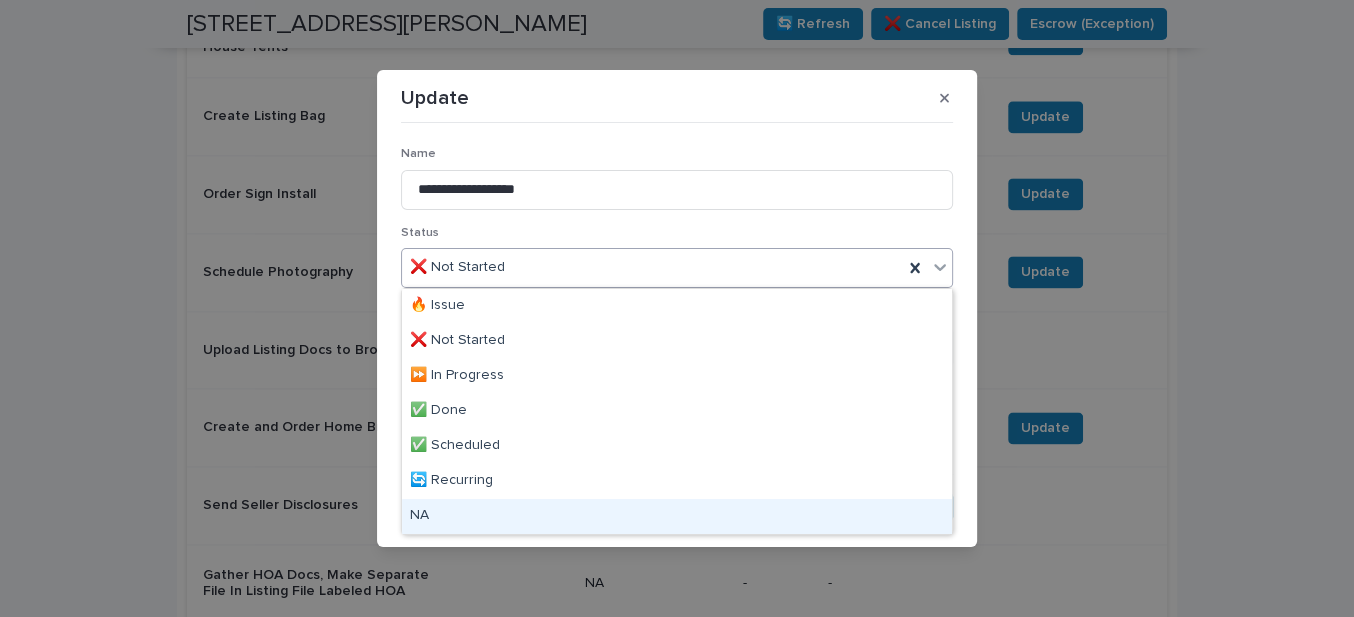 drag, startPoint x: 454, startPoint y: 513, endPoint x: 483, endPoint y: 507, distance: 29.614185 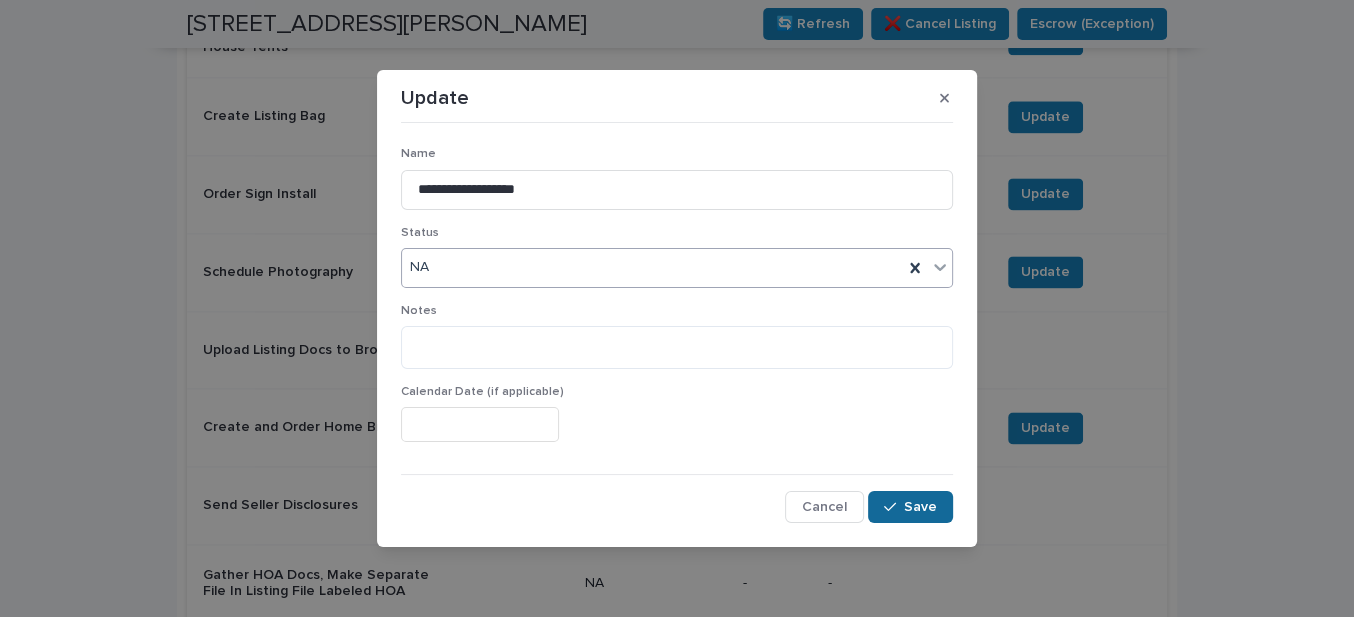 click on "Save" at bounding box center [920, 507] 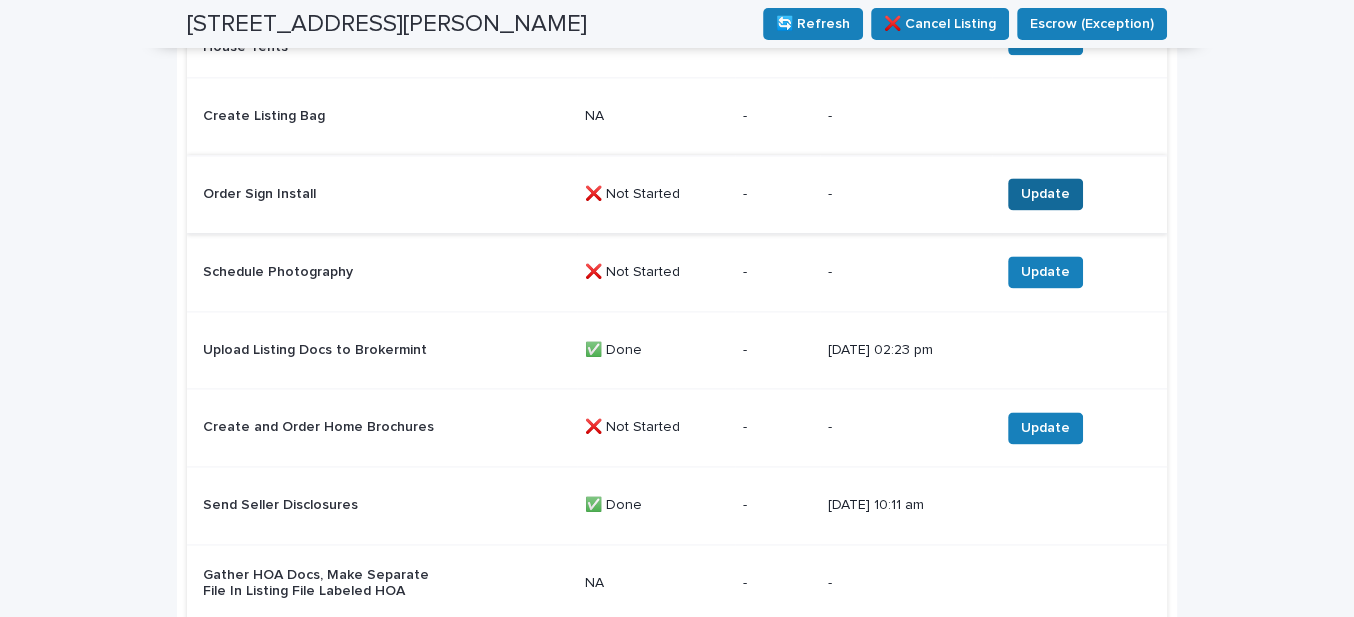 click on "Update" at bounding box center [1045, 194] 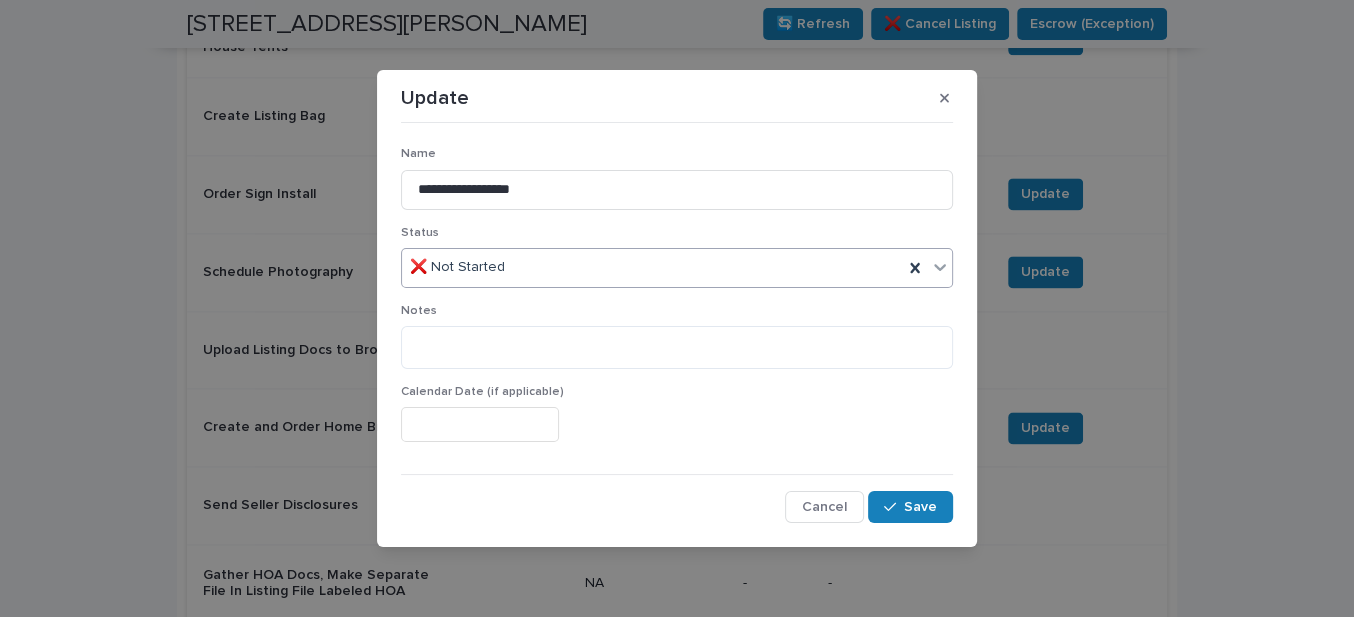 drag, startPoint x: 516, startPoint y: 267, endPoint x: 515, endPoint y: 281, distance: 14.035668 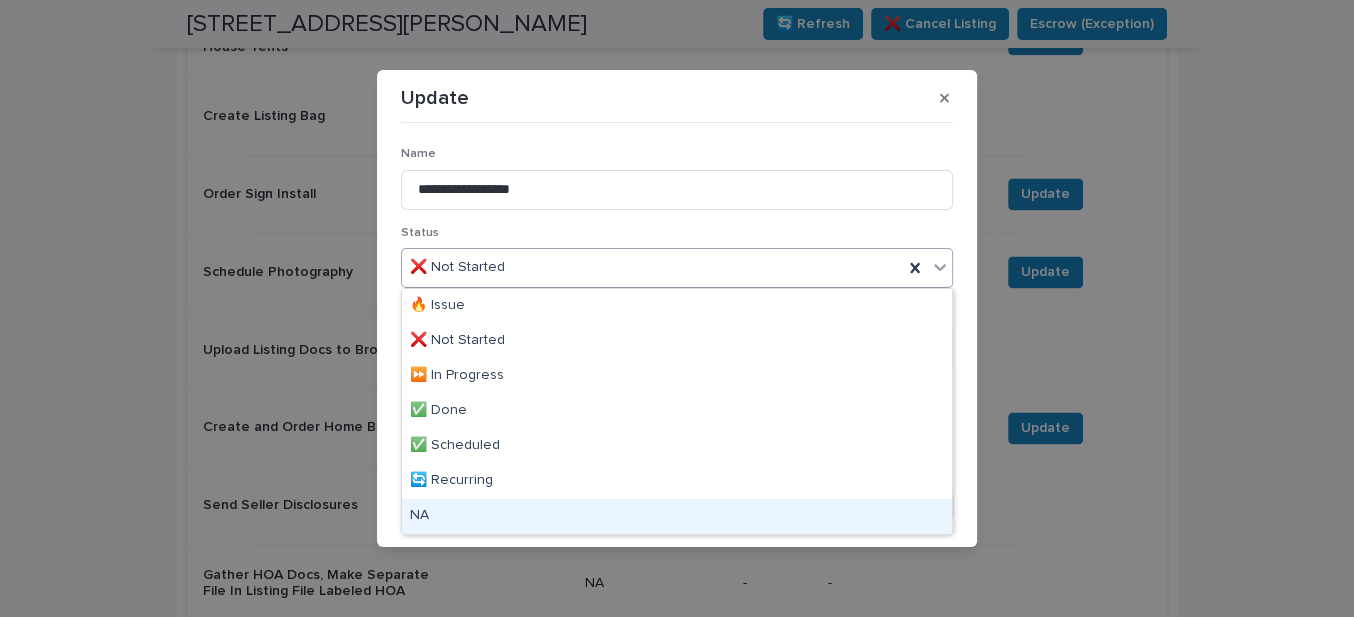 drag, startPoint x: 450, startPoint y: 497, endPoint x: 587, endPoint y: 516, distance: 138.31125 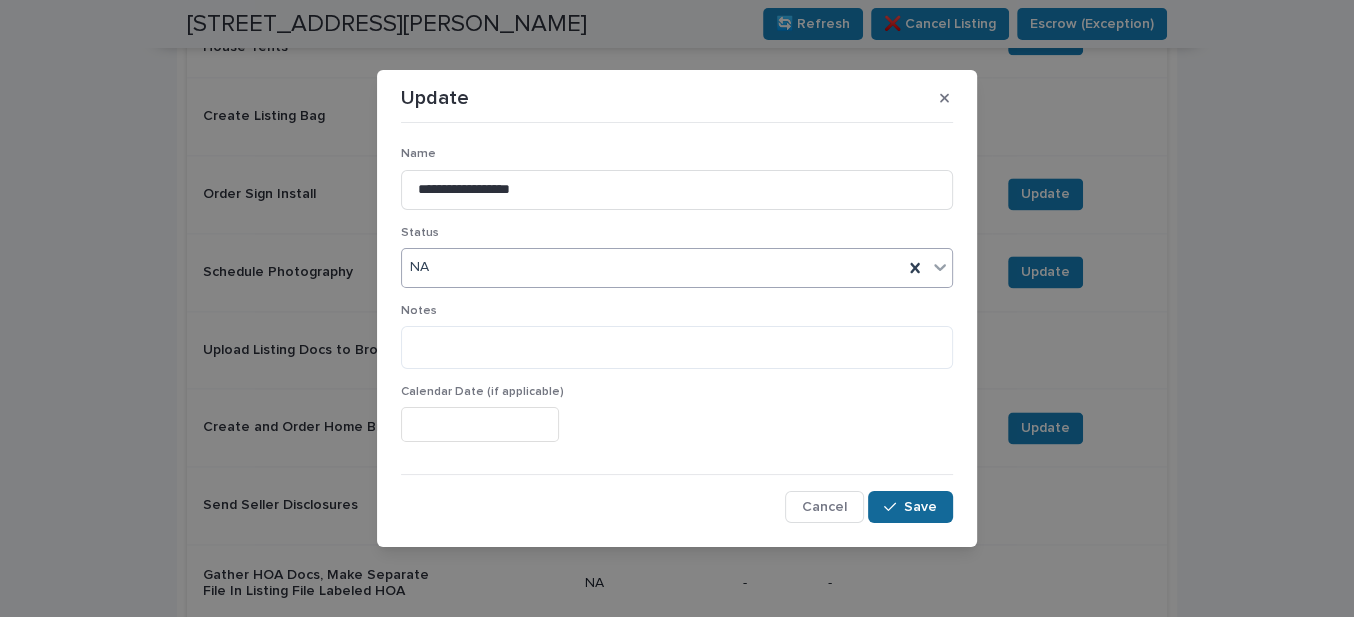 click on "Save" at bounding box center (910, 507) 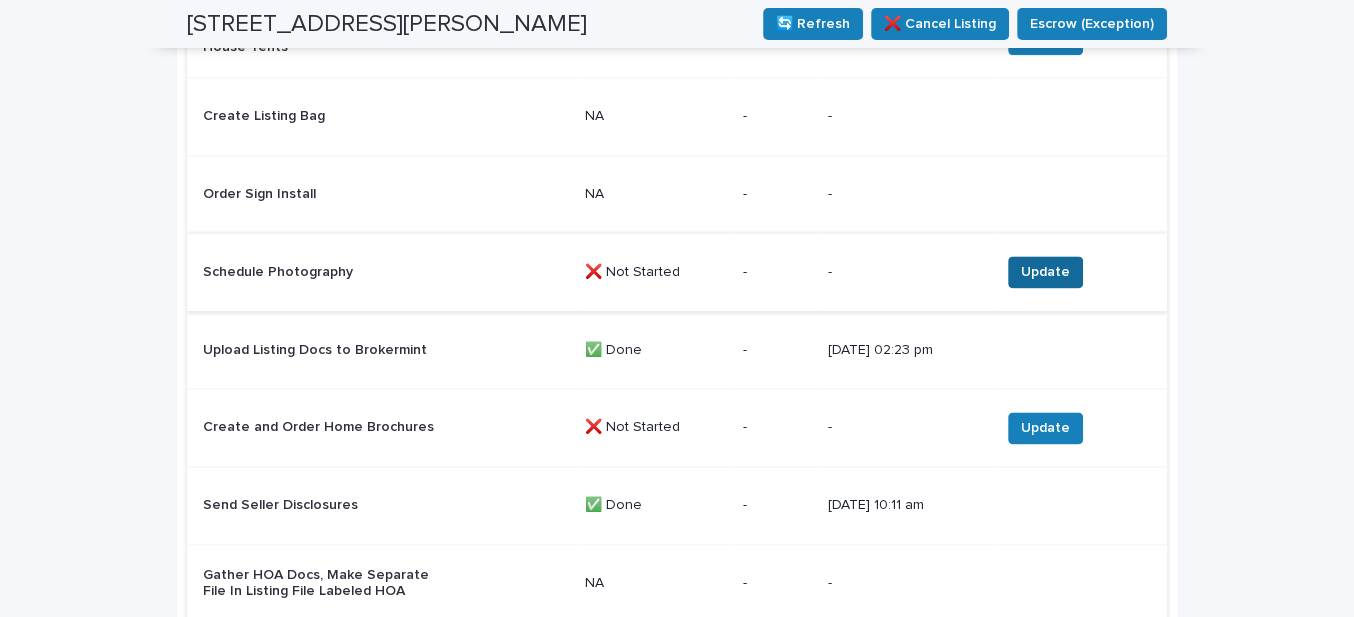 click on "Update" at bounding box center [1045, 272] 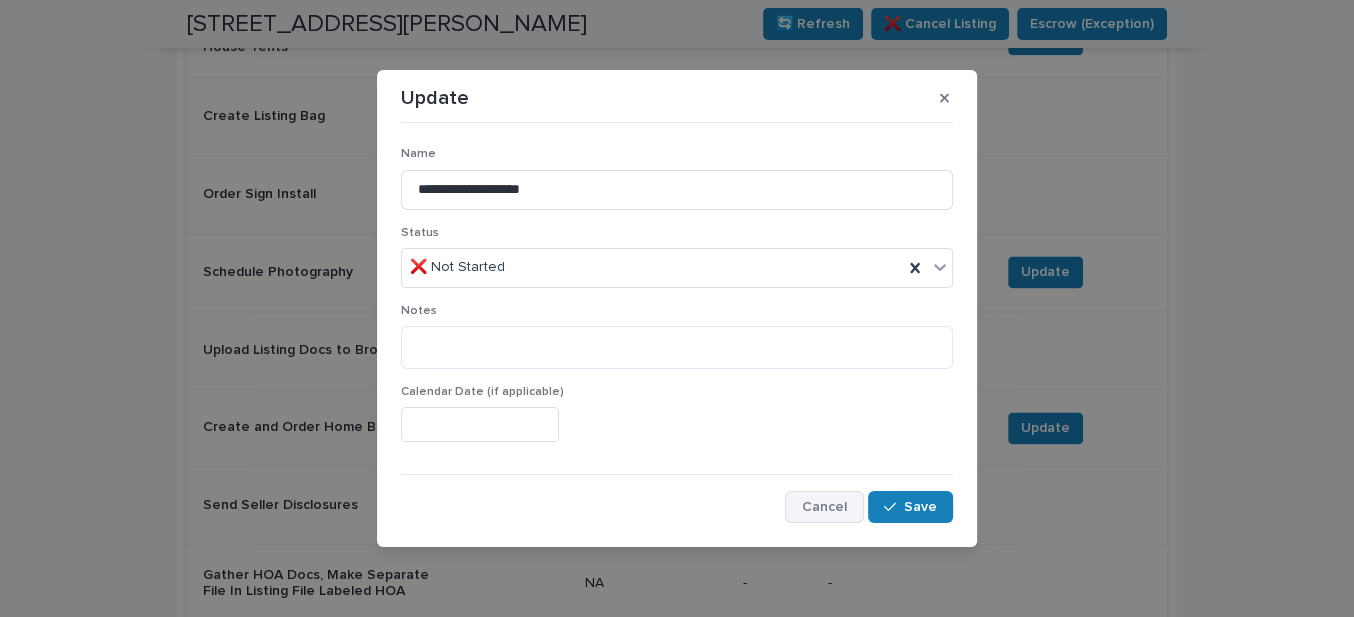 click on "Cancel" at bounding box center (824, 507) 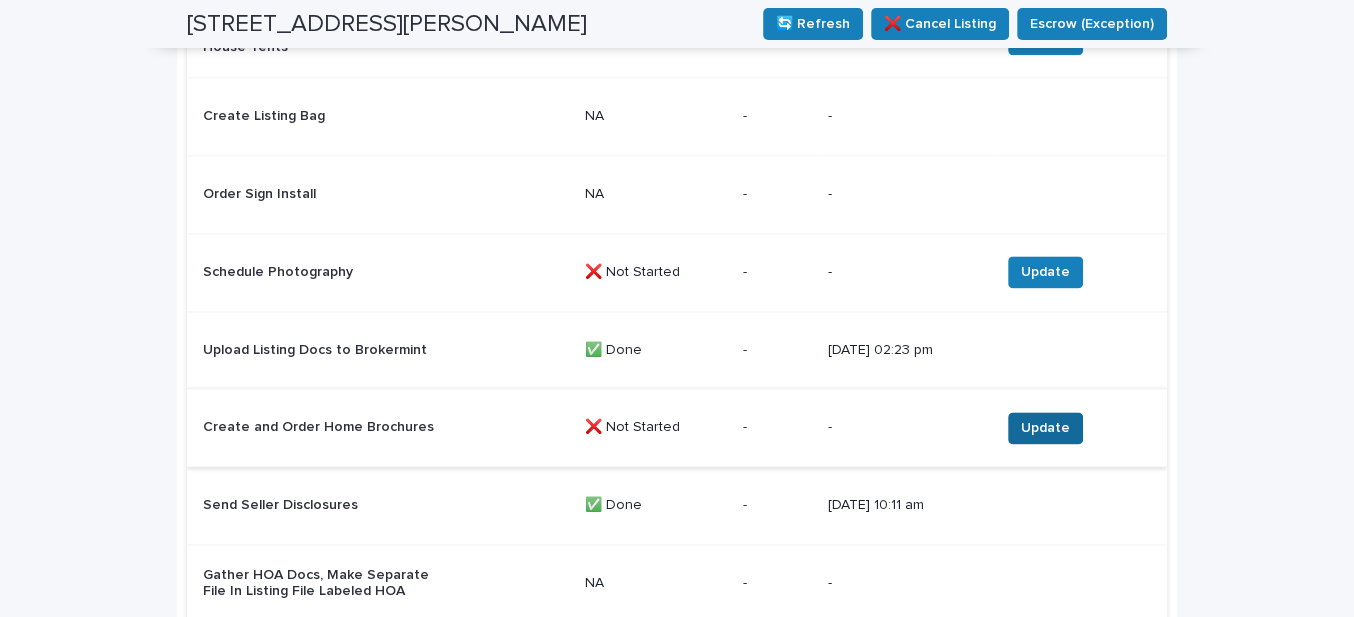 click on "Update" at bounding box center (1045, 428) 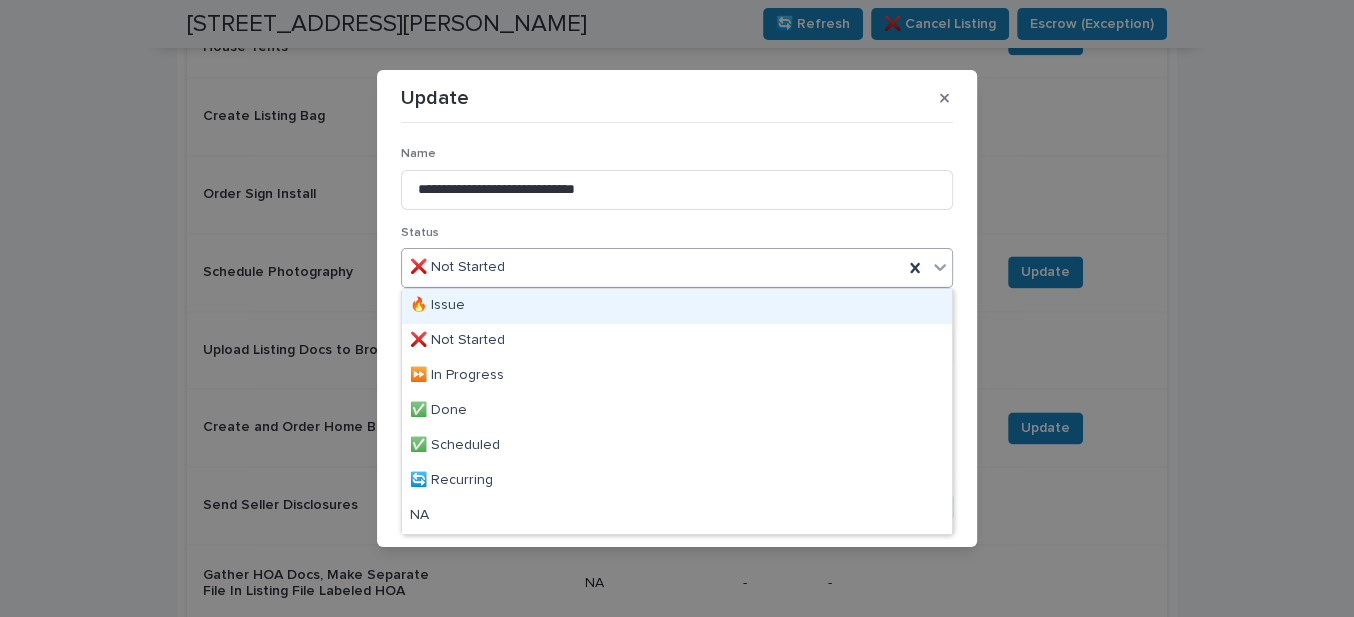 drag, startPoint x: 587, startPoint y: 274, endPoint x: 543, endPoint y: 299, distance: 50.606323 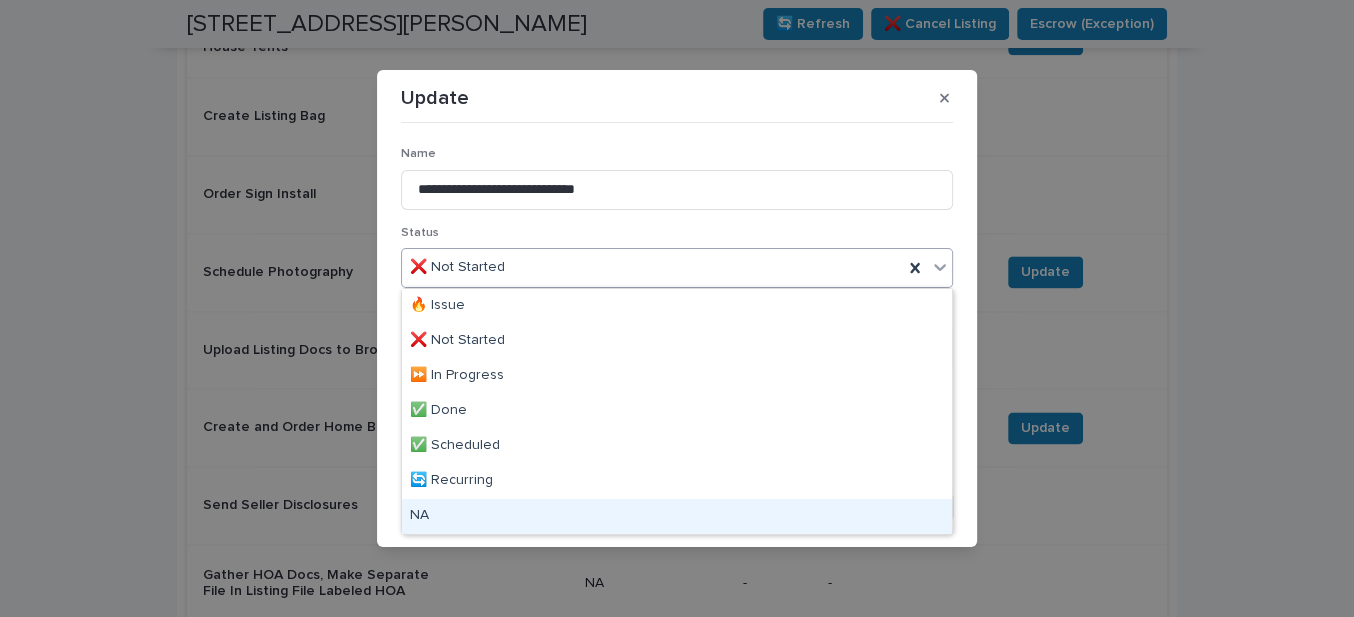 drag, startPoint x: 443, startPoint y: 498, endPoint x: 459, endPoint y: 512, distance: 21.260292 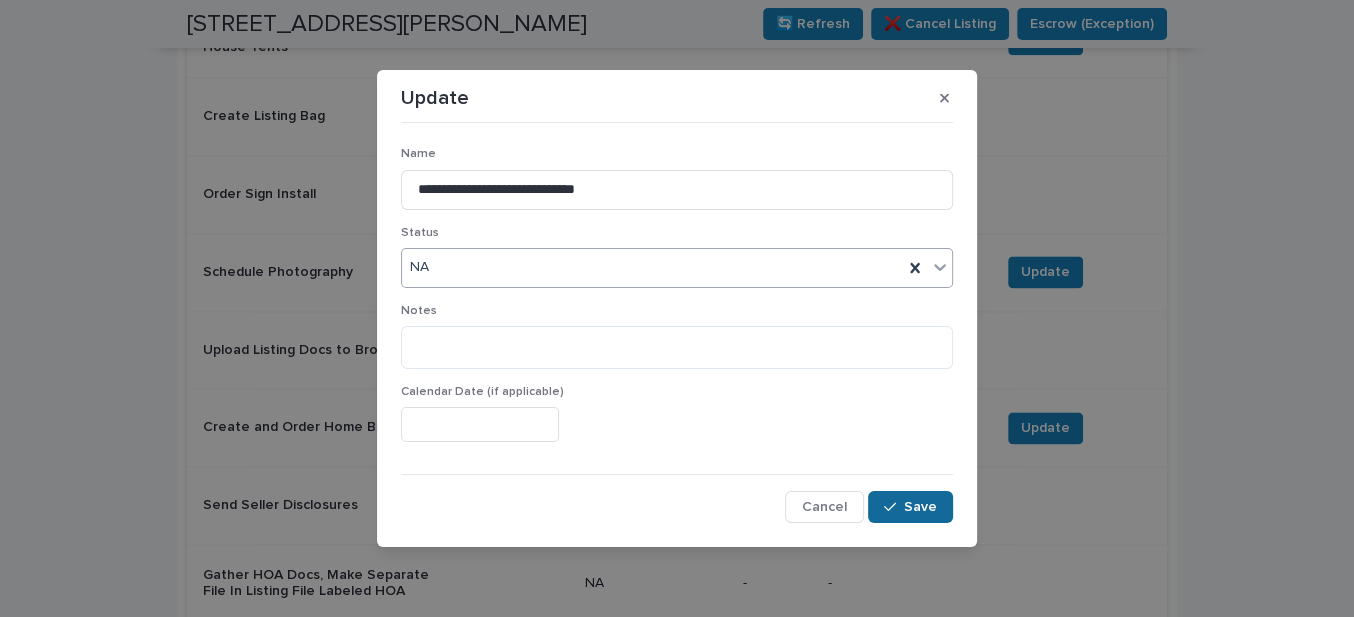 click on "Save" at bounding box center (920, 507) 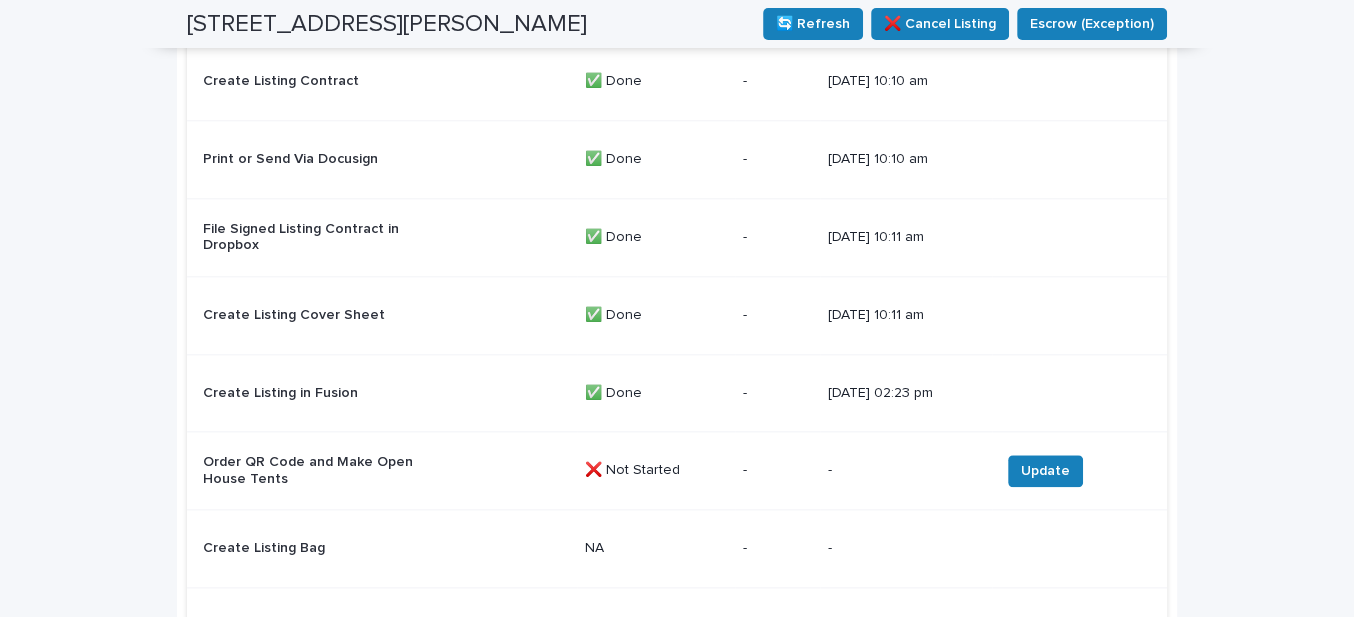 scroll, scrollTop: 1728, scrollLeft: 0, axis: vertical 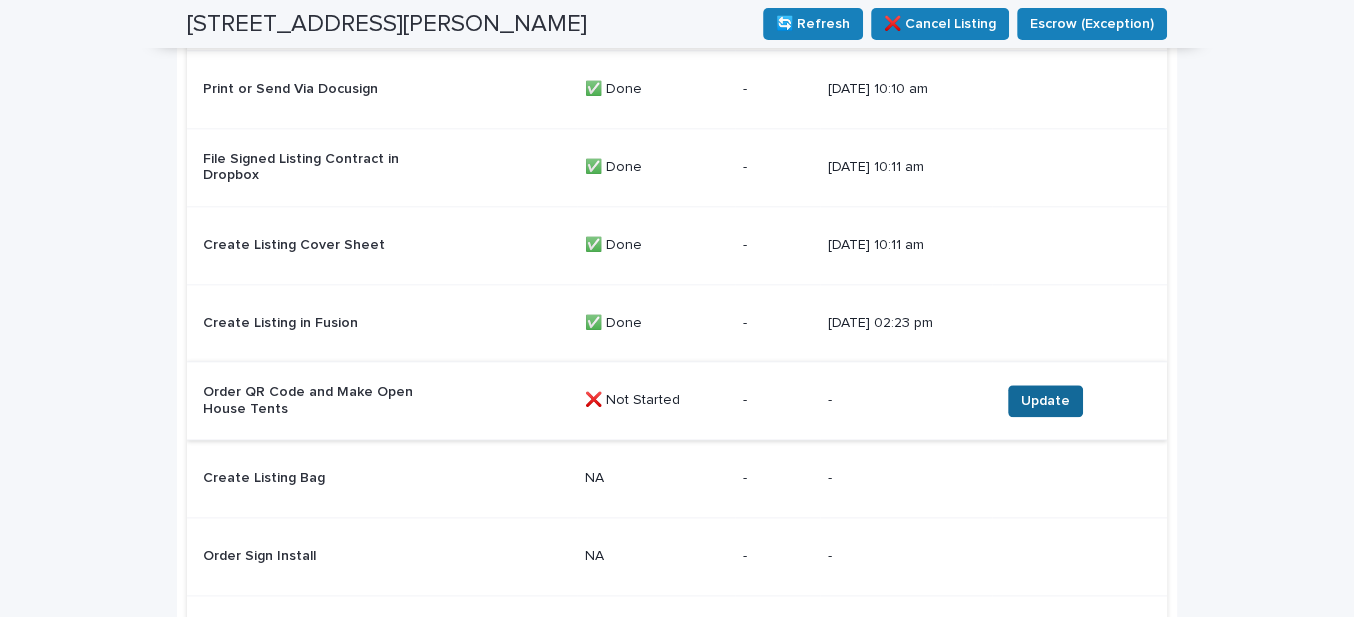 click on "Update" at bounding box center (1045, 401) 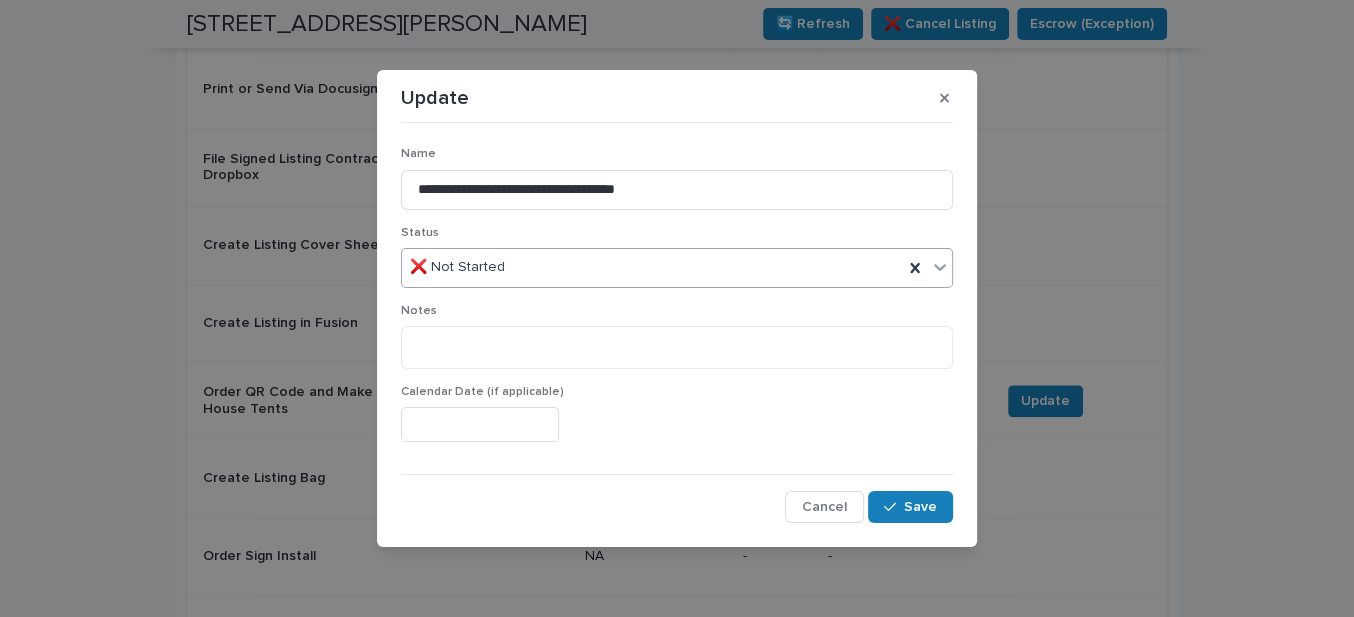 click on "❌ Not Started" at bounding box center [652, 267] 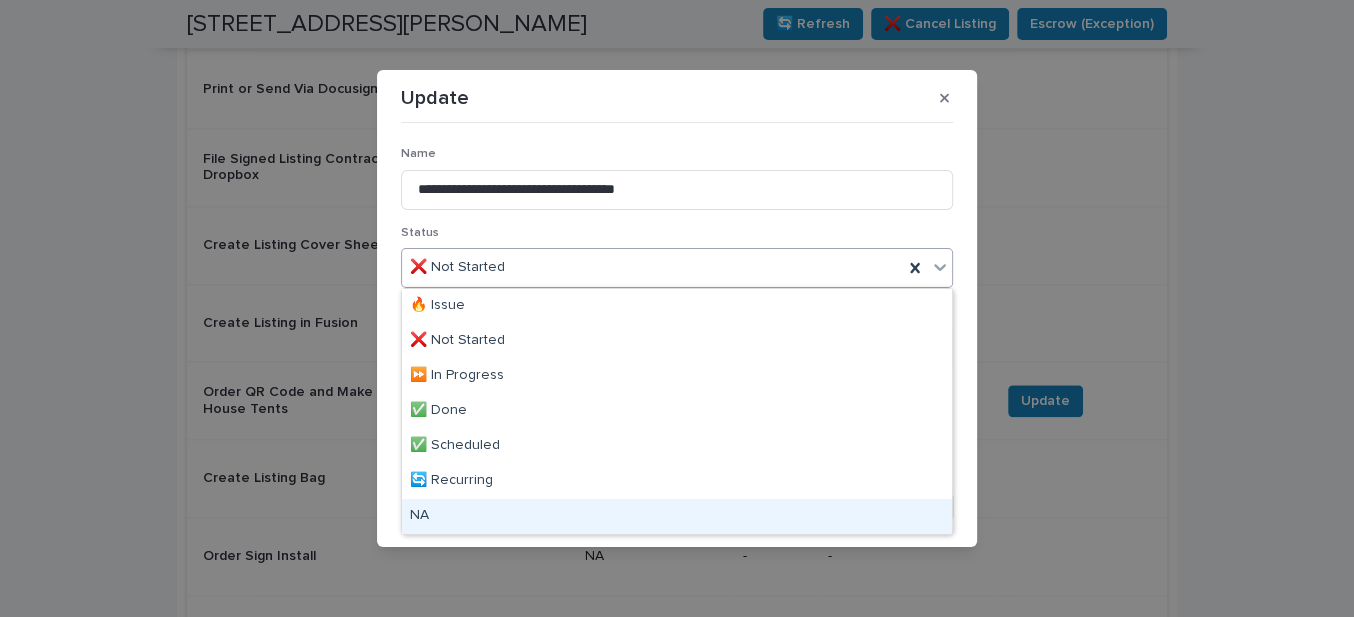 click on "NA" at bounding box center (677, 516) 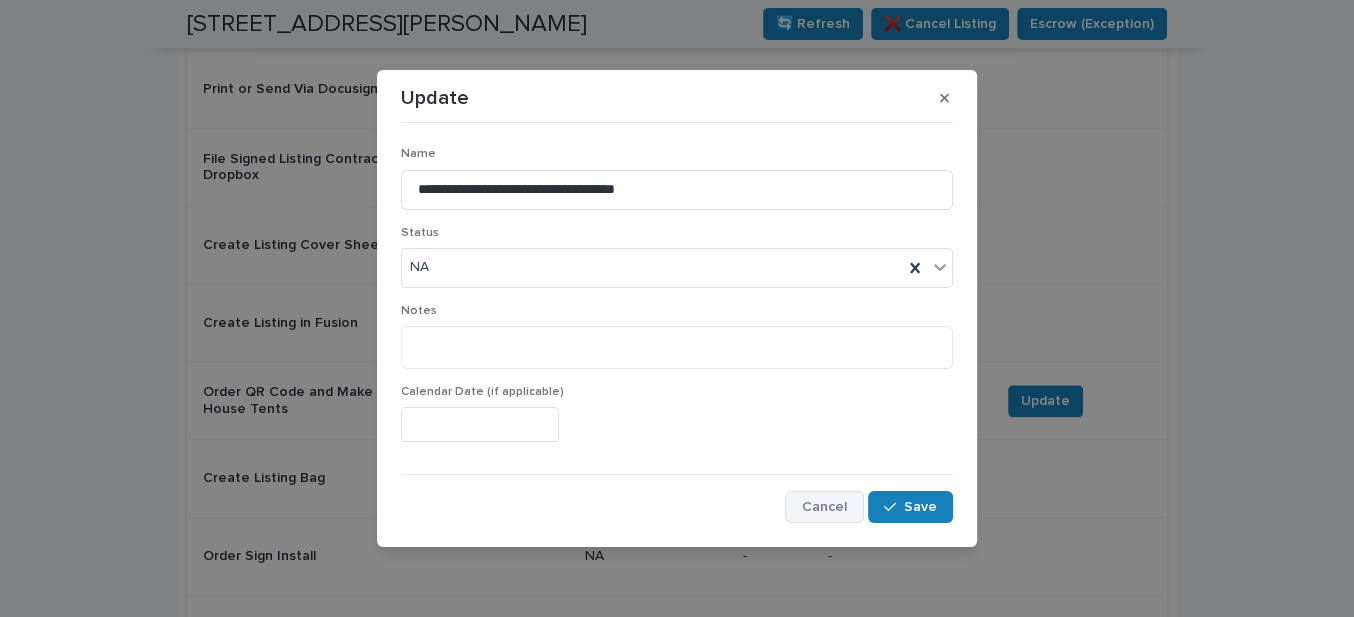 click on "Cancel" at bounding box center (824, 507) 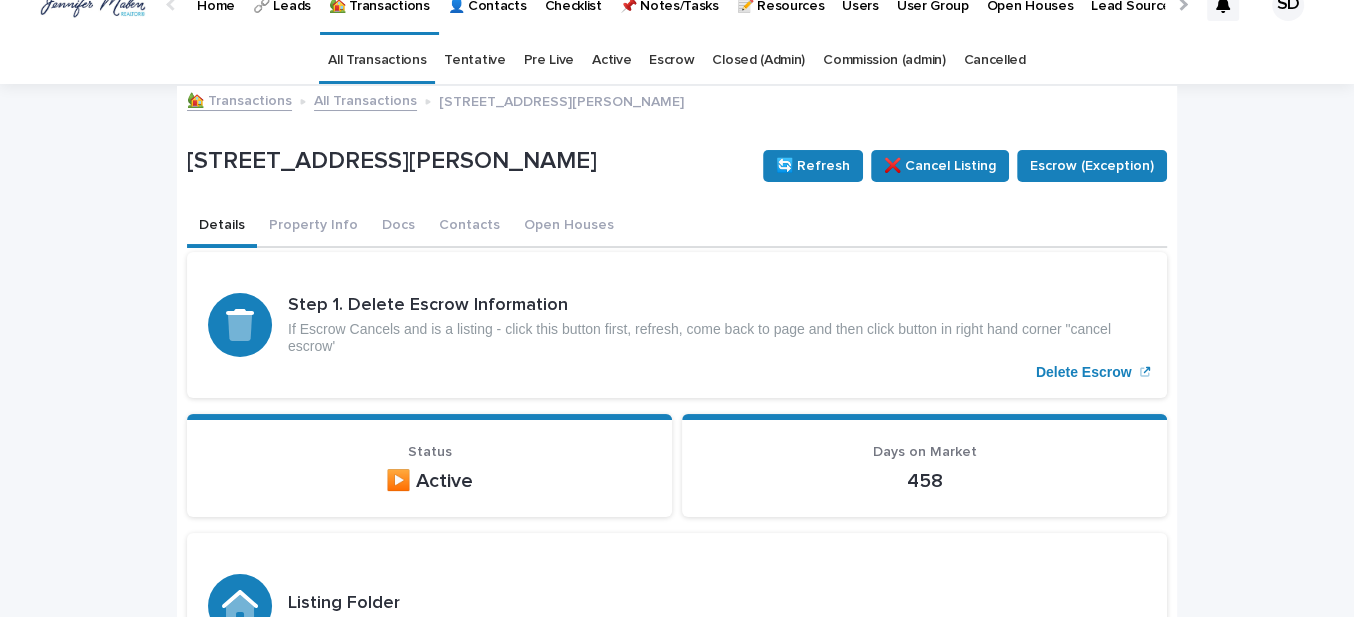 scroll, scrollTop: 0, scrollLeft: 0, axis: both 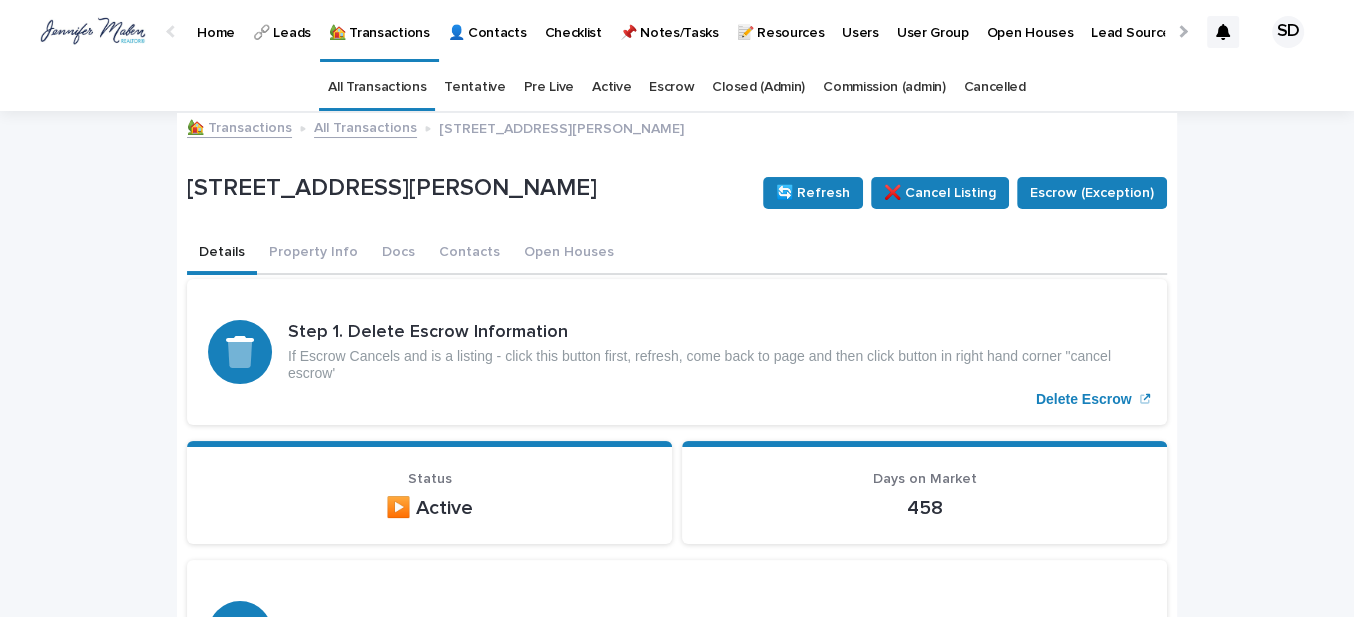 click on "🏡 Transactions" at bounding box center (239, 126) 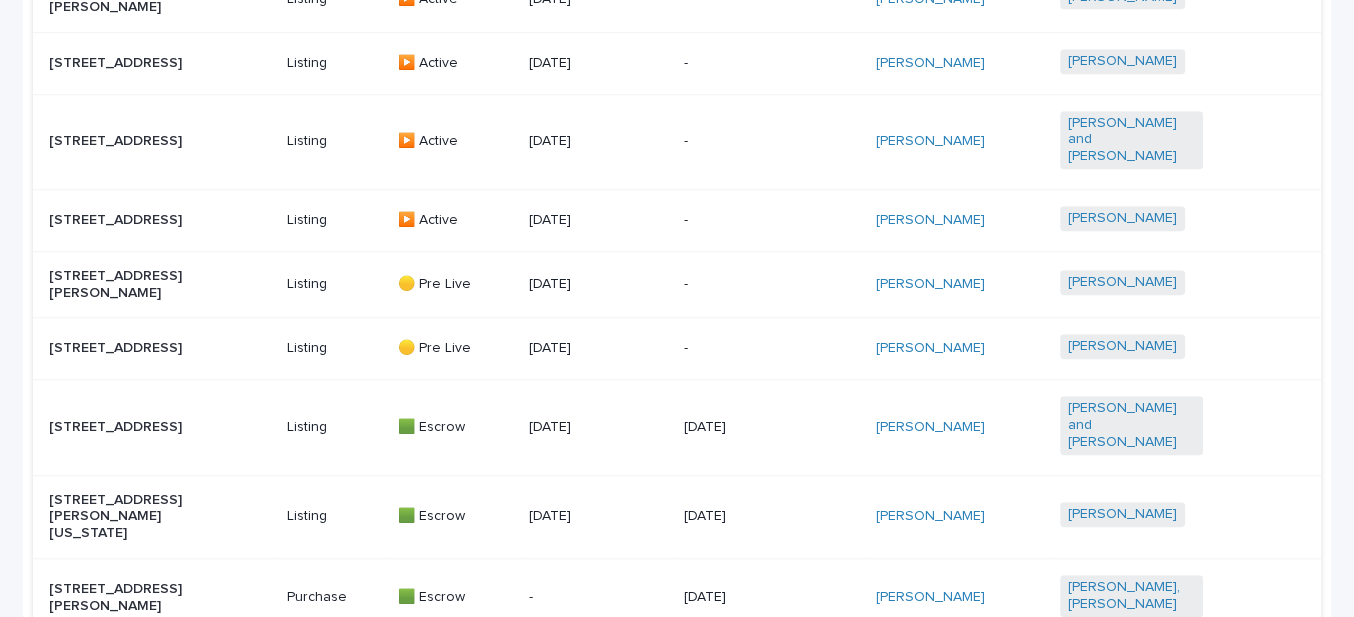 scroll, scrollTop: 1454, scrollLeft: 0, axis: vertical 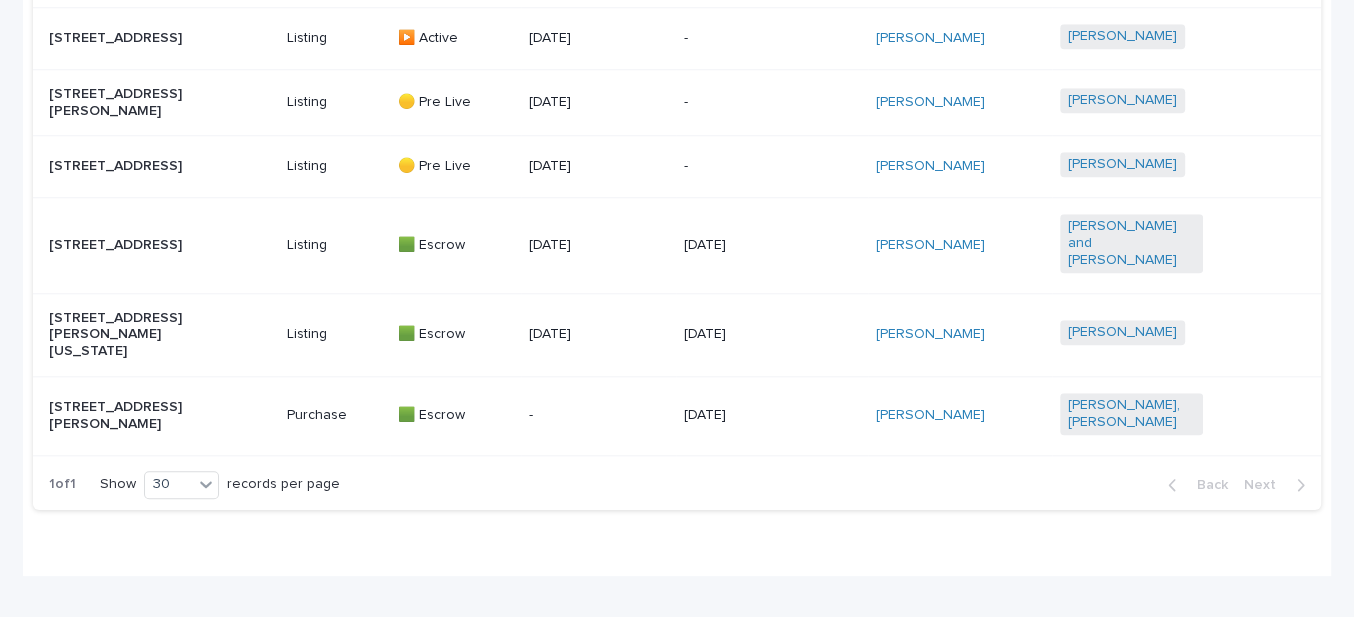 click on "[STREET_ADDRESS][PERSON_NAME][US_STATE]" at bounding box center (120, 335) 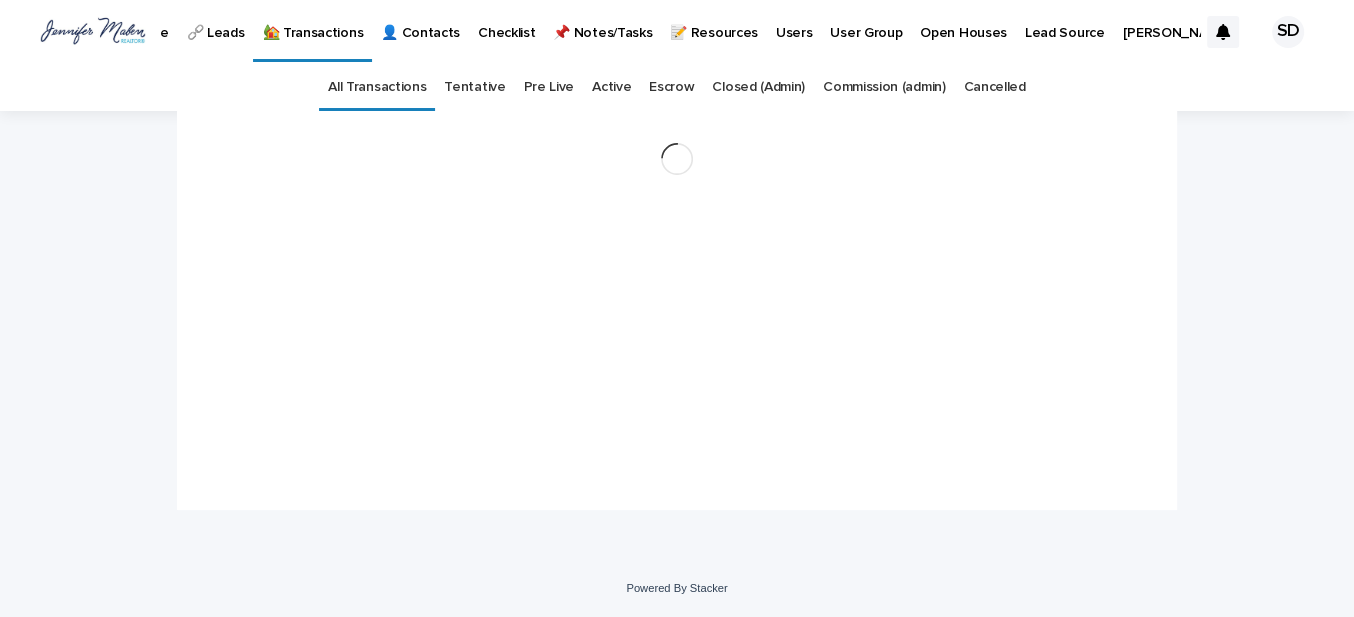 scroll, scrollTop: 0, scrollLeft: 0, axis: both 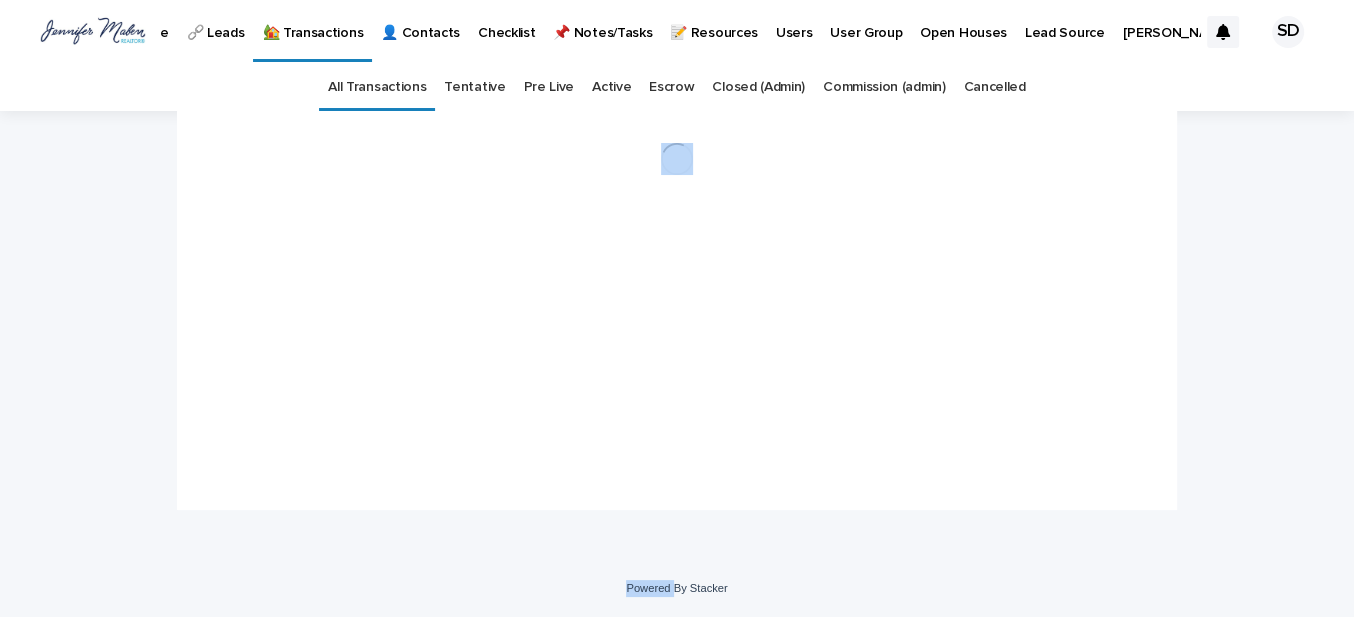 click on "Loading... Saving… Loading... Saving…" at bounding box center (677, 335) 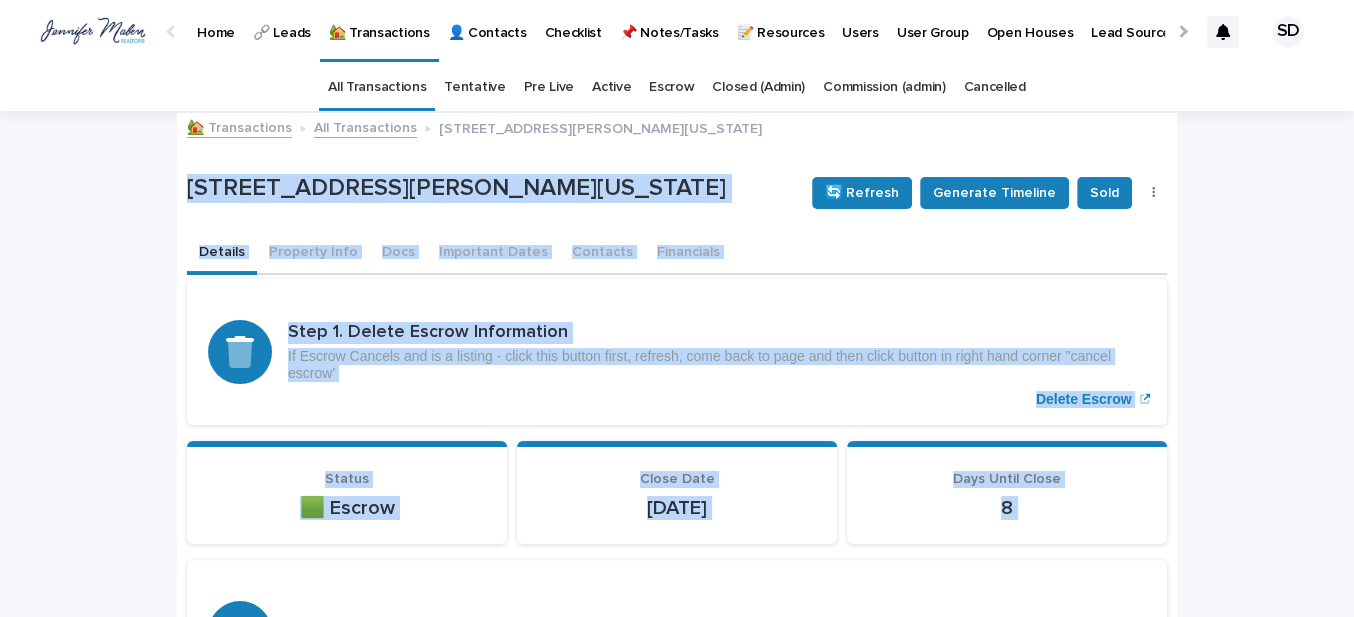 click on "Loading... Saving… Loading... Saving… [STREET_ADDRESS][PERSON_NAME][US_STATE] 🔄 Refresh Generate Timeline Sold 👎 ❌ Cancel Escrow [STREET_ADDRESS][PERSON_NAME][US_STATE] 🔄 Refresh Generate Timeline Sold 👎 ❌ Cancel Escrow Sorry, there was an error saving your record. Please try again. Please fill out the required fields below. Details Property Info Docs Important Dates Contacts Financials Loading... Saving… Loading... Saving… Step 1. Delete Escrow Information If Escrow Cancels and is a listing - click this button first, refresh, come back to page and then click button in right hand corner "cancel escrow' Delete Escrow Loading... Saving… Status 🟩 Escrow Days on Market 31 Loading... Saving… Status 🟩 Escrow Close Date [DATE] Days Until Close 8 Loading... Saving… Status 🟩 Escrow Days Until Live -31 Loading... Saving… Photography Date - Photography Notes - Loading... Saving… Sign Date - Sign Notes - Loading... Saving… Loading... Saving… Loading..." at bounding box center (677, 2349) 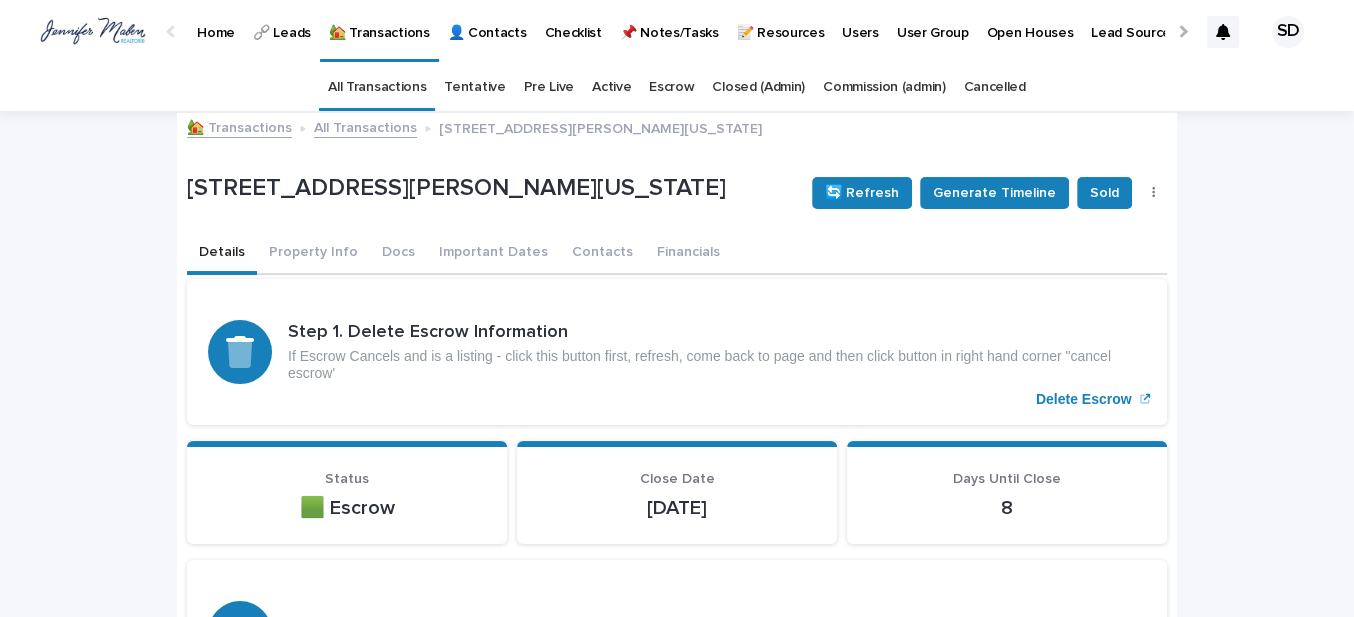 click on "🏡 Transactions" at bounding box center (239, 126) 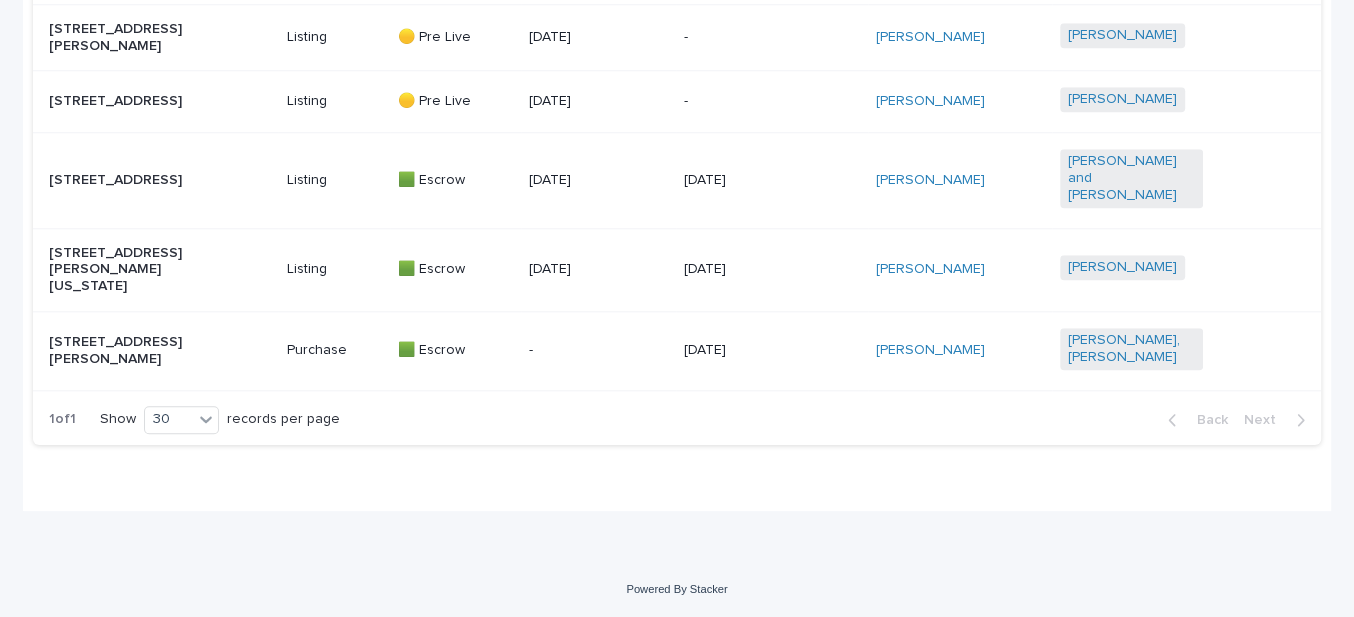 scroll, scrollTop: 1529, scrollLeft: 0, axis: vertical 